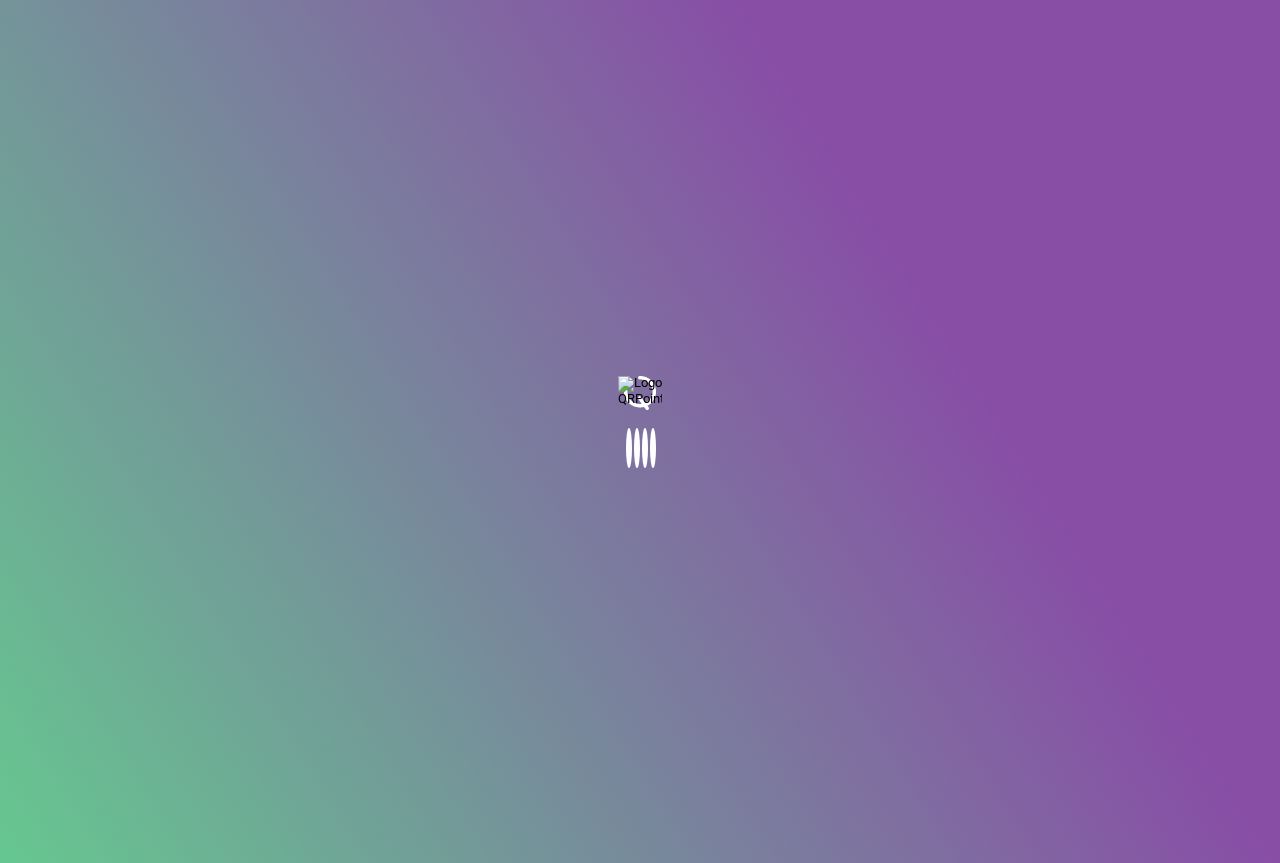 scroll, scrollTop: 0, scrollLeft: 0, axis: both 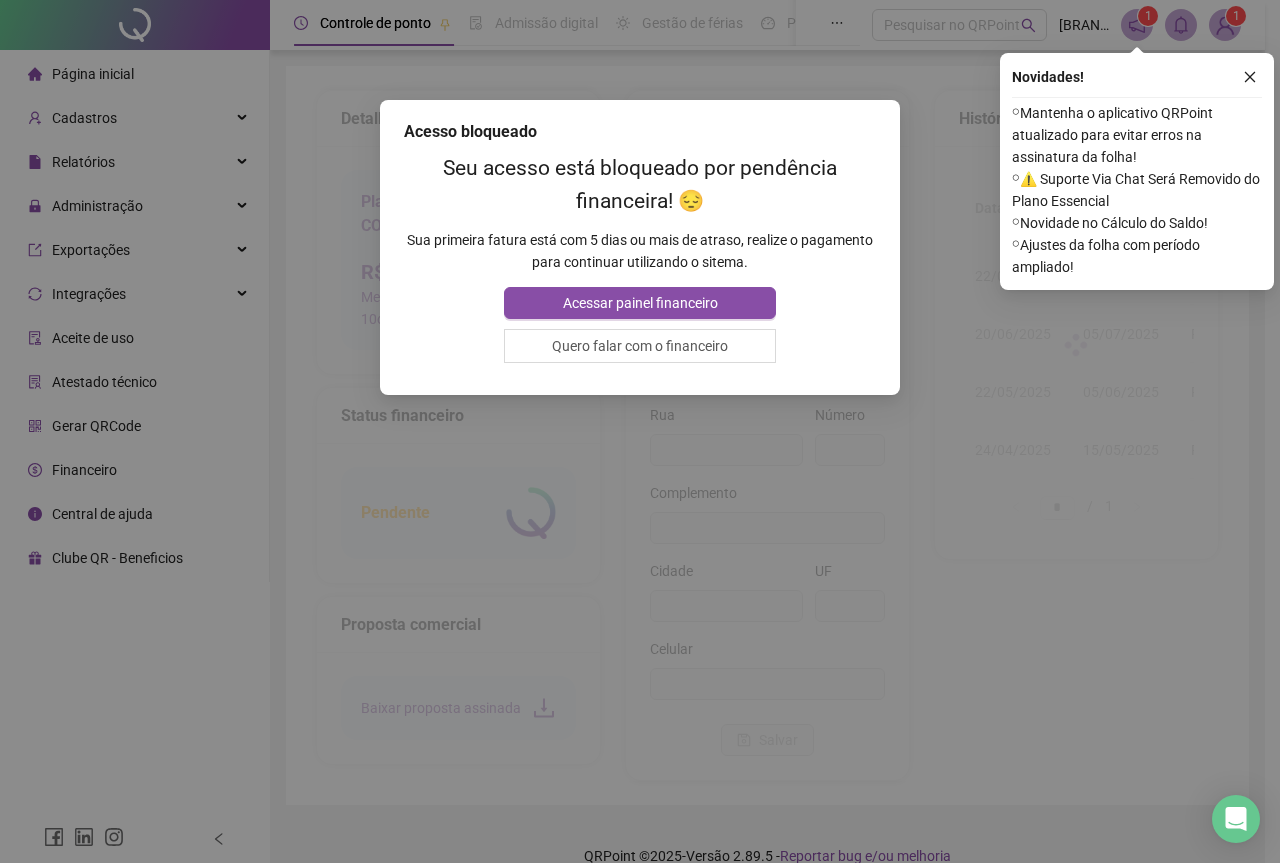 type on "**********" 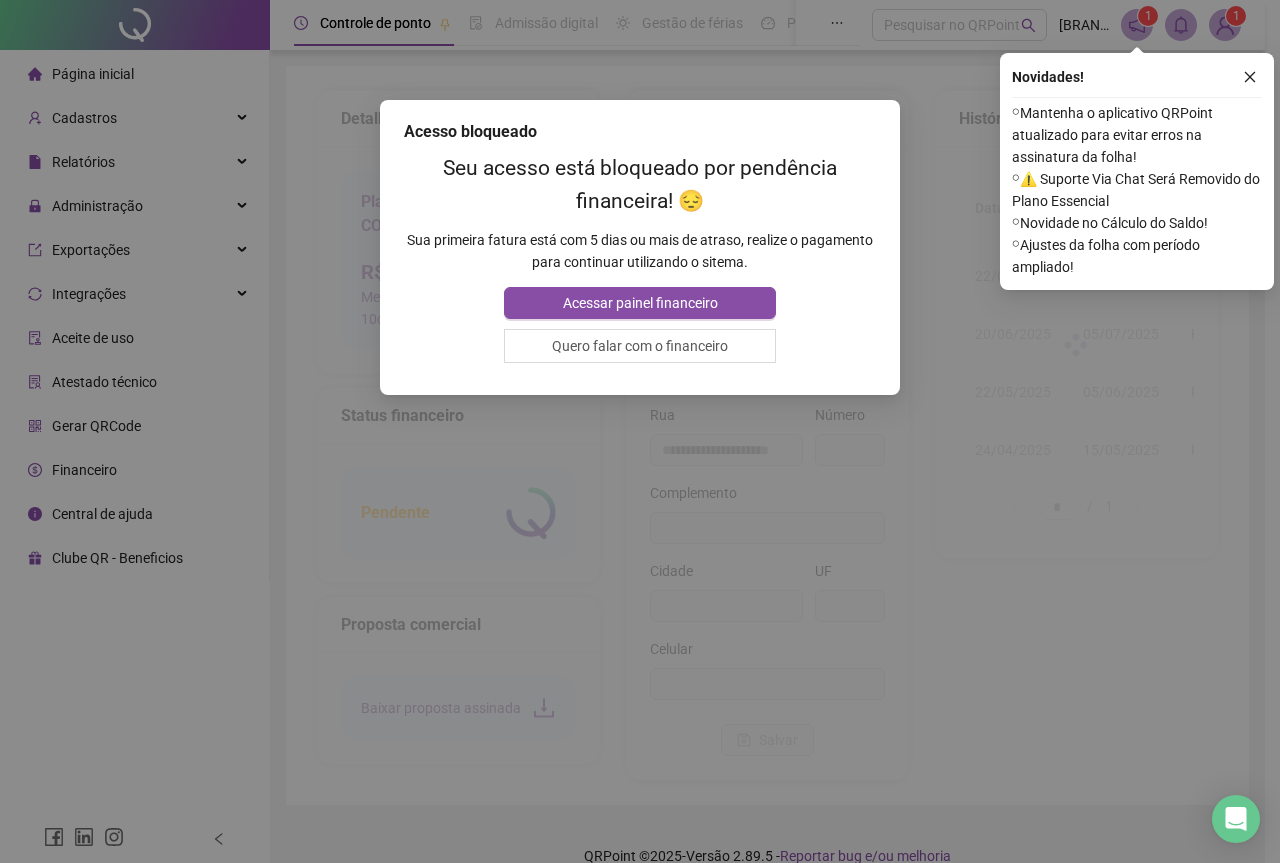 type on "***" 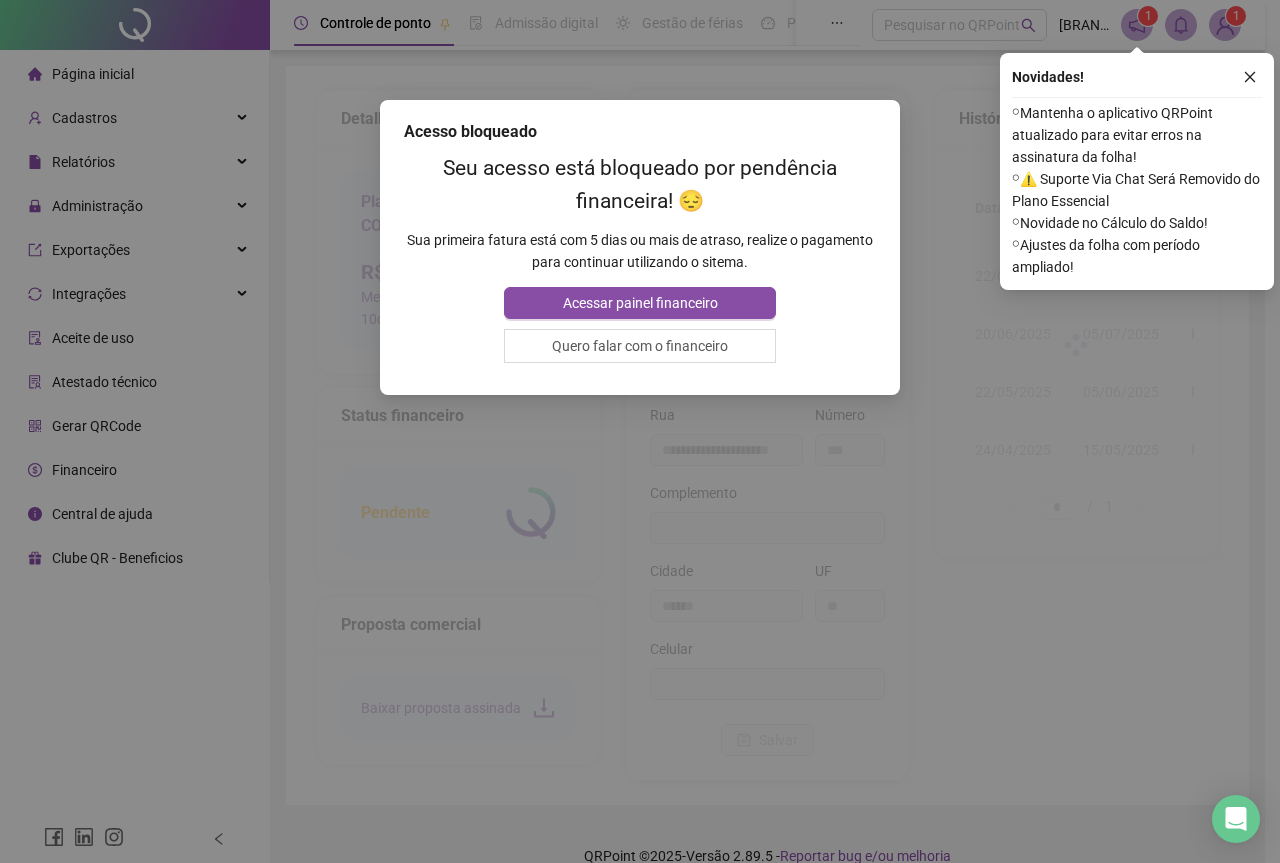 type on "*********" 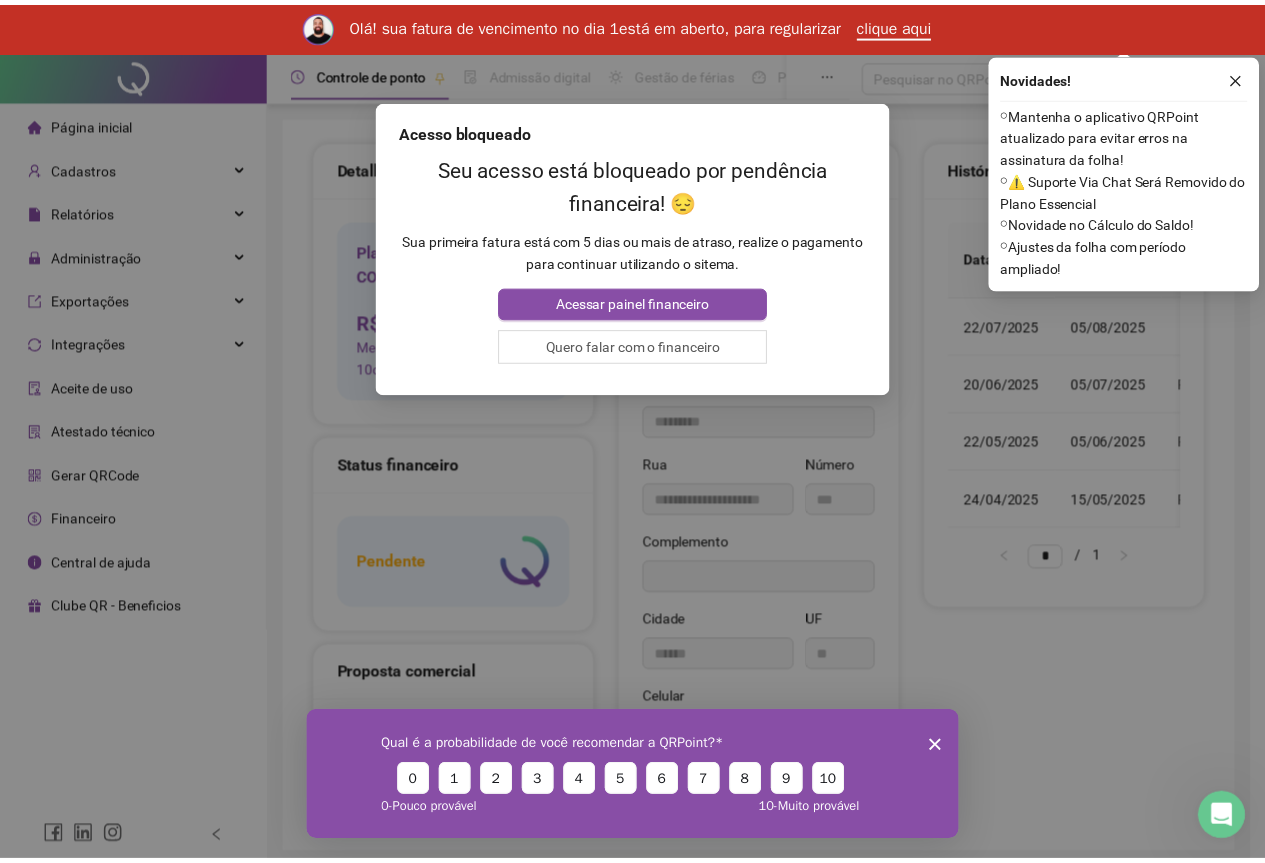 scroll, scrollTop: 0, scrollLeft: 0, axis: both 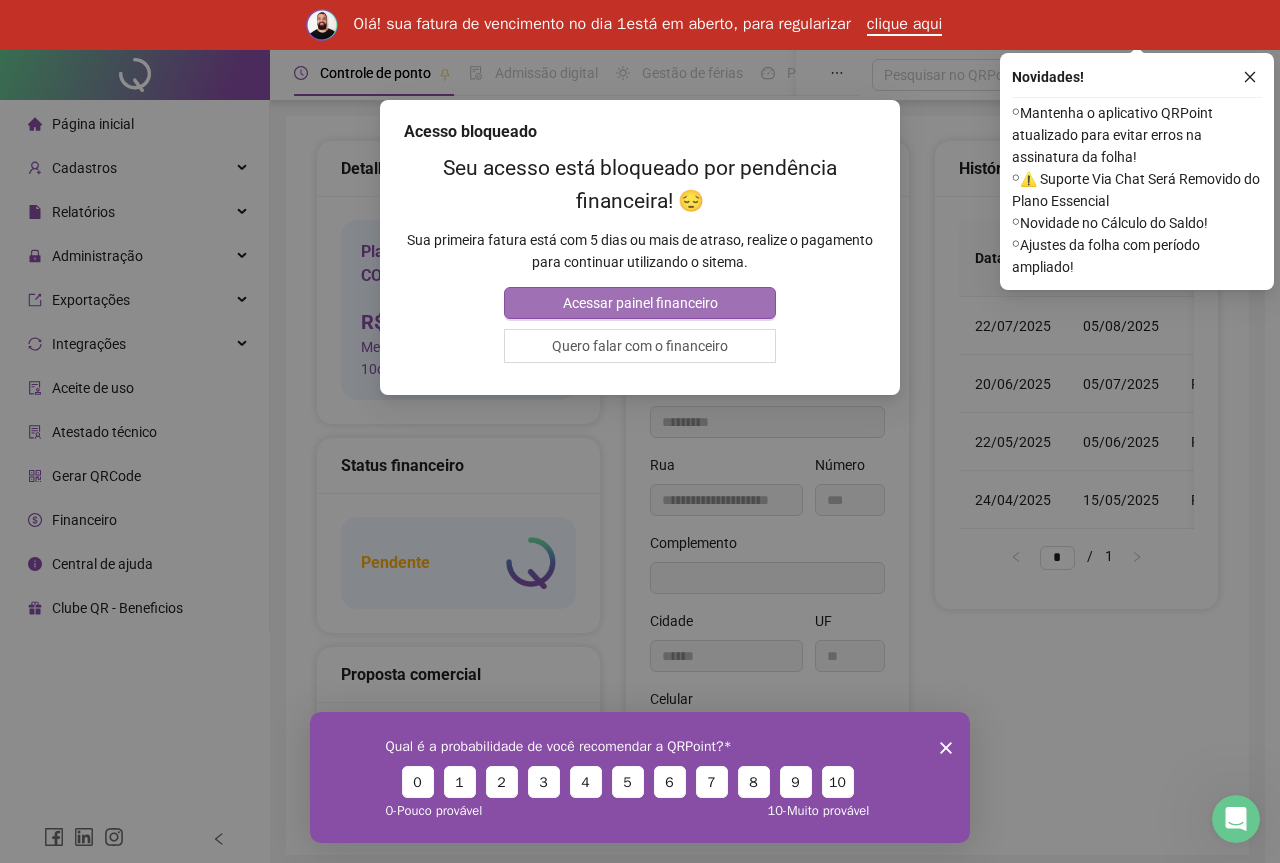 click on "Acessar painel financeiro" at bounding box center (640, 303) 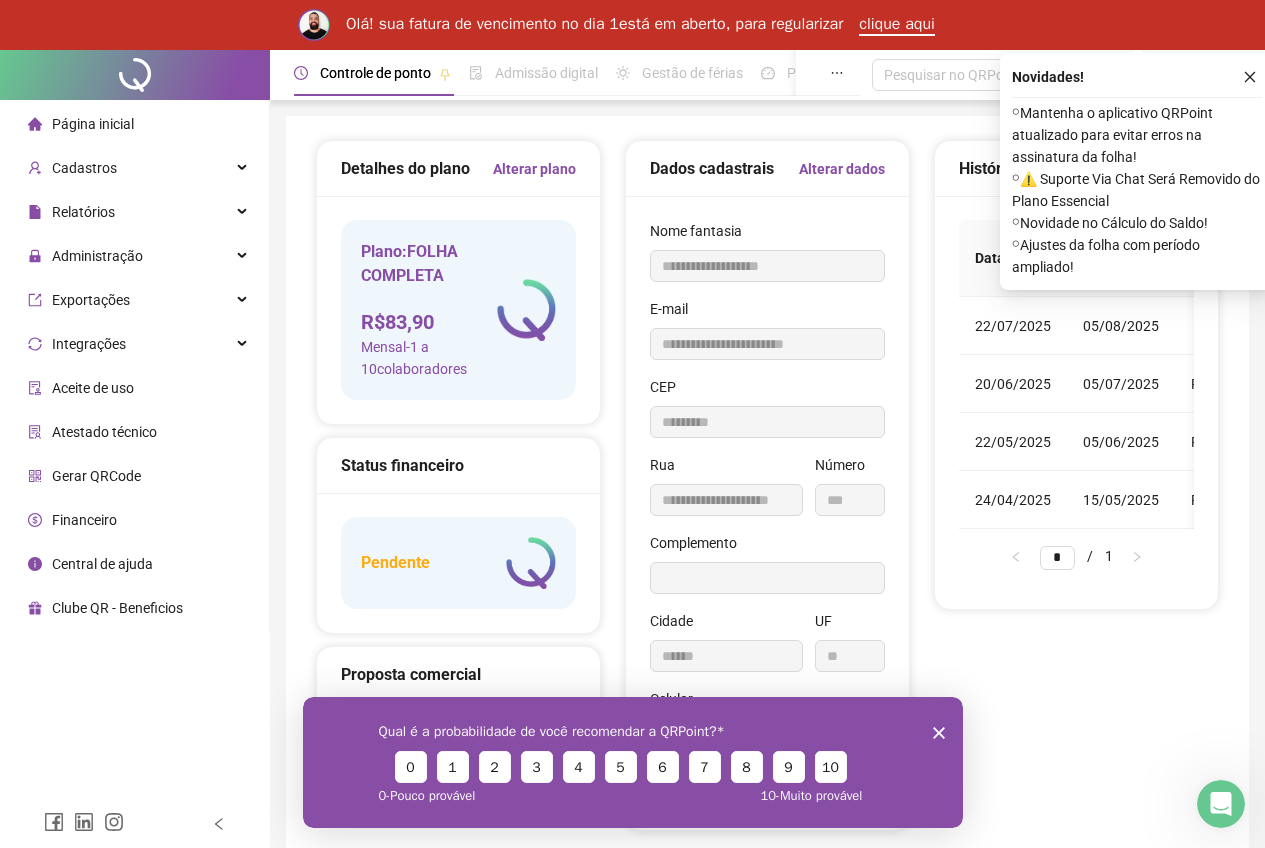 click 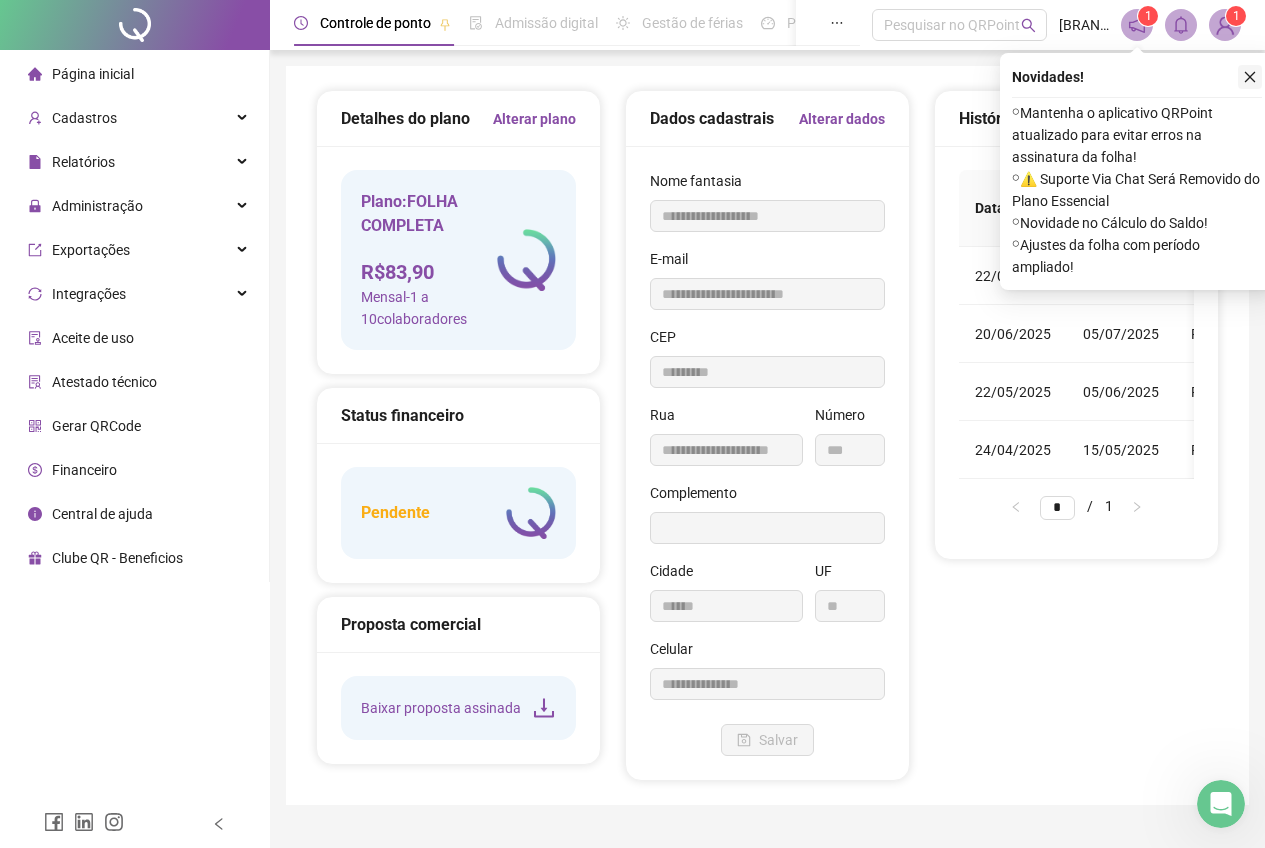 click 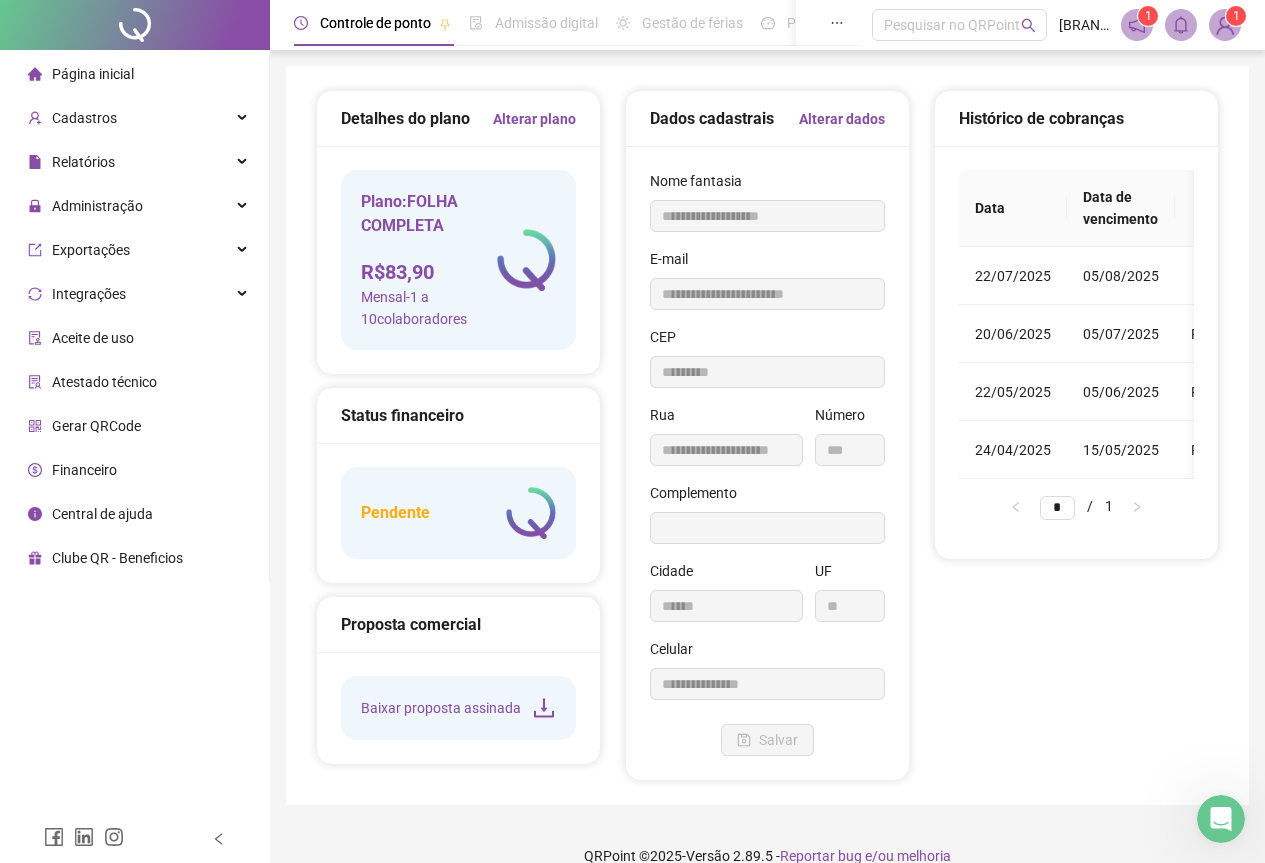 click on "Financeiro" at bounding box center (134, 470) 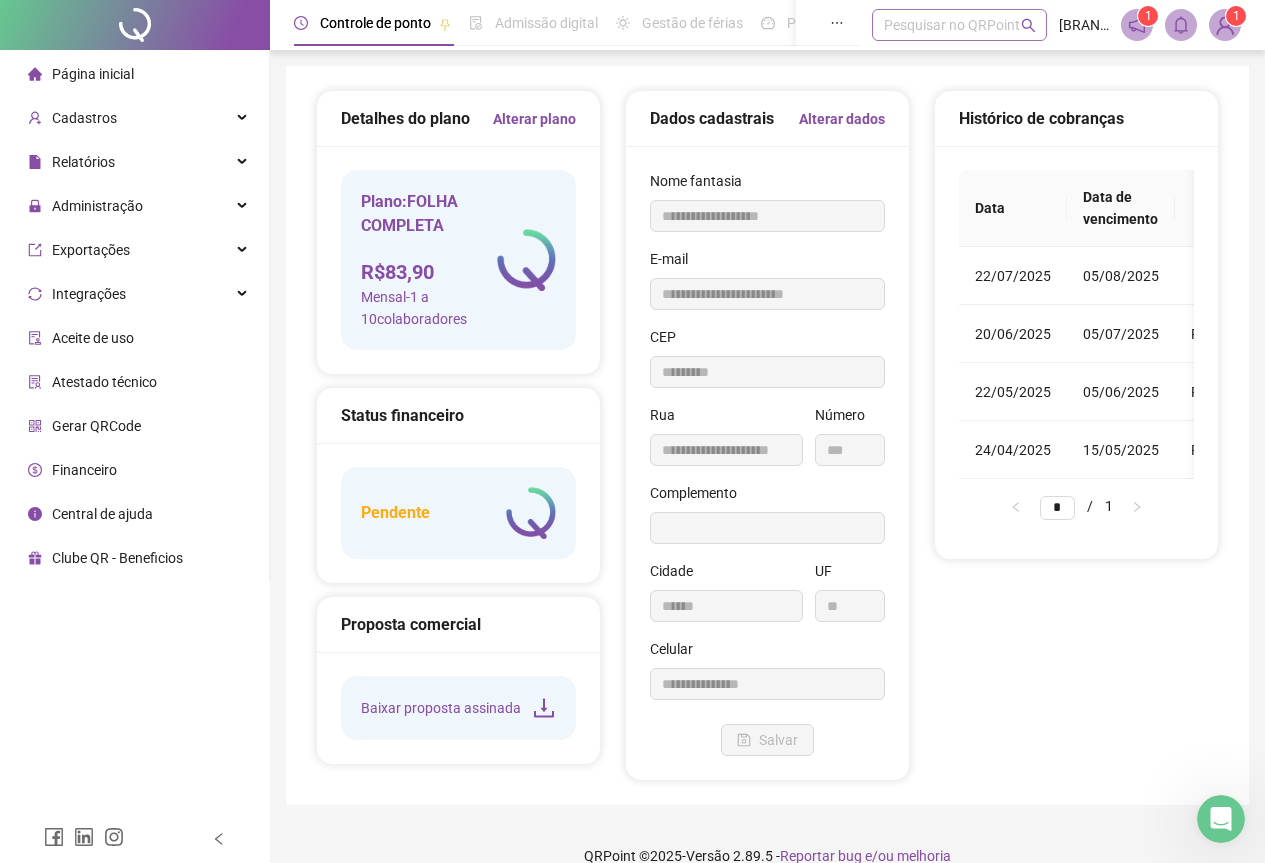 click on "Pesquisar no QRPoint" at bounding box center [959, 25] 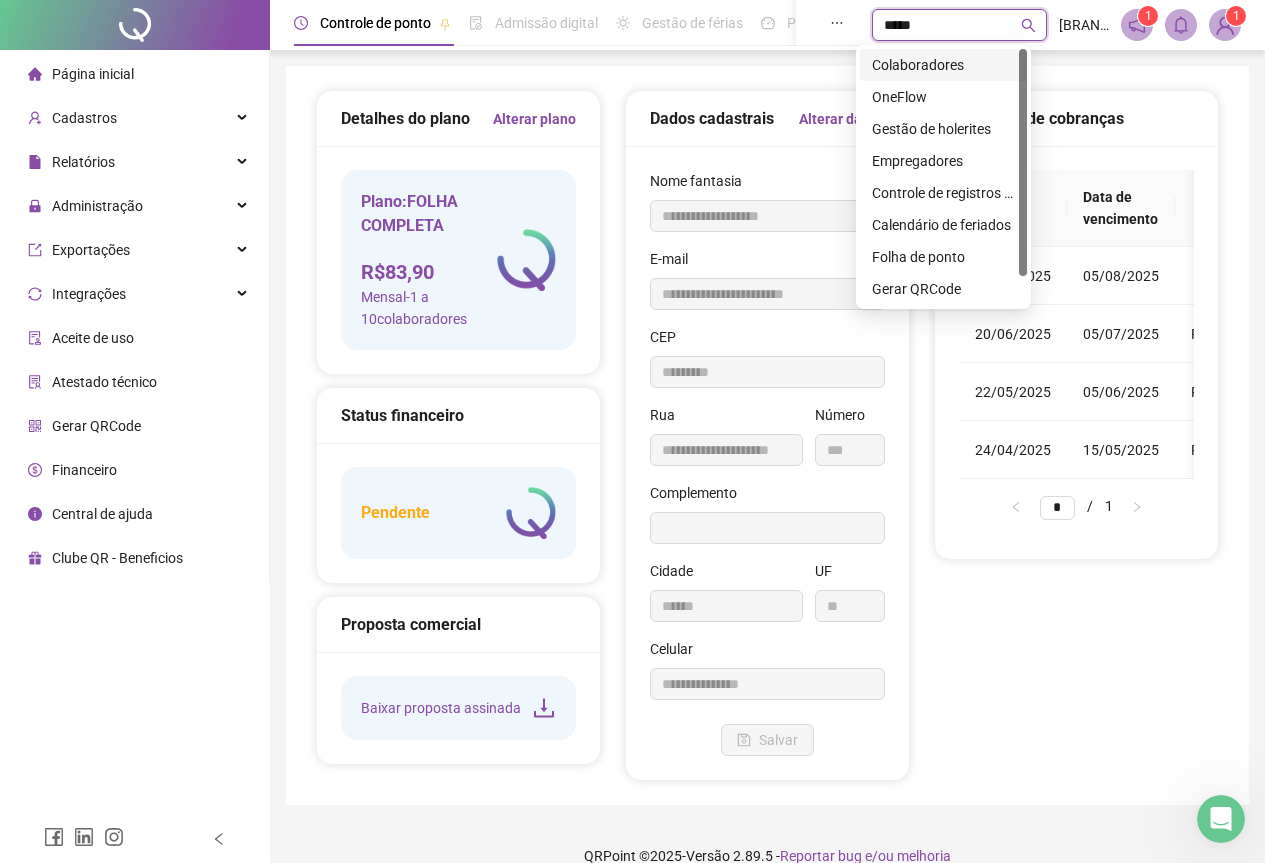 type on "******" 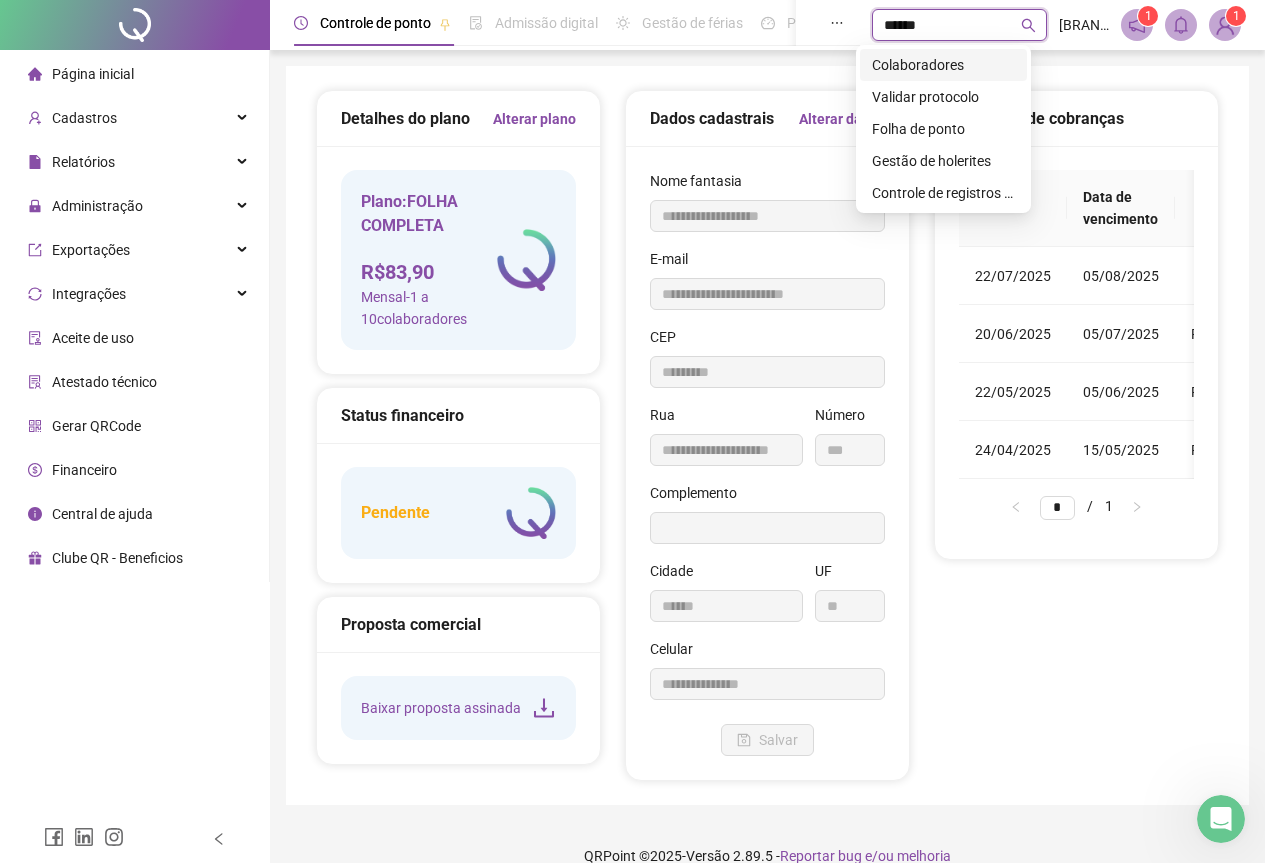 type 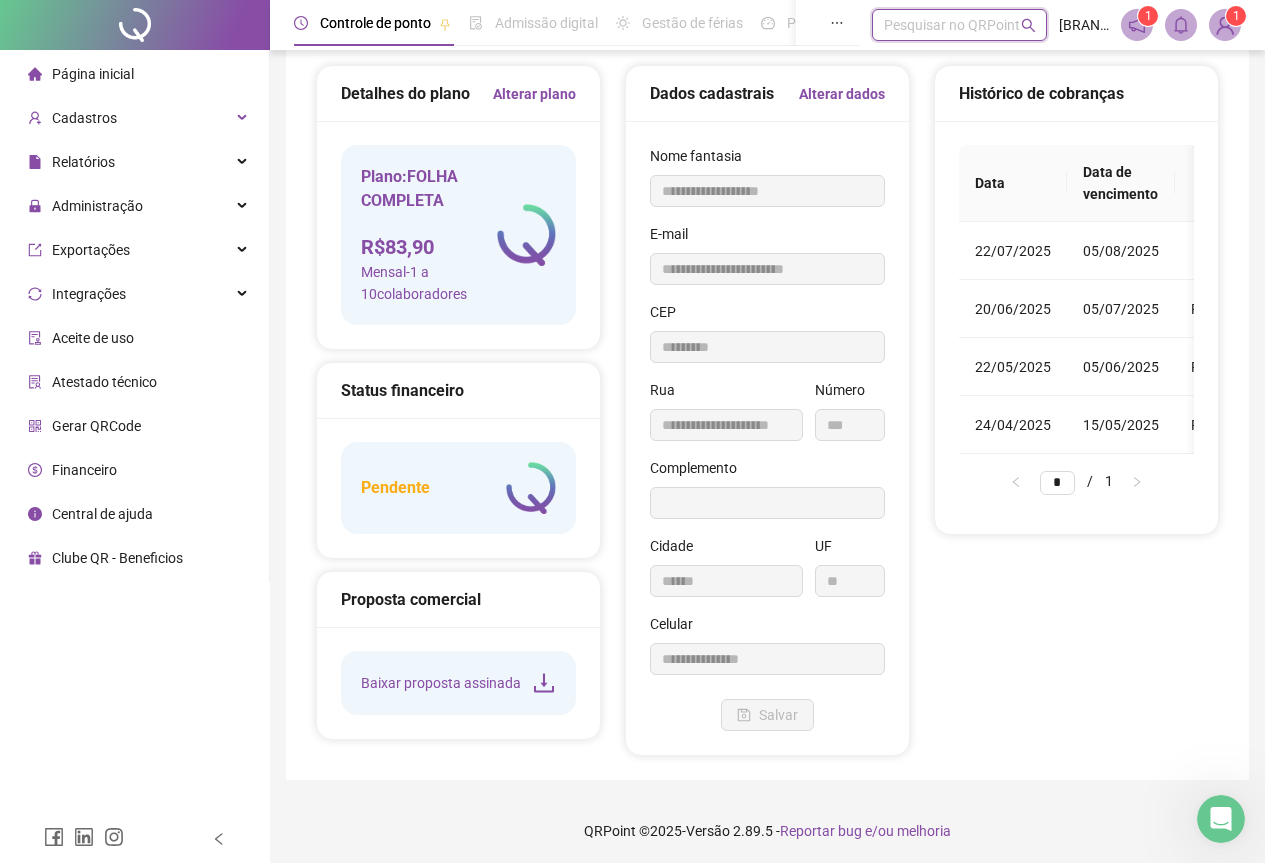 scroll, scrollTop: 28, scrollLeft: 0, axis: vertical 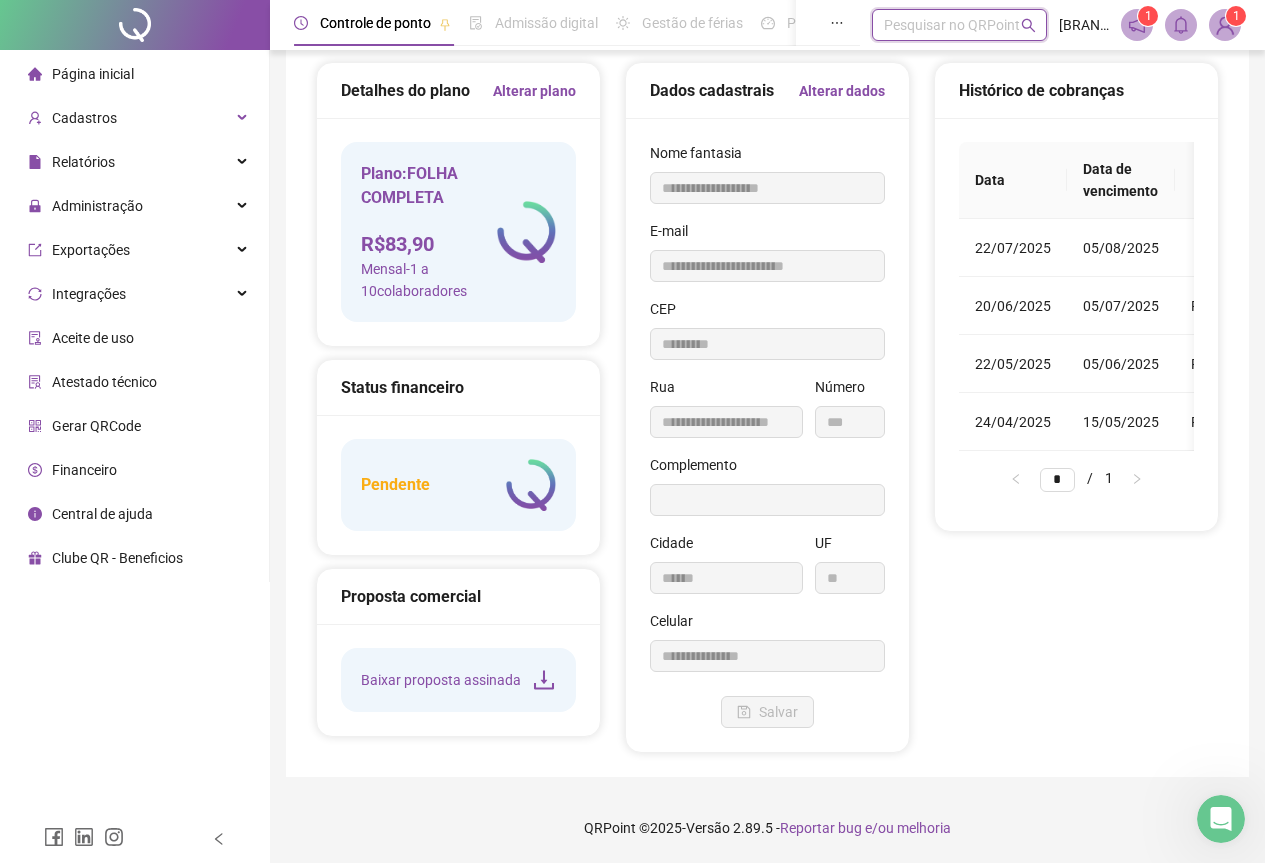 click at bounding box center (526, 231) 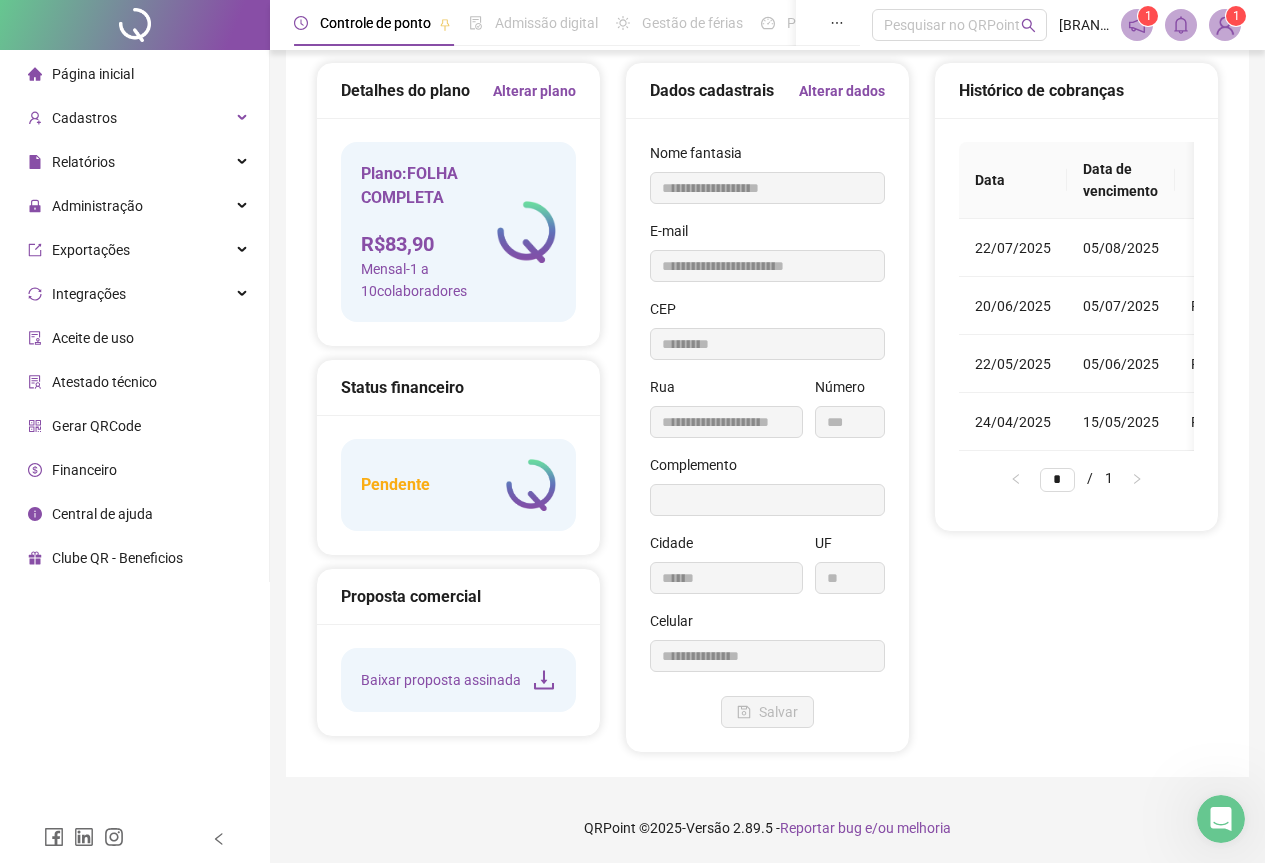 click on "Alterar plano" at bounding box center [534, 91] 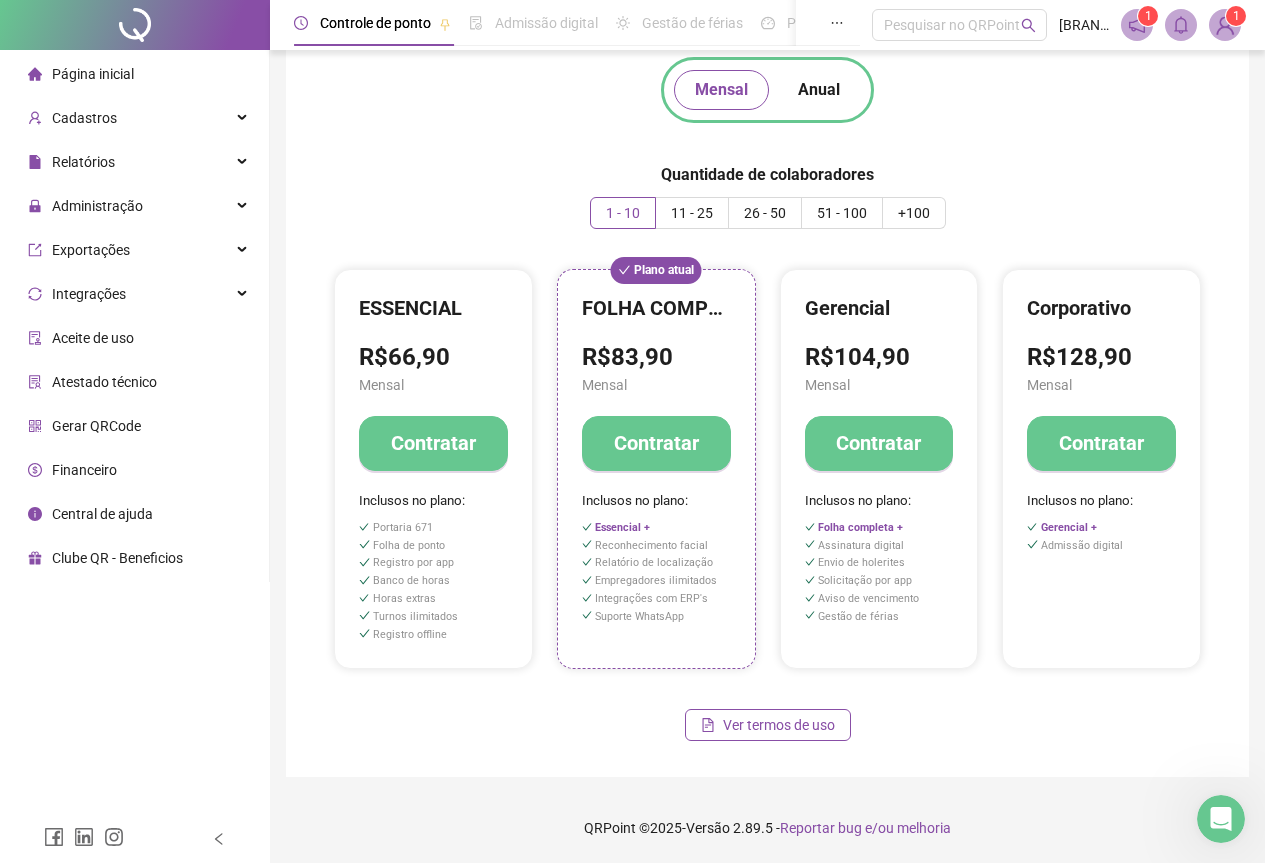 scroll, scrollTop: 0, scrollLeft: 0, axis: both 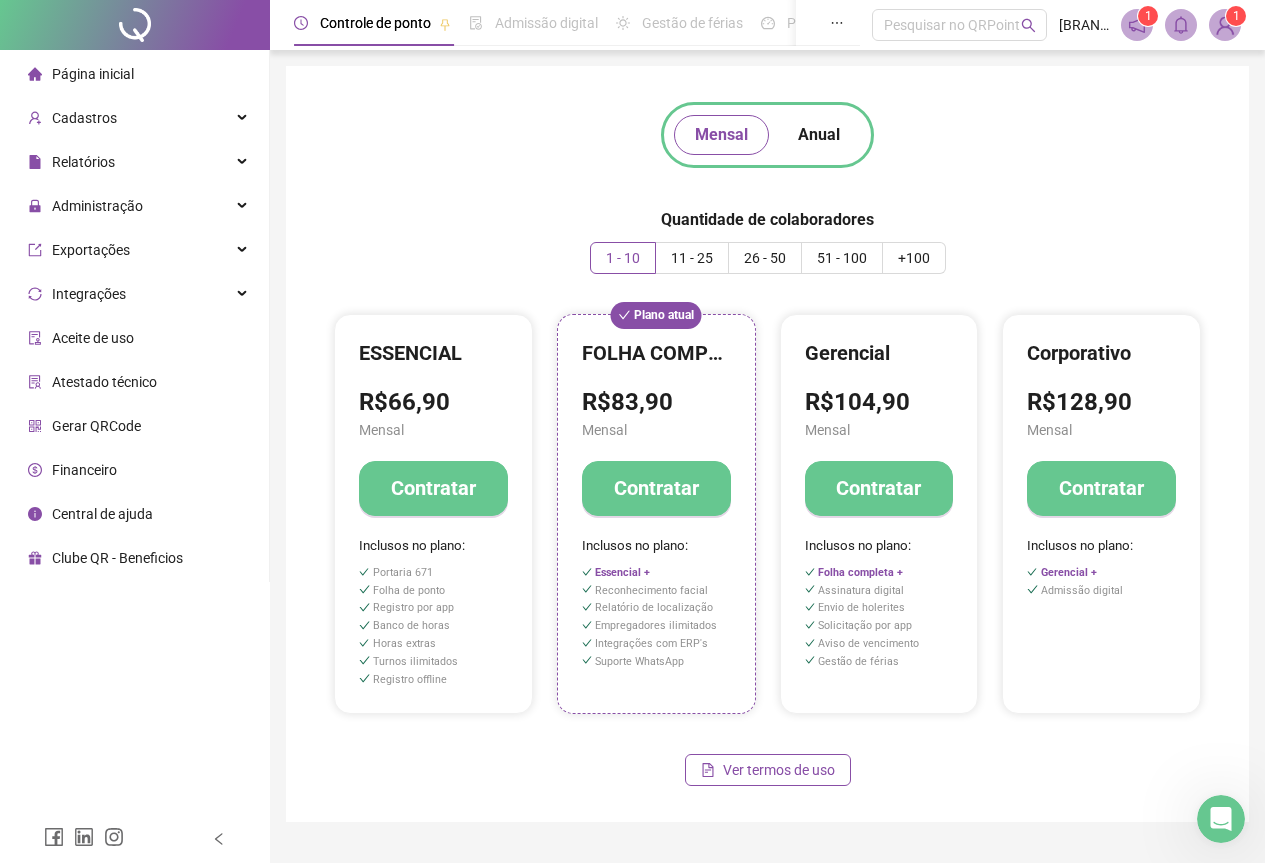 click on "Admissão digital" at bounding box center (533, 23) 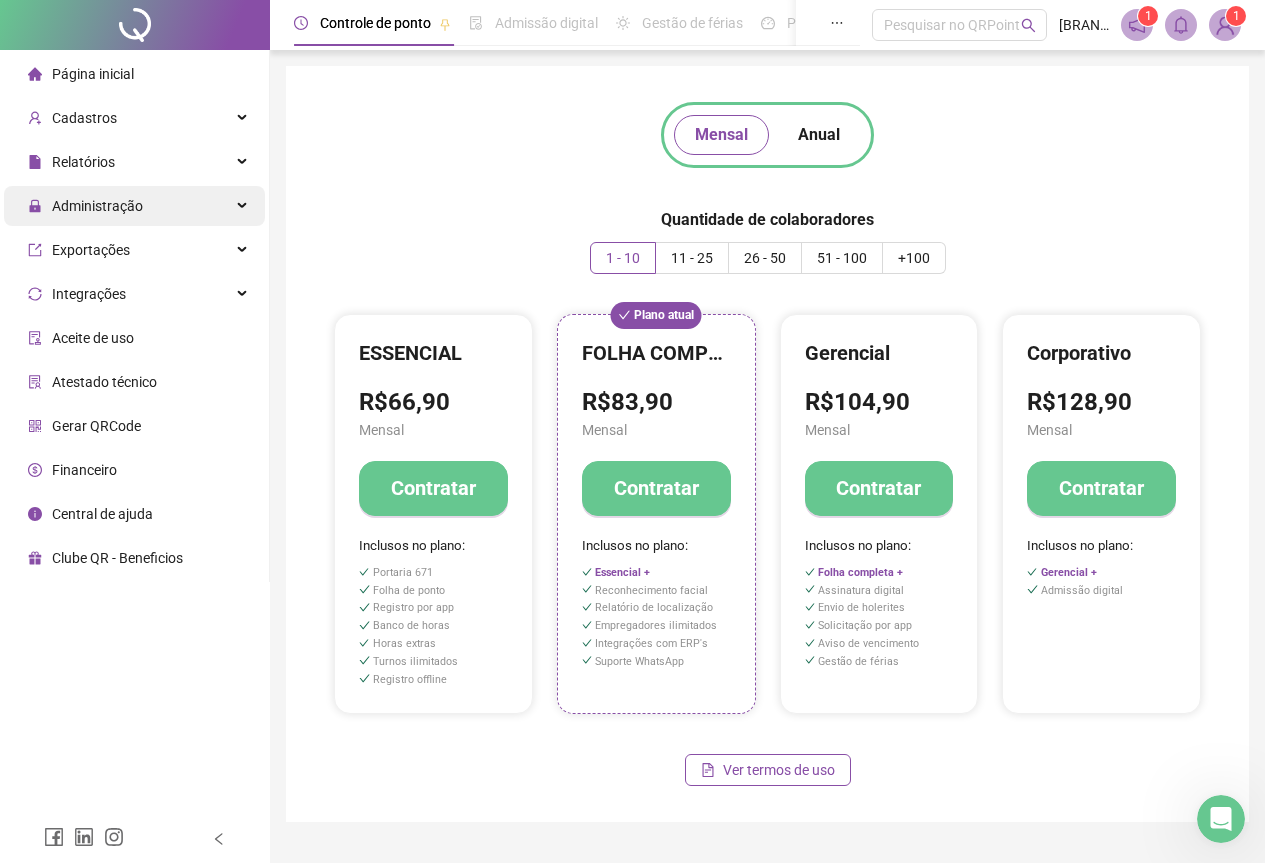 click on "Administração" at bounding box center [97, 206] 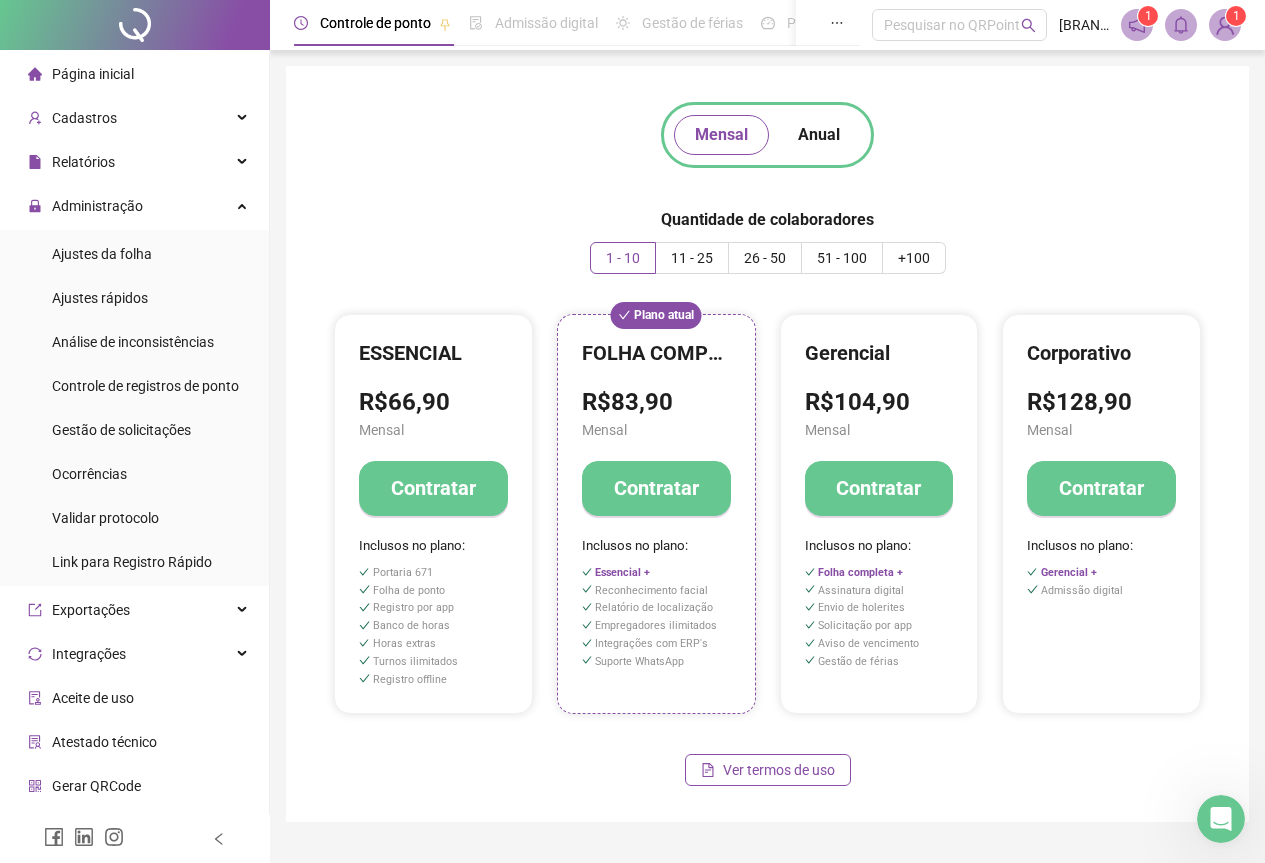 scroll, scrollTop: 79, scrollLeft: 0, axis: vertical 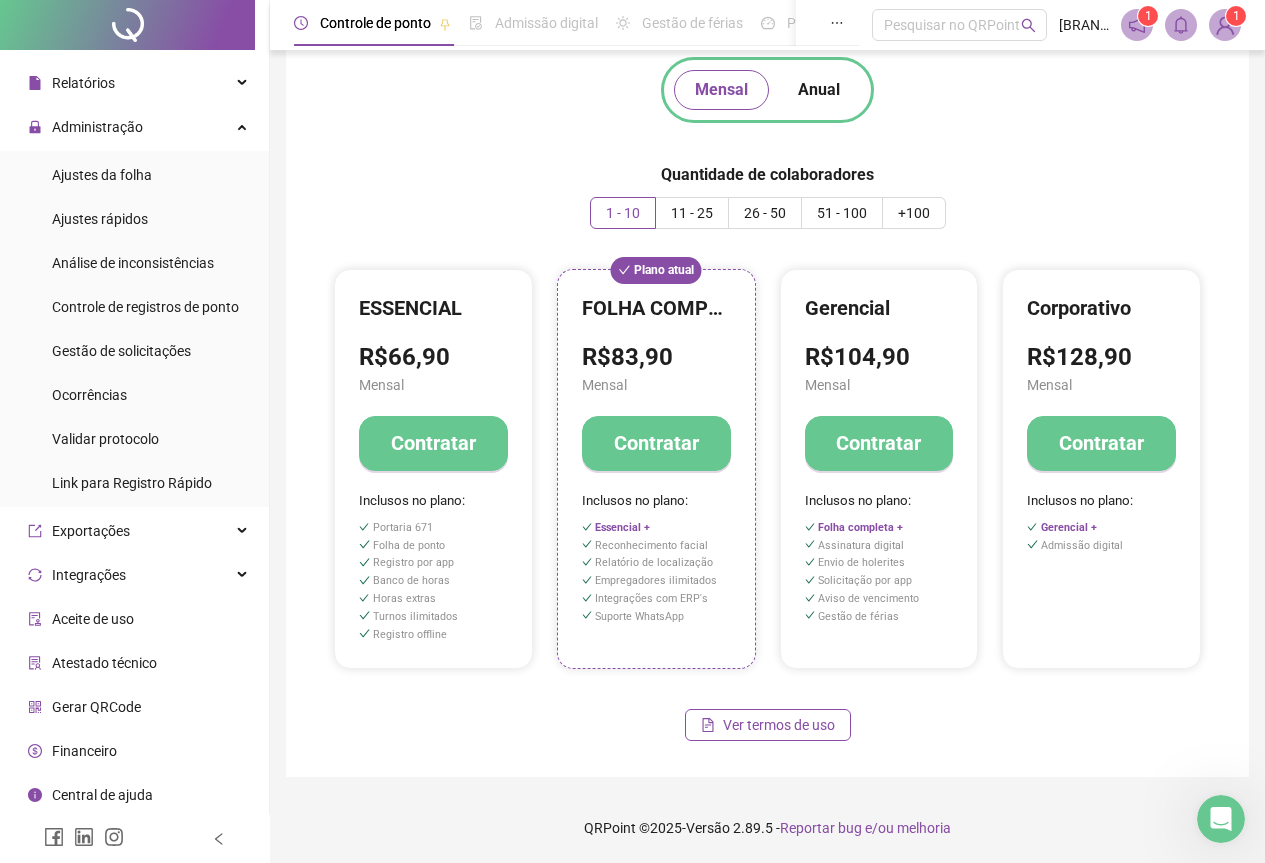 click on "Financeiro" at bounding box center [84, 751] 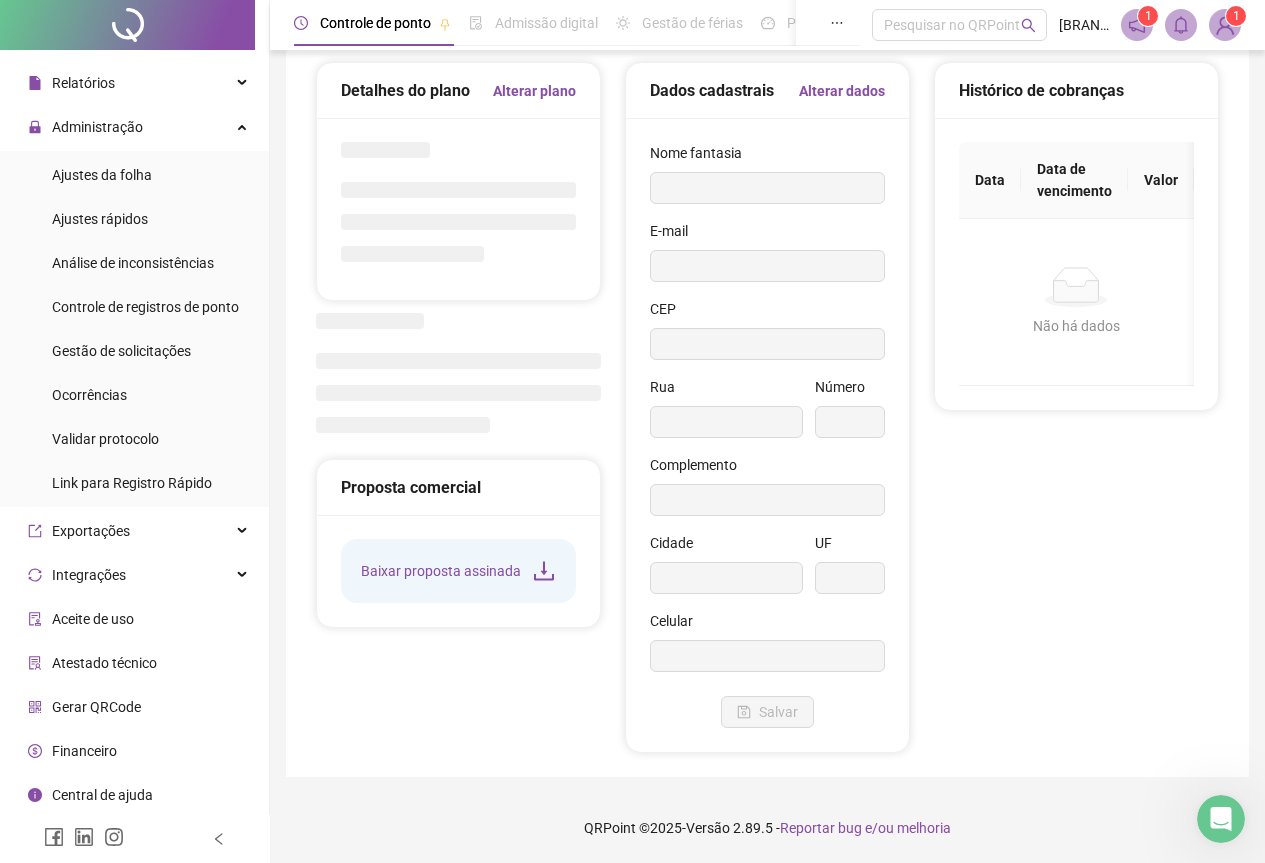 scroll, scrollTop: 28, scrollLeft: 0, axis: vertical 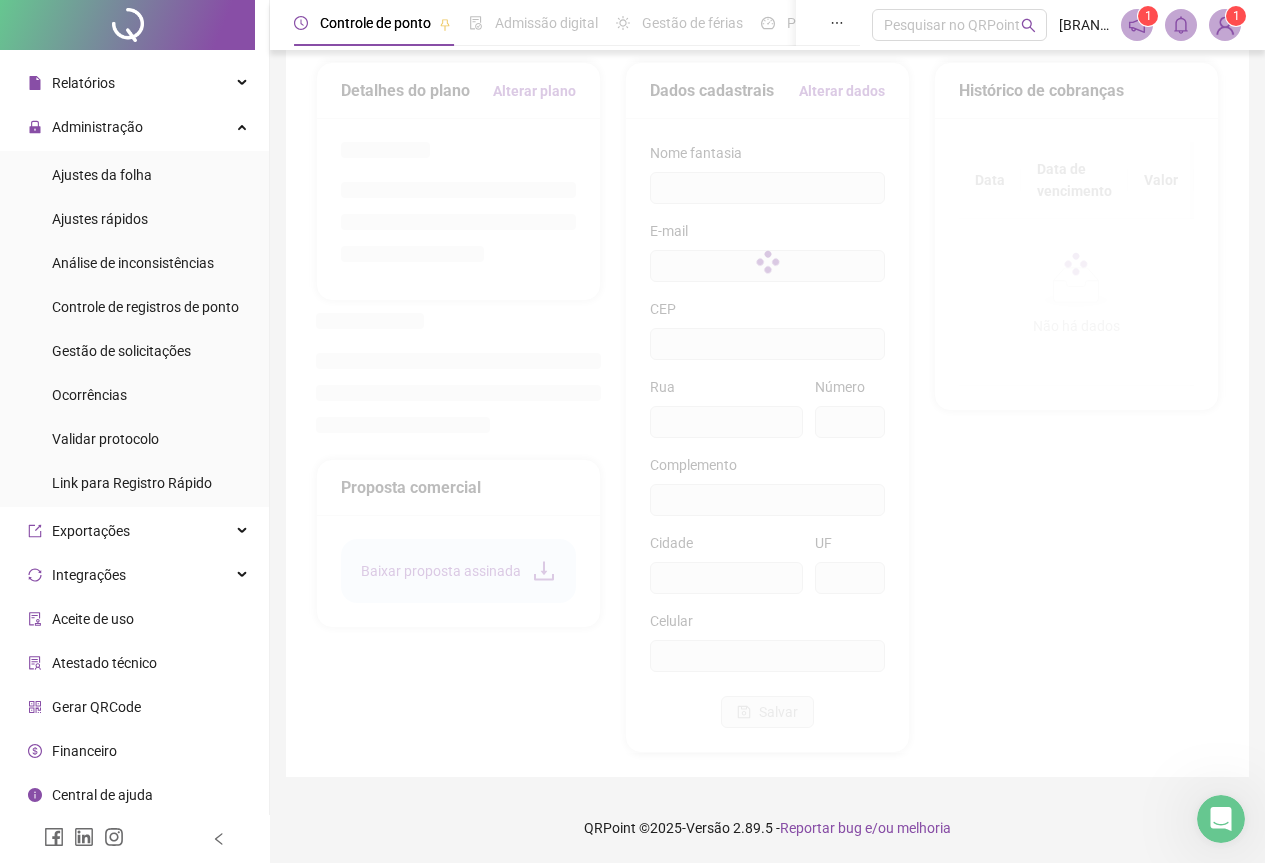 type on "**********" 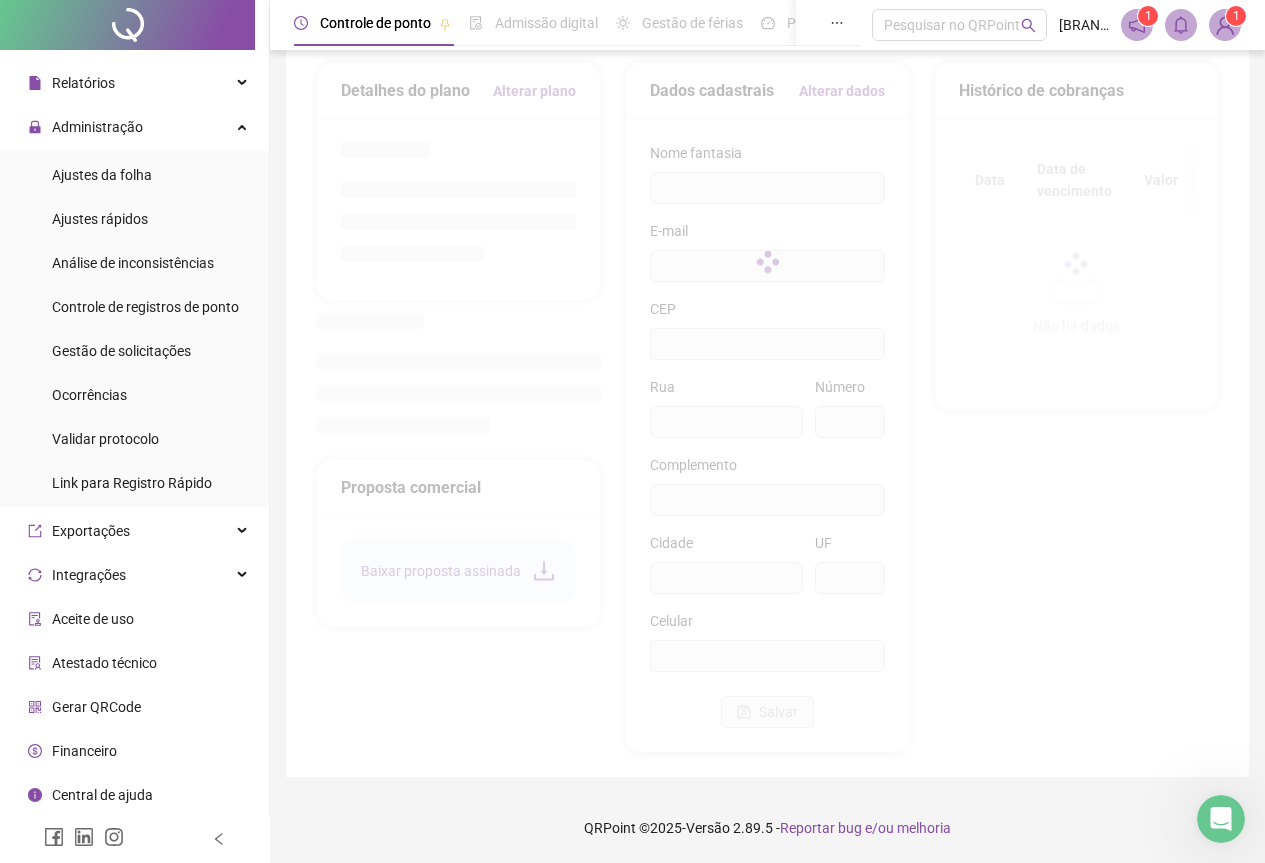 type on "***" 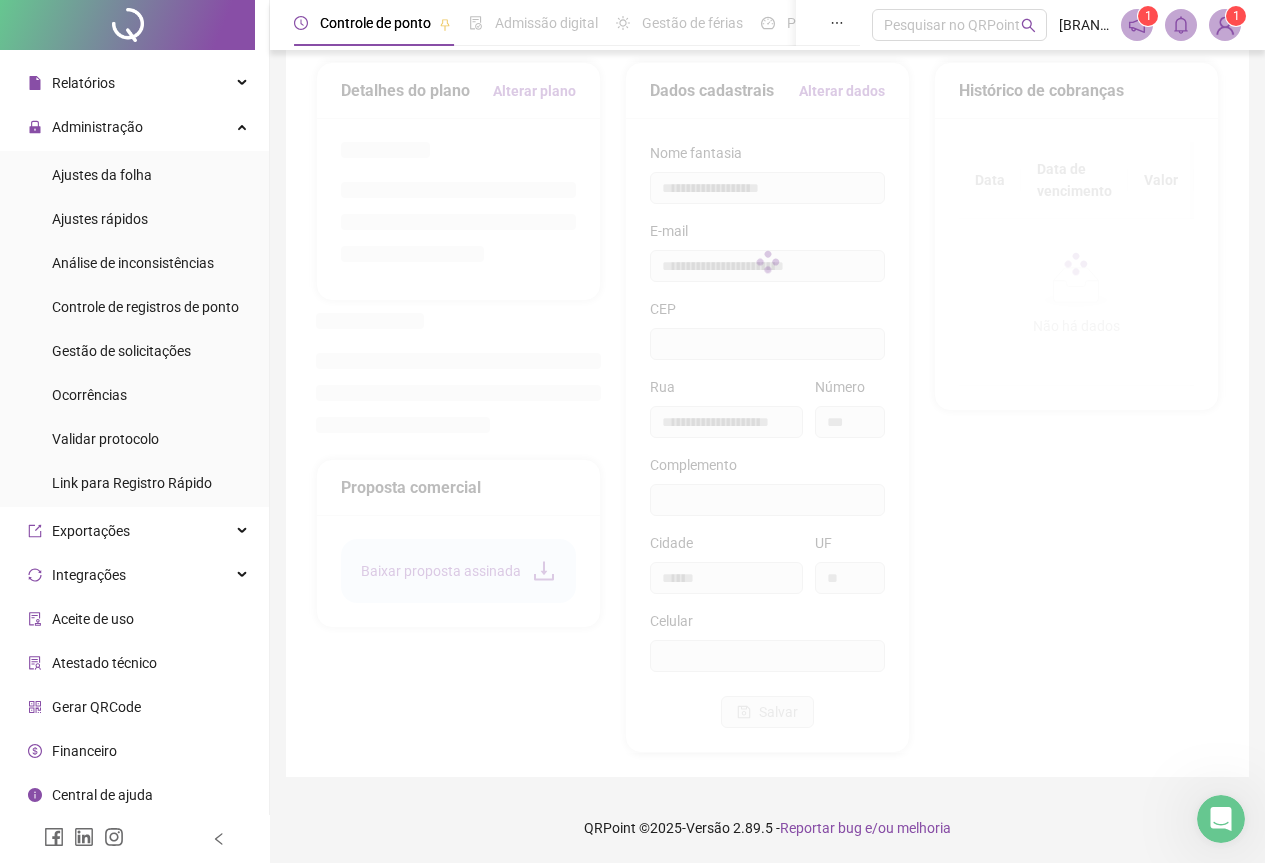 type on "*********" 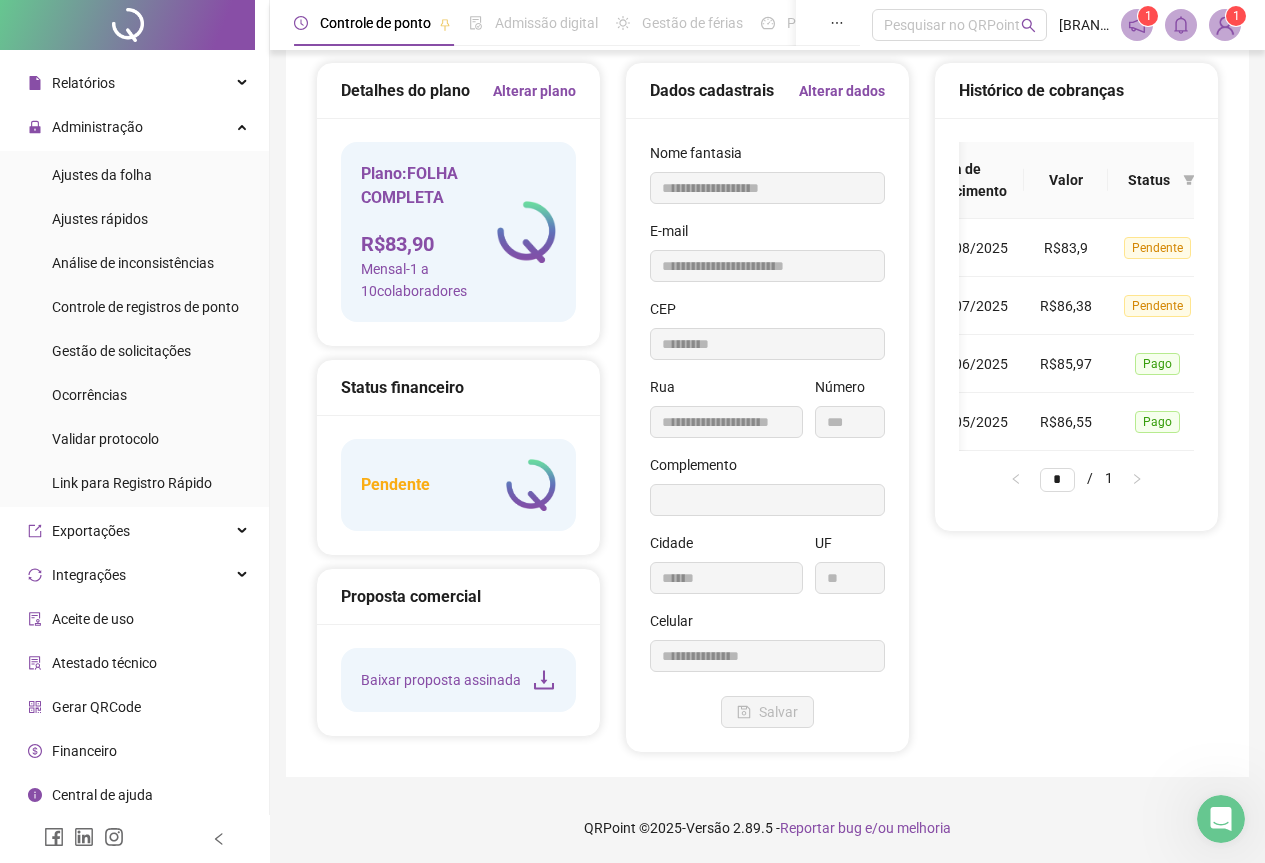 scroll, scrollTop: 0, scrollLeft: 223, axis: horizontal 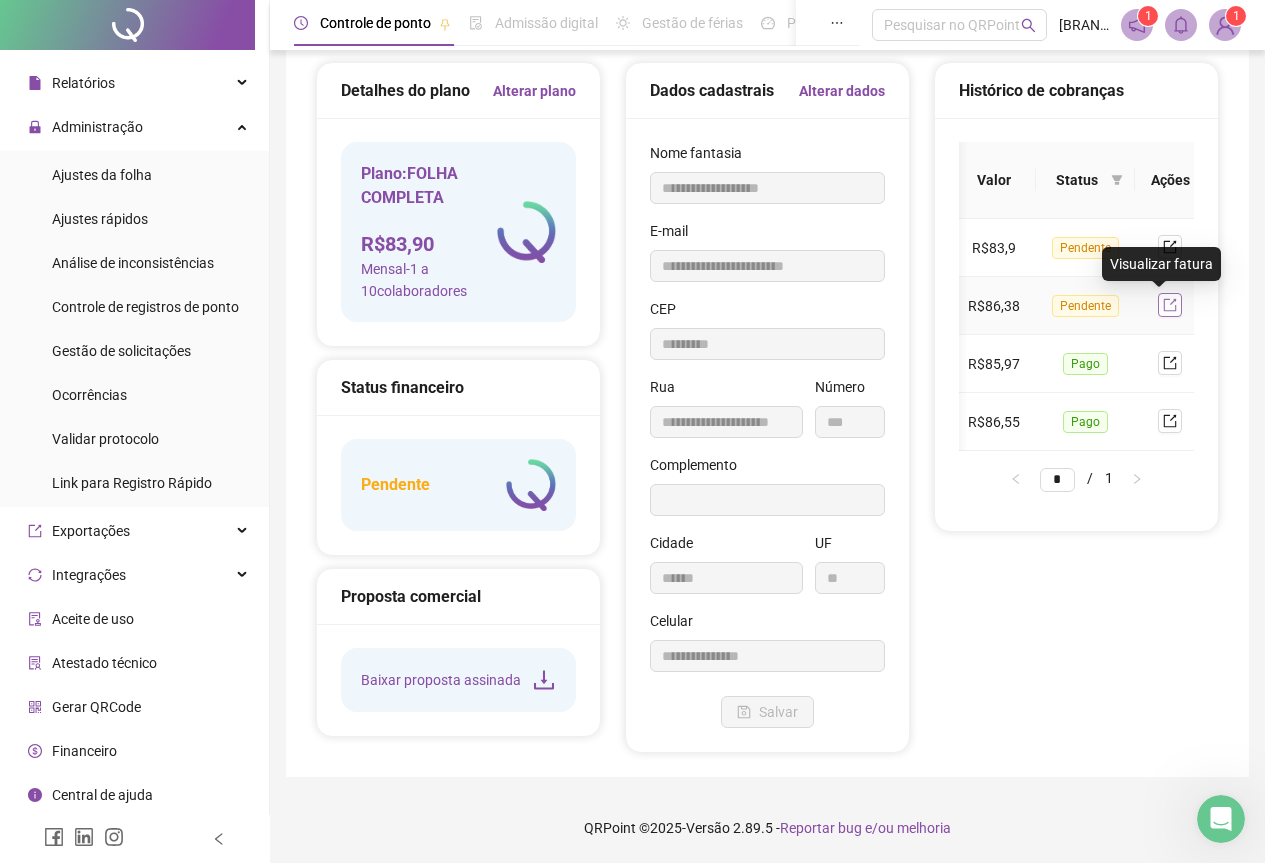 click 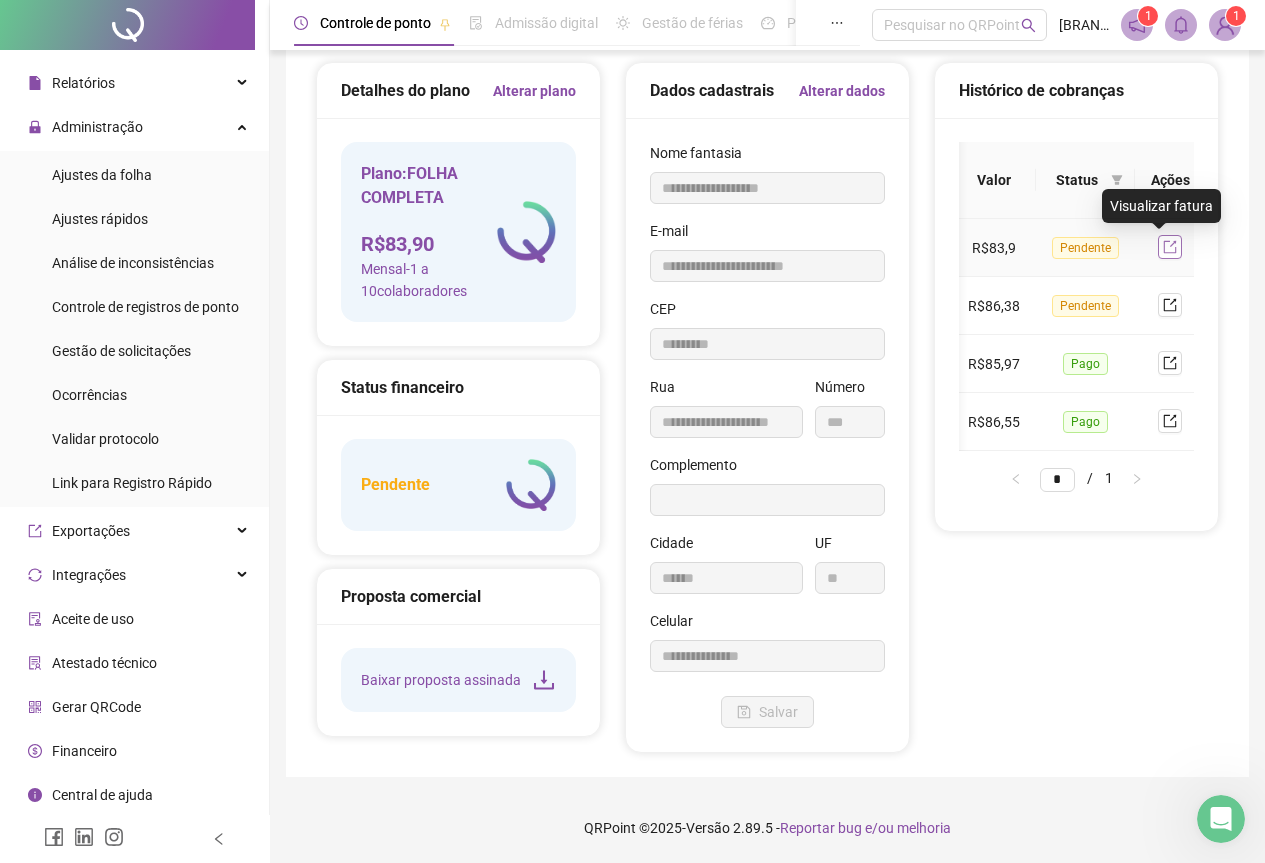 click at bounding box center [1170, 247] 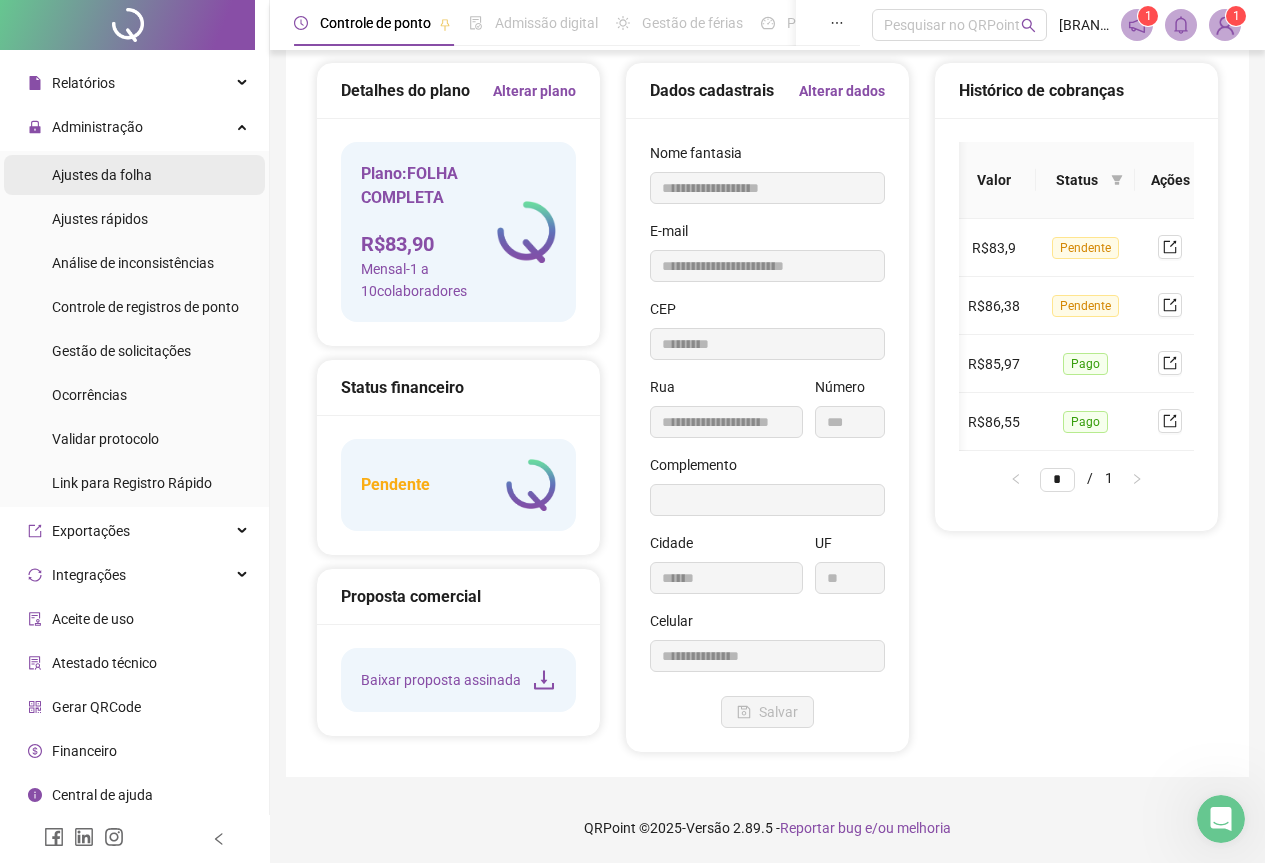 click on "Ajustes da folha" at bounding box center (102, 175) 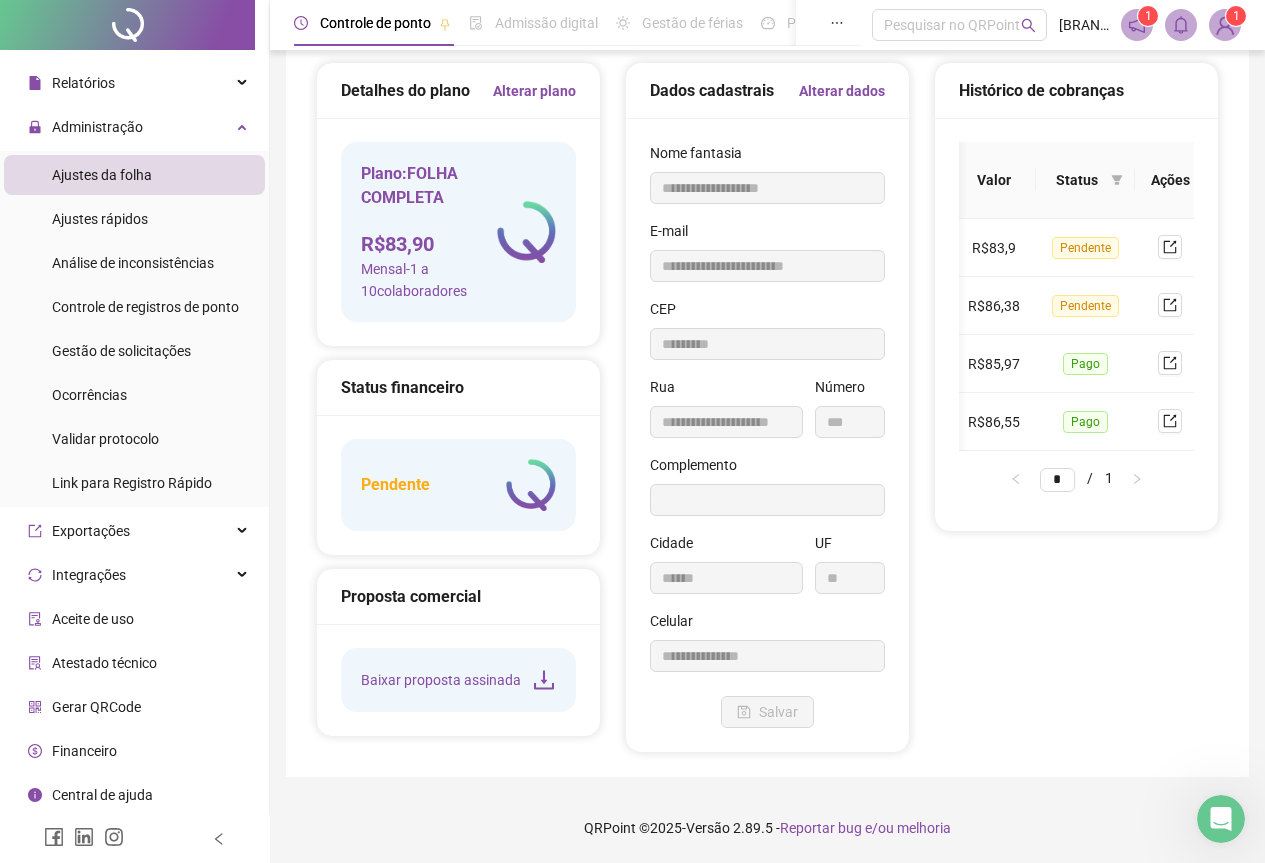 click on "Ajustes da folha" at bounding box center (102, 175) 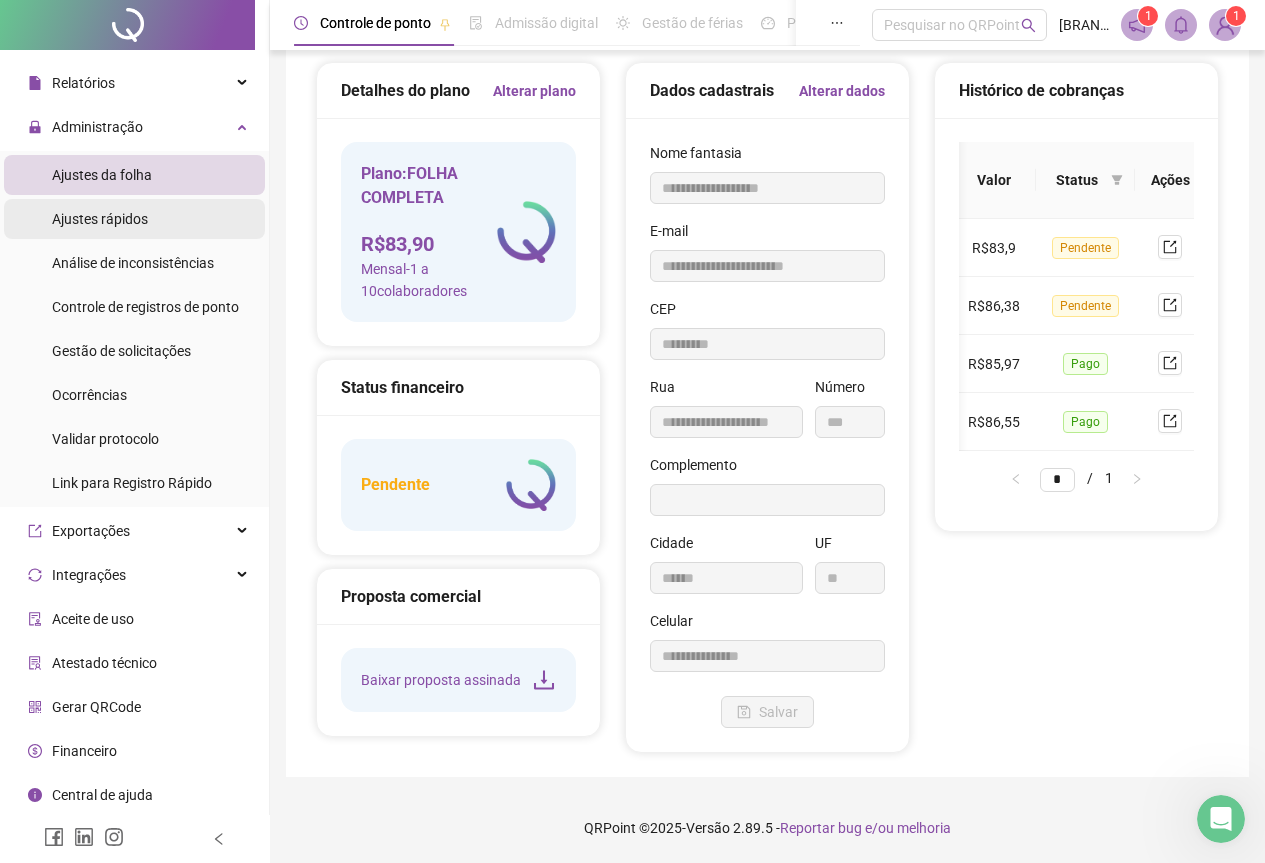 click on "Ajustes rápidos" at bounding box center [100, 219] 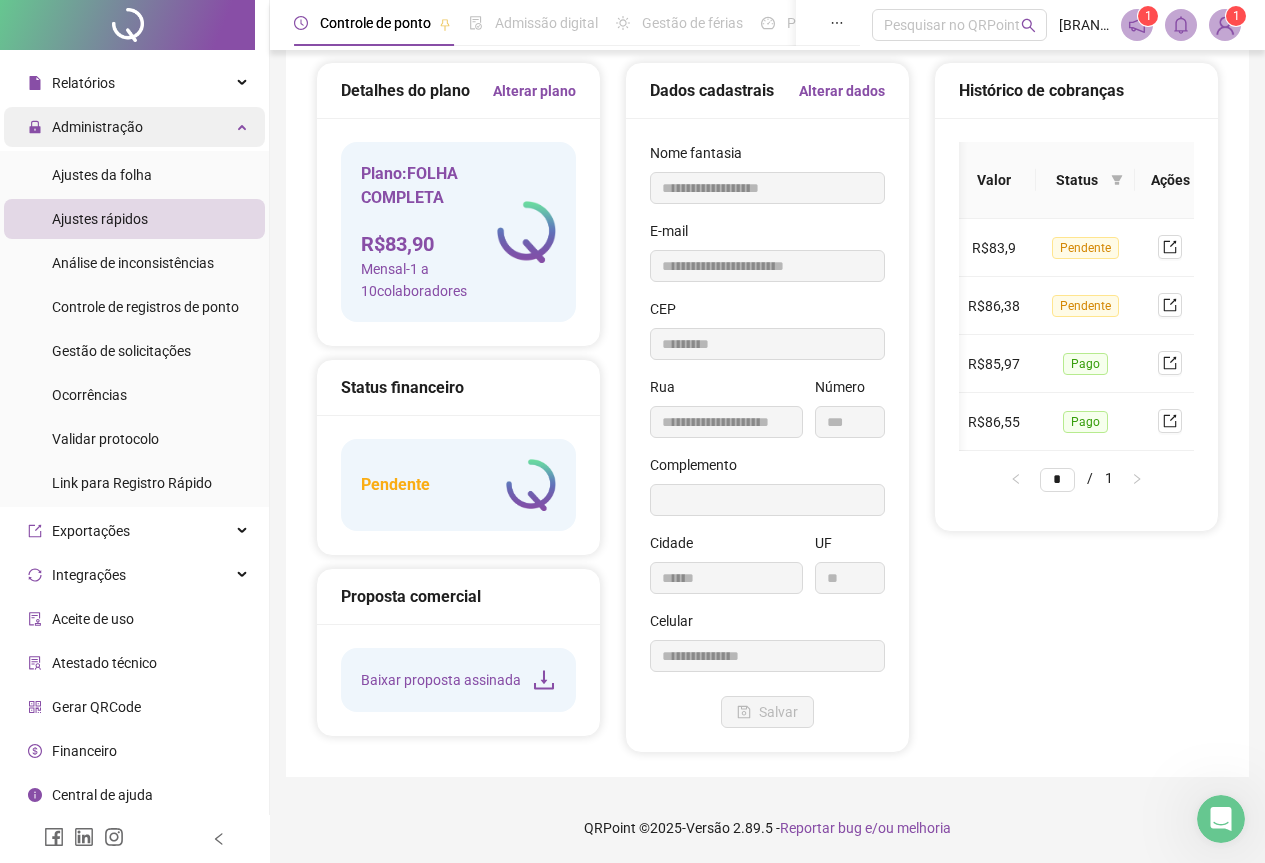 click on "Administração" at bounding box center (134, 127) 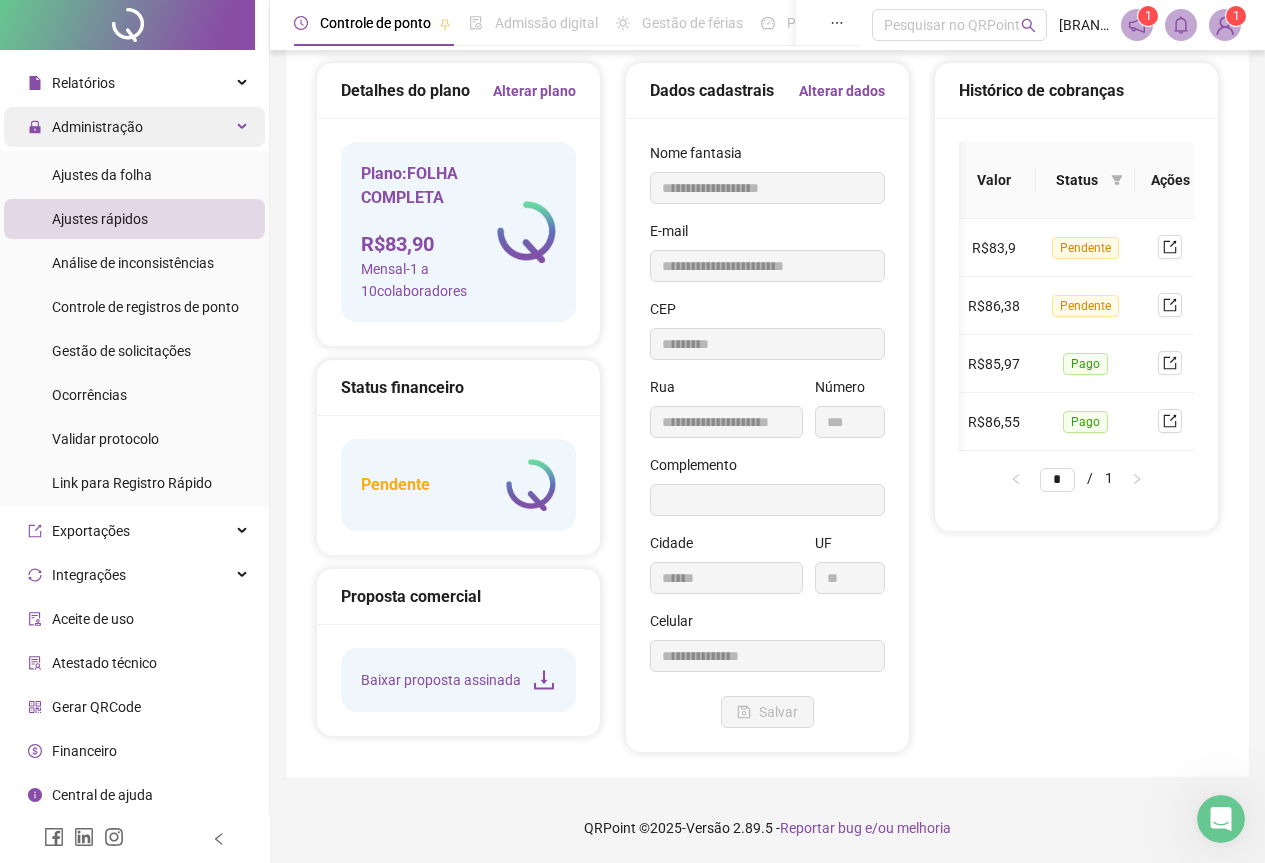 scroll, scrollTop: 0, scrollLeft: 0, axis: both 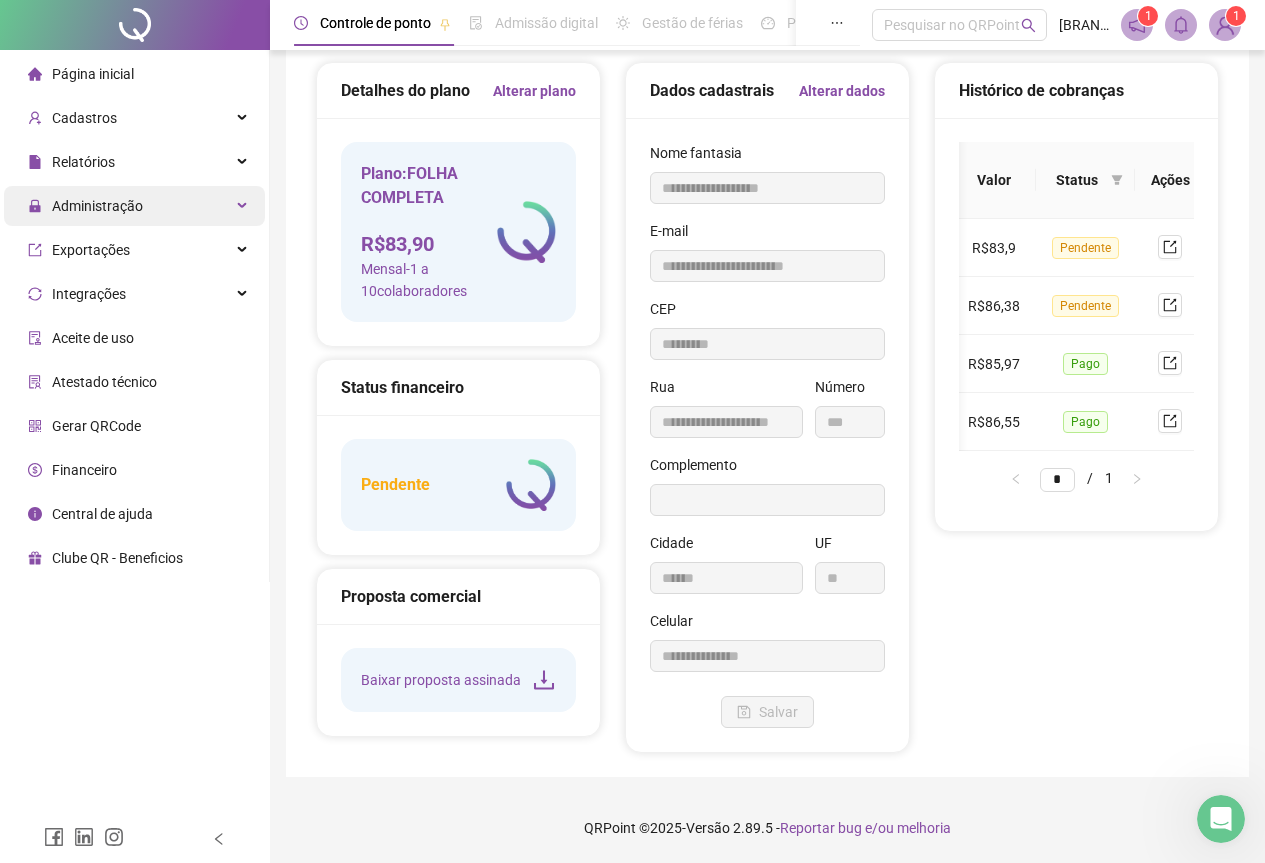 click on "Administração" at bounding box center (97, 206) 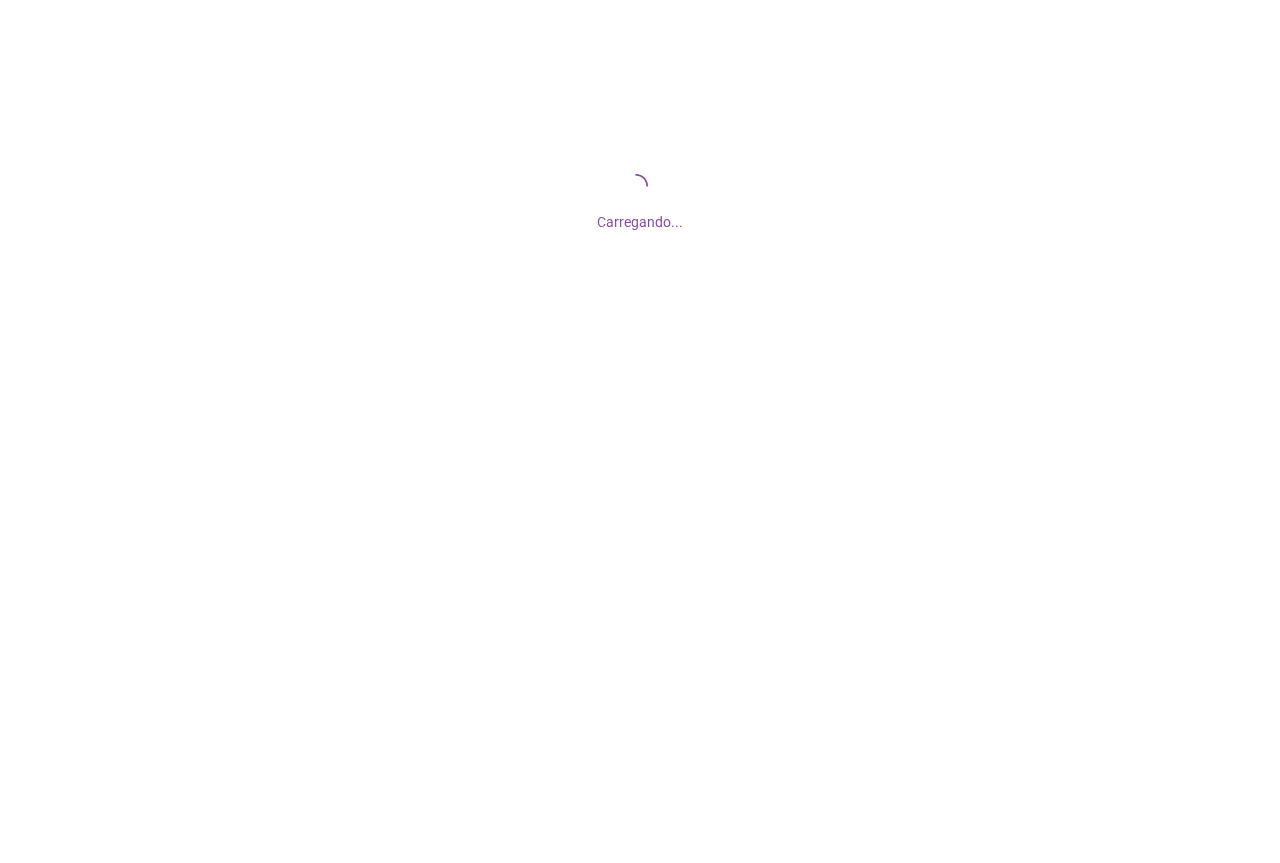 scroll, scrollTop: 0, scrollLeft: 0, axis: both 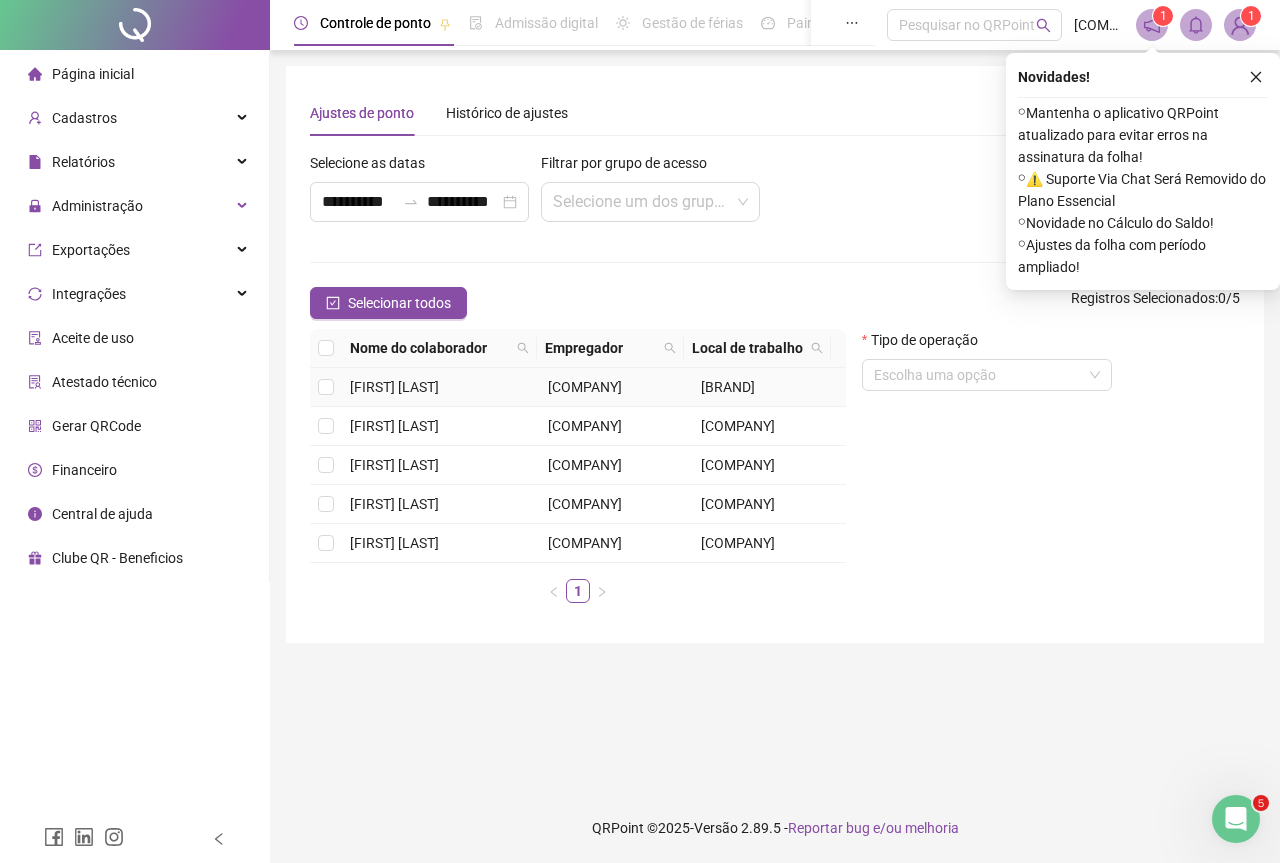 click on "[FIRST] [LAST]" at bounding box center (441, 387) 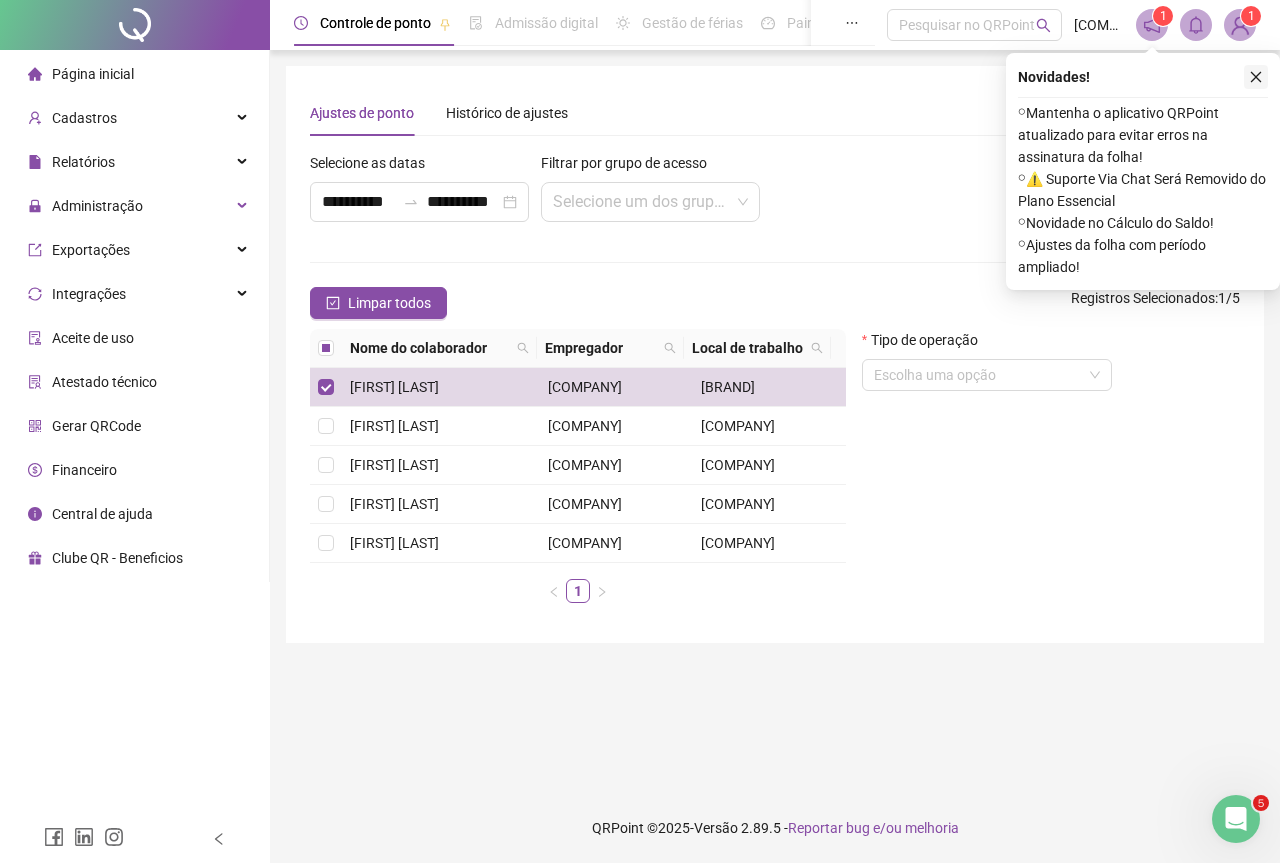 click at bounding box center (1256, 77) 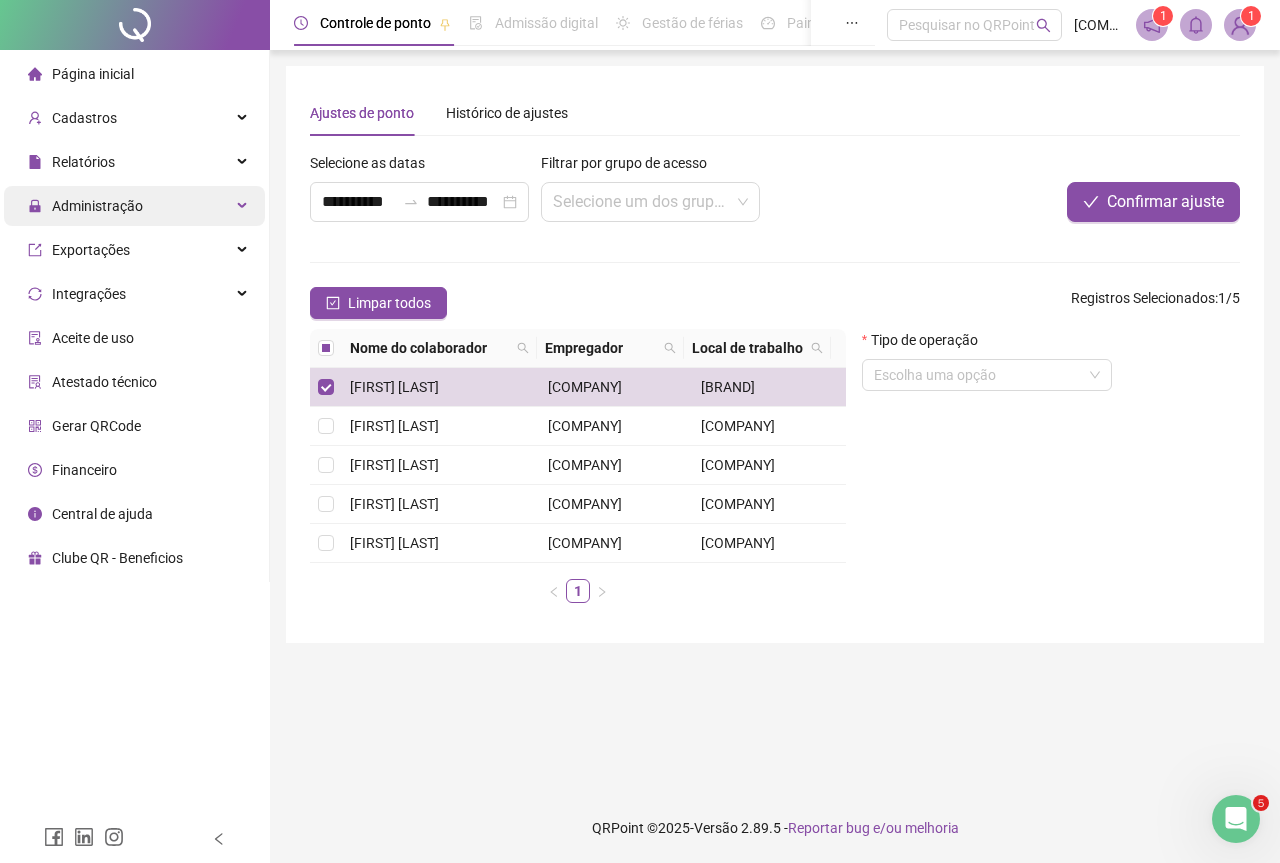 click on "Administração" at bounding box center [85, 206] 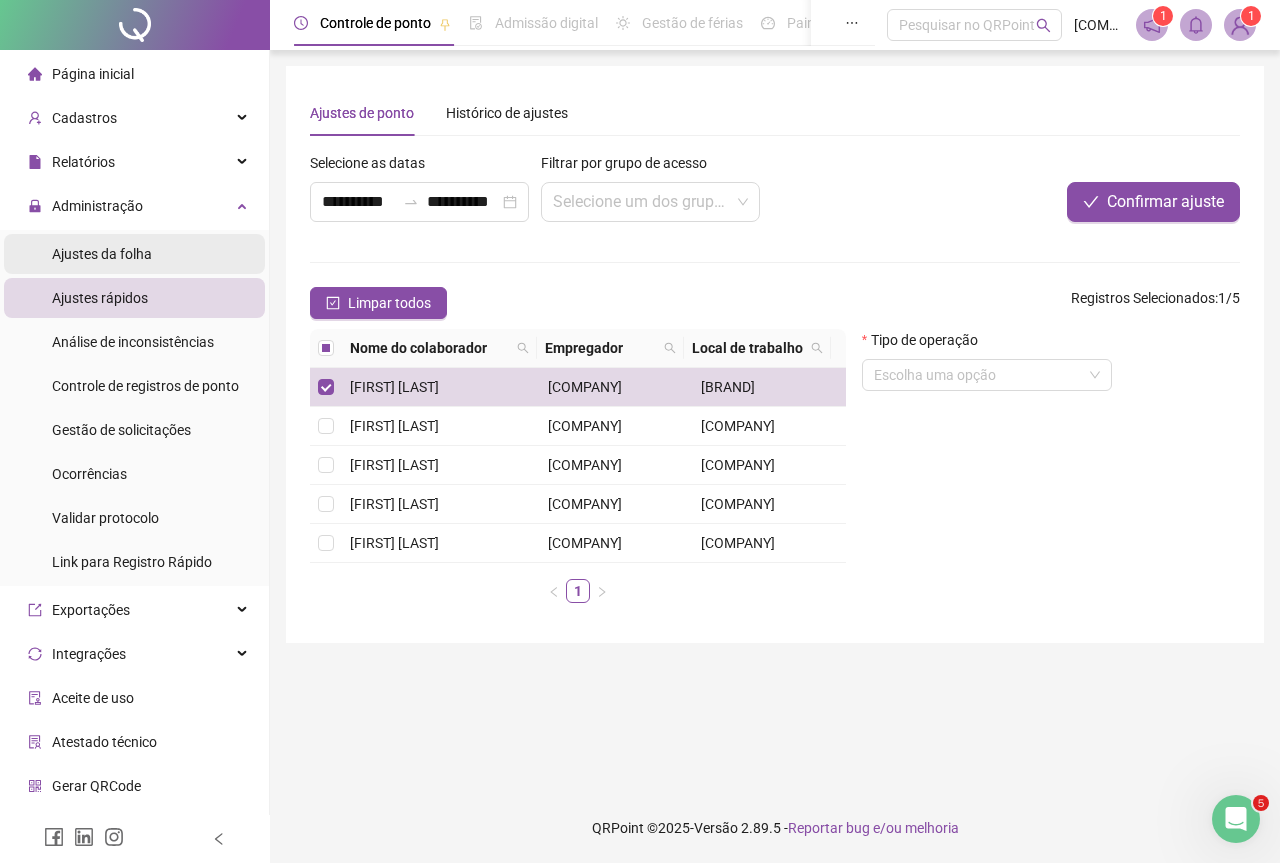 click on "Ajustes da folha" at bounding box center (102, 254) 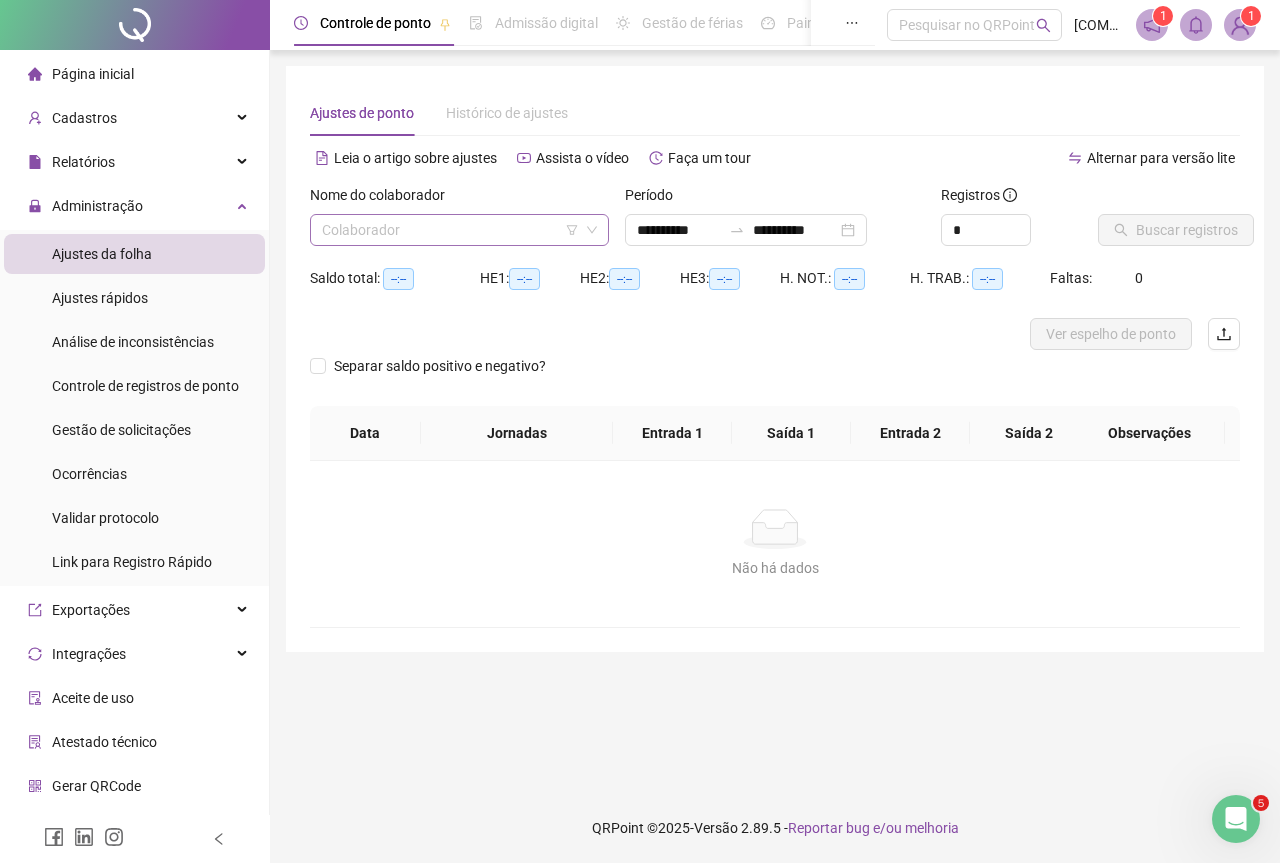 click on "Colaborador" at bounding box center [459, 230] 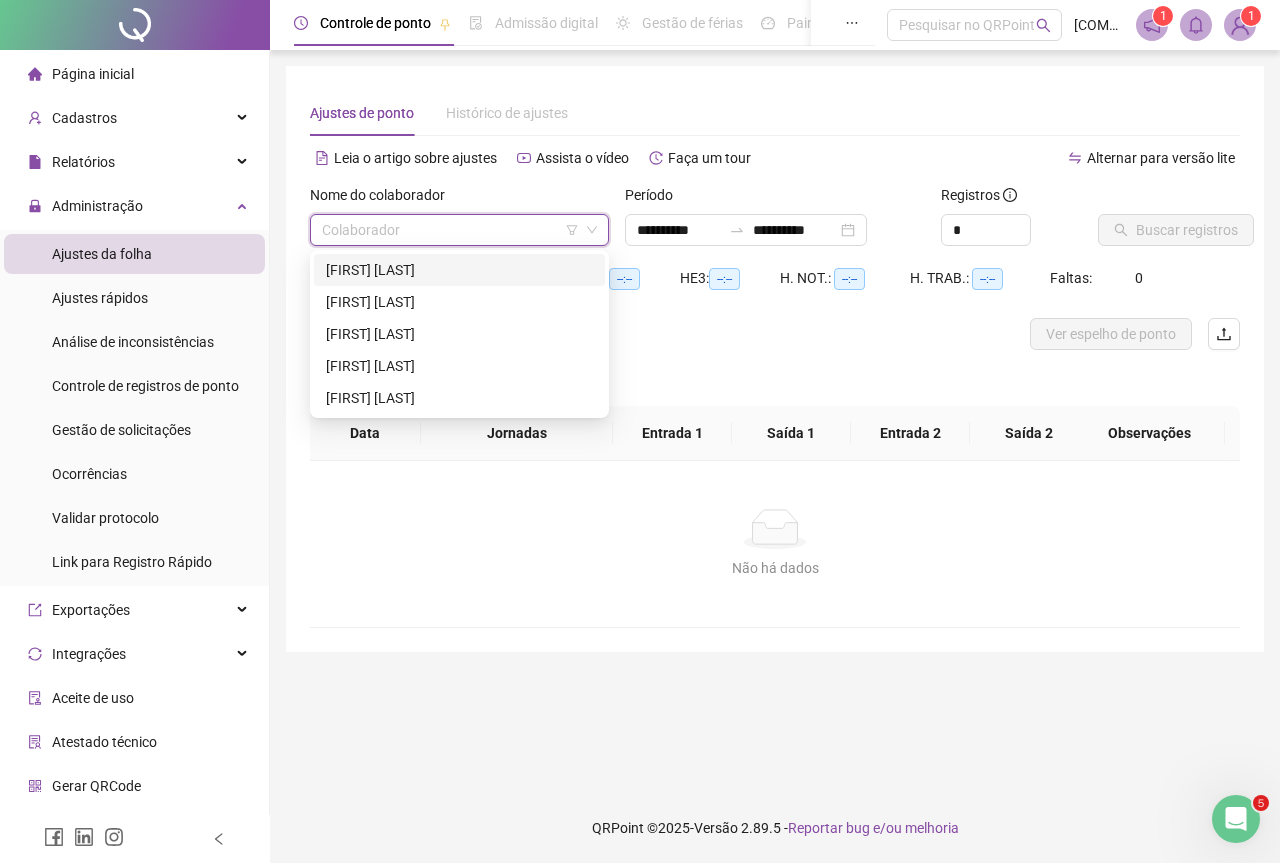click on "[FIRST] [LAST]" at bounding box center (459, 270) 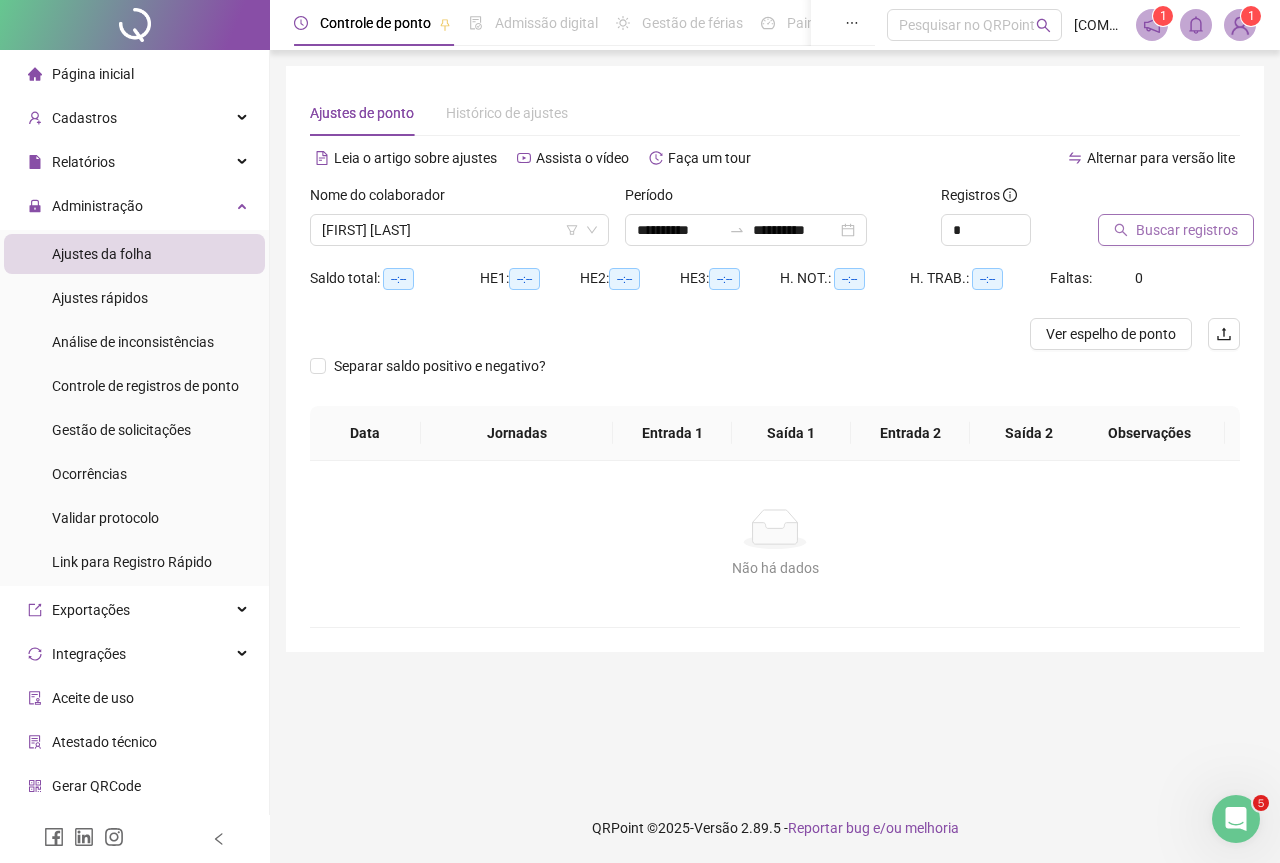click on "Buscar registros" at bounding box center [1187, 230] 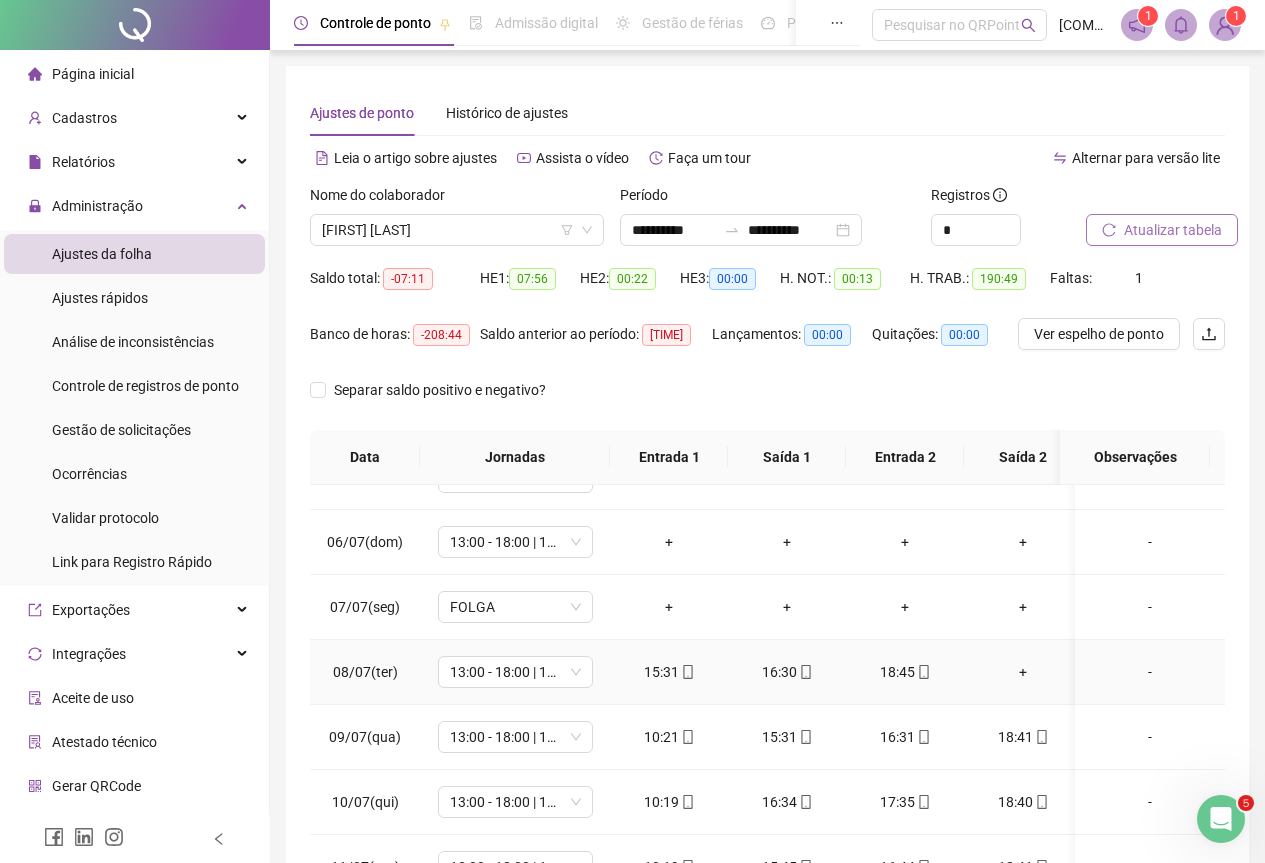 scroll, scrollTop: 200, scrollLeft: 0, axis: vertical 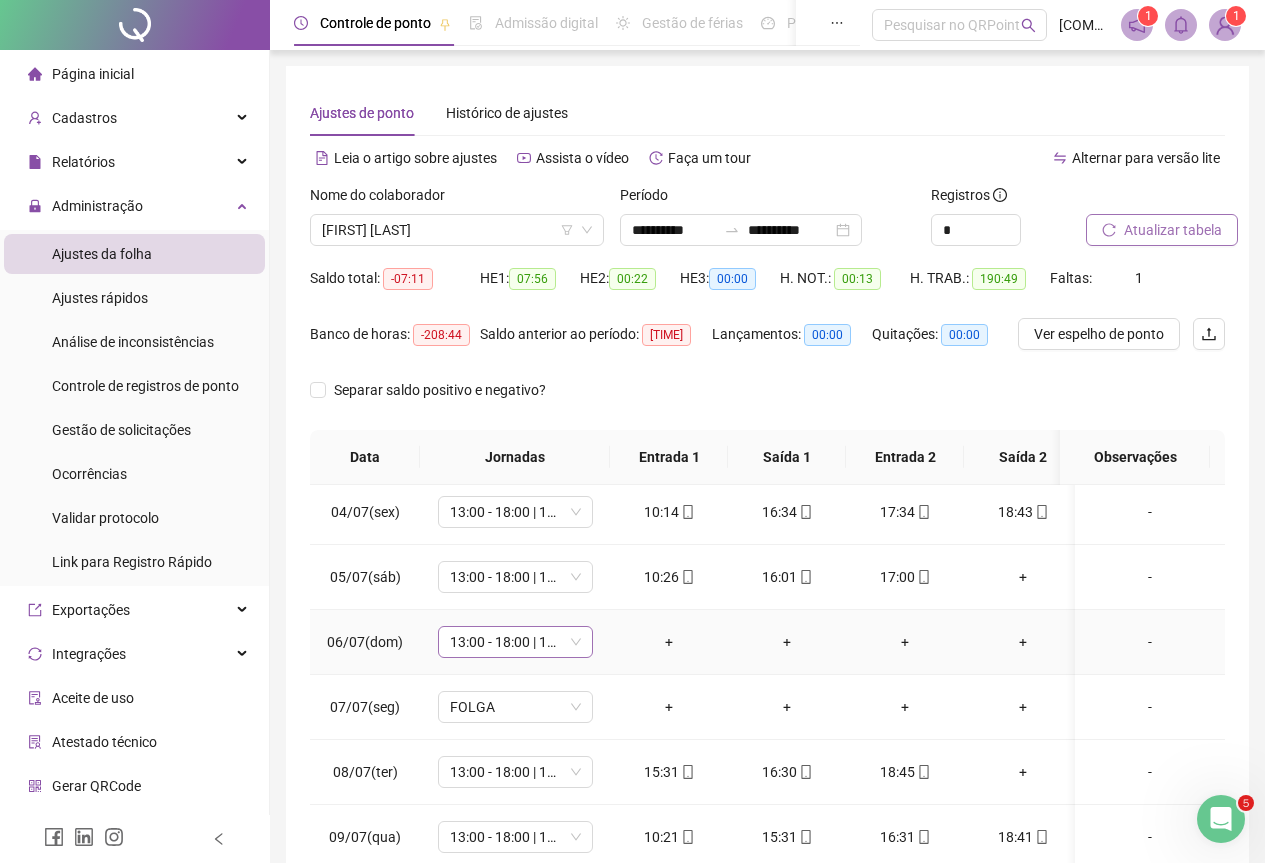 click on "13:00 - 18:00 | 19:00 - 21:20" at bounding box center [515, 642] 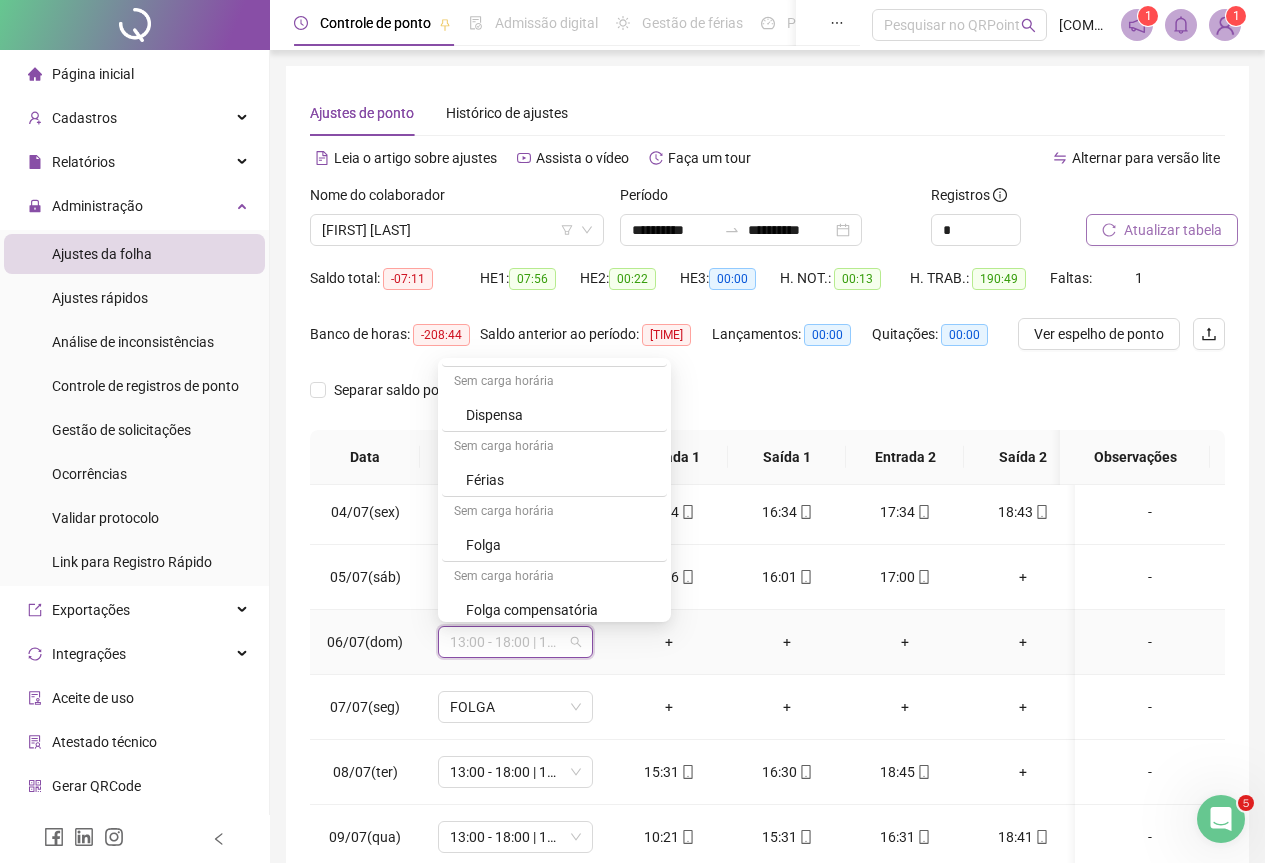 scroll, scrollTop: 344, scrollLeft: 0, axis: vertical 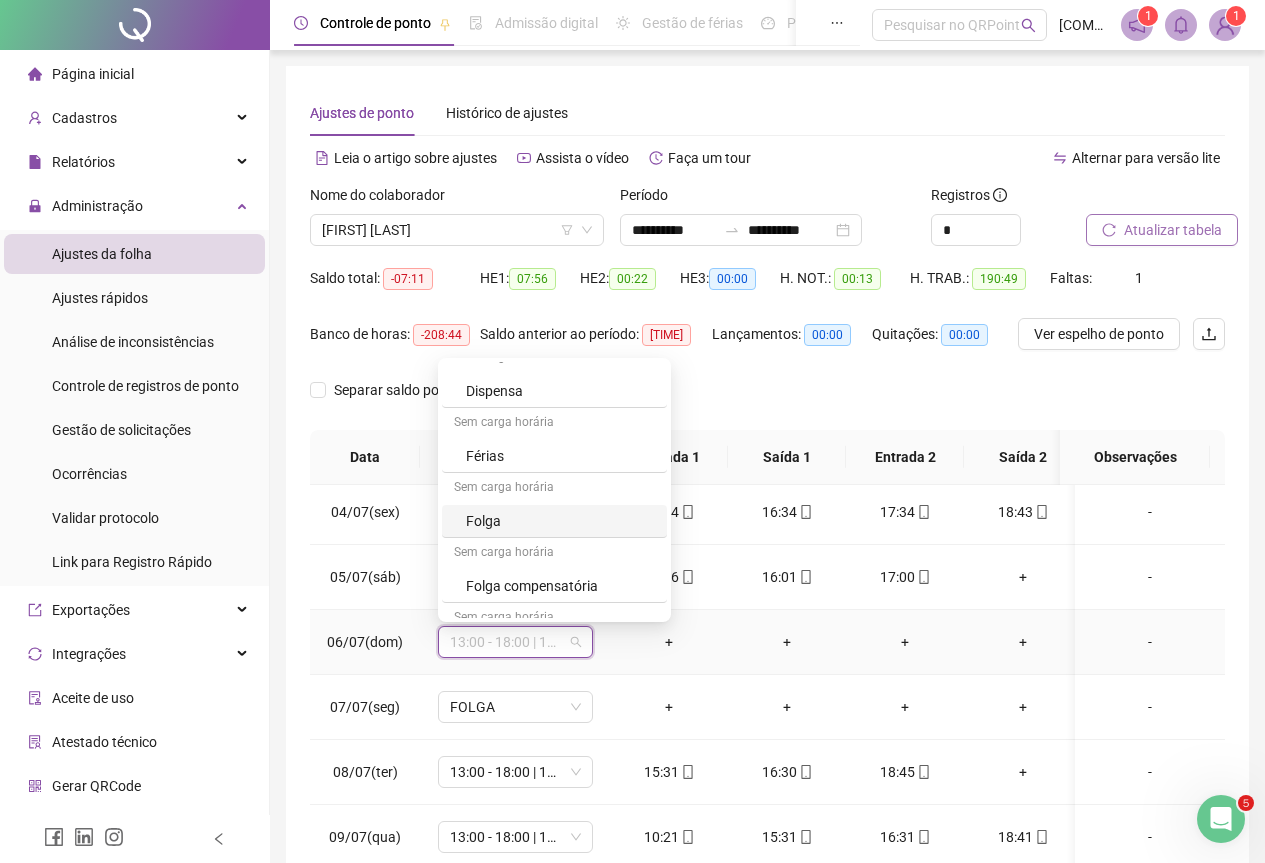 click on "Folga" at bounding box center [560, 521] 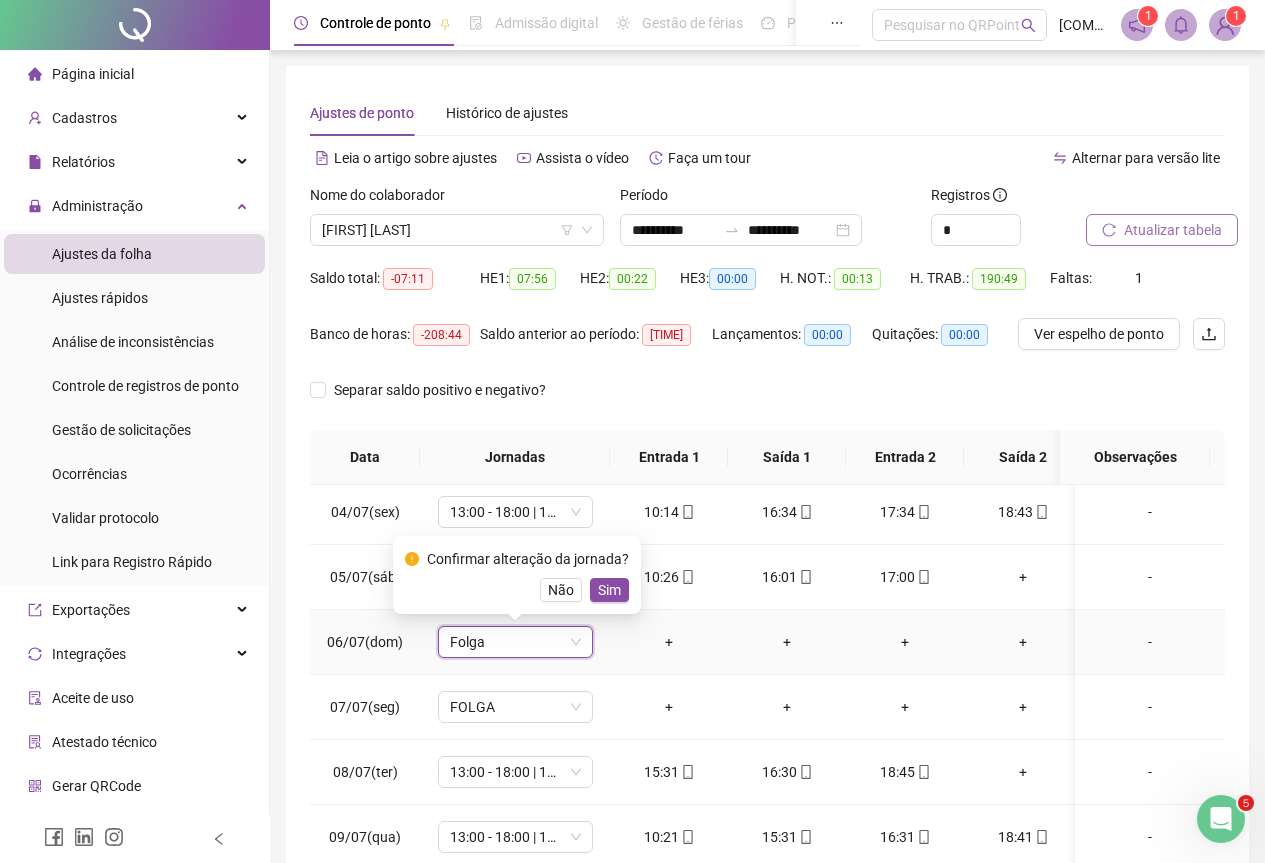 drag, startPoint x: 596, startPoint y: 582, endPoint x: 1143, endPoint y: 606, distance: 547.52625 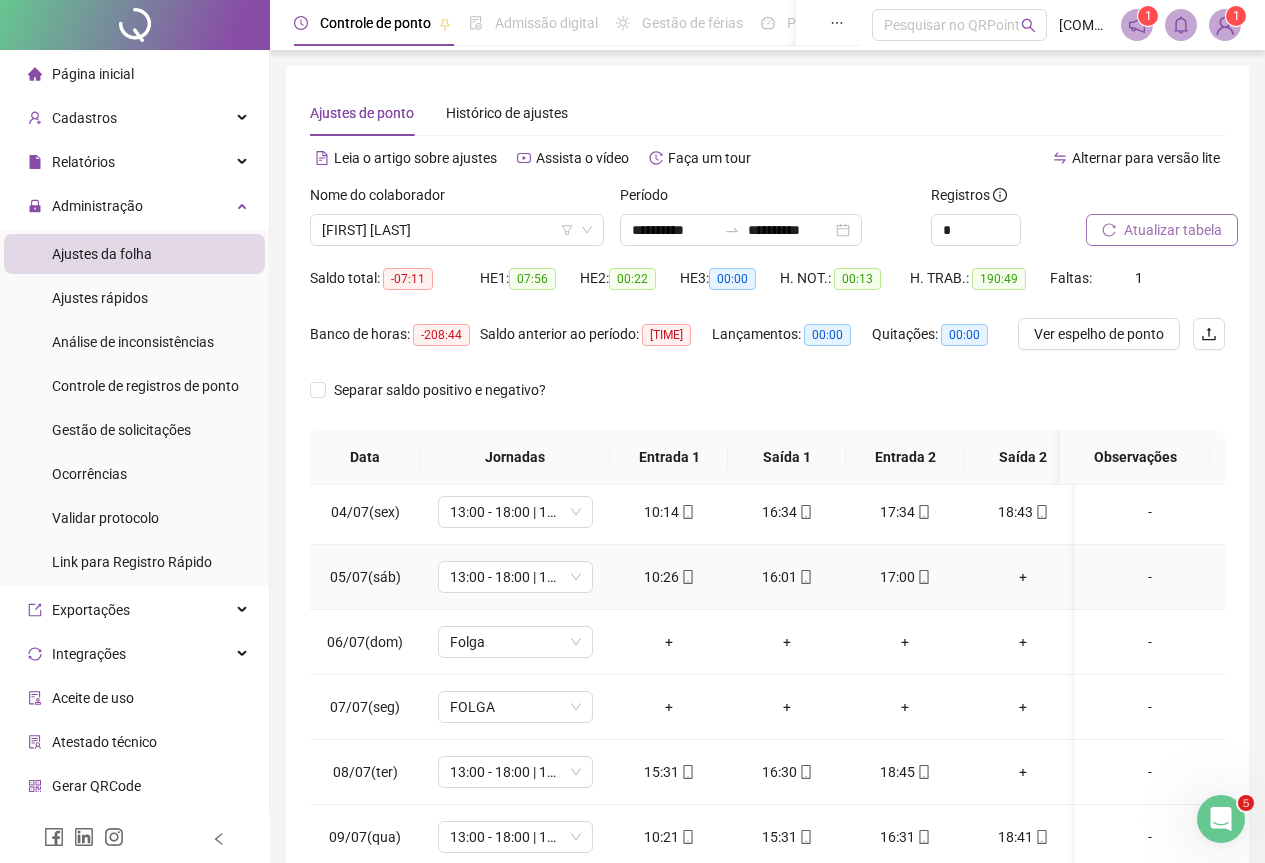click on "+" at bounding box center [1023, 577] 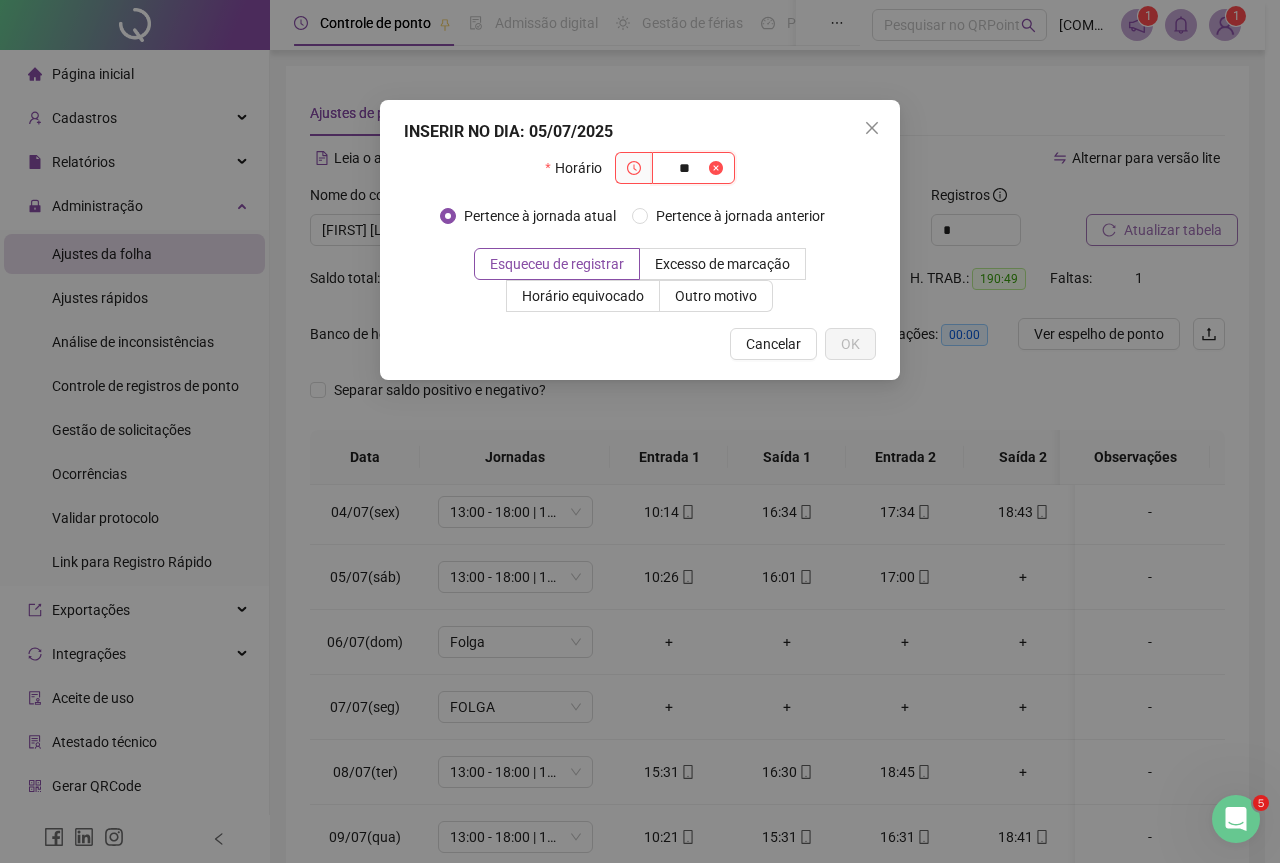 type on "*" 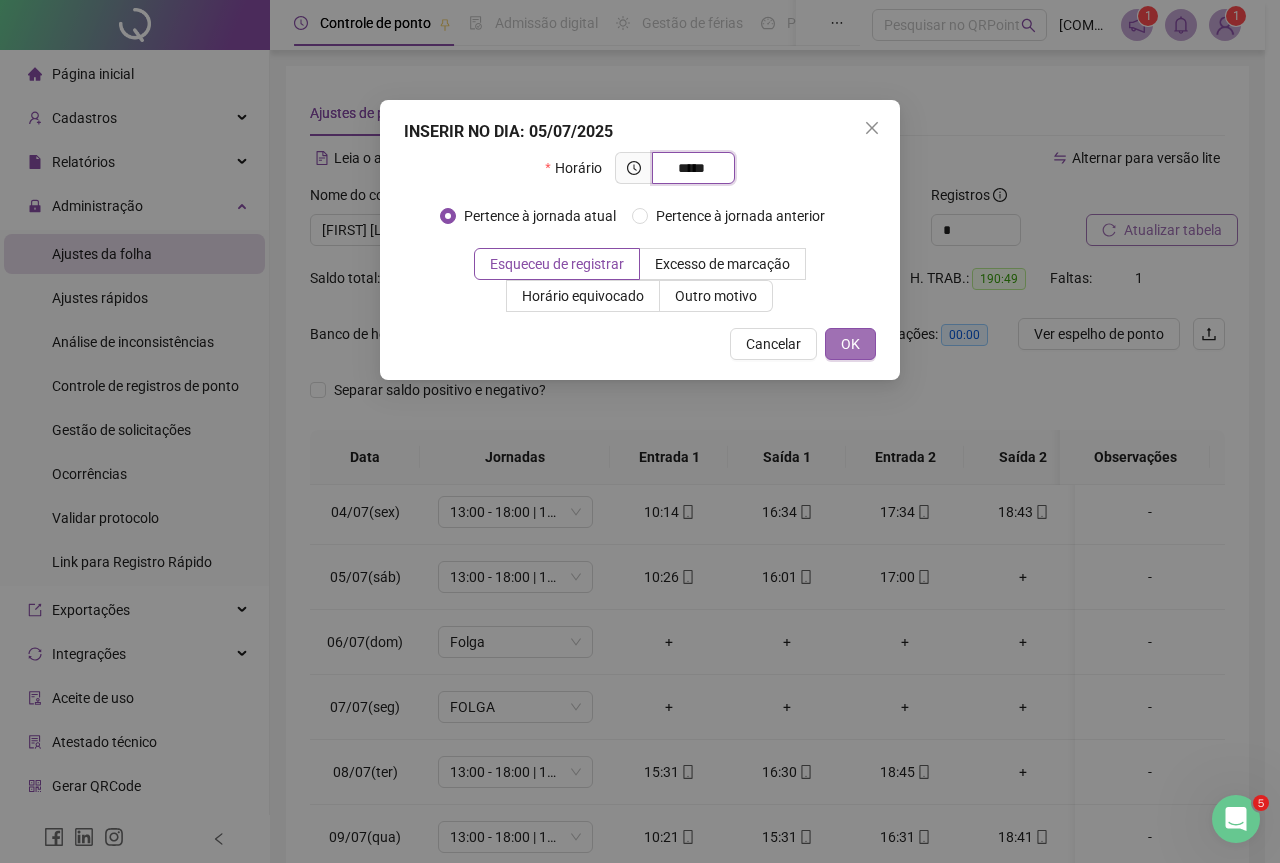 type on "*****" 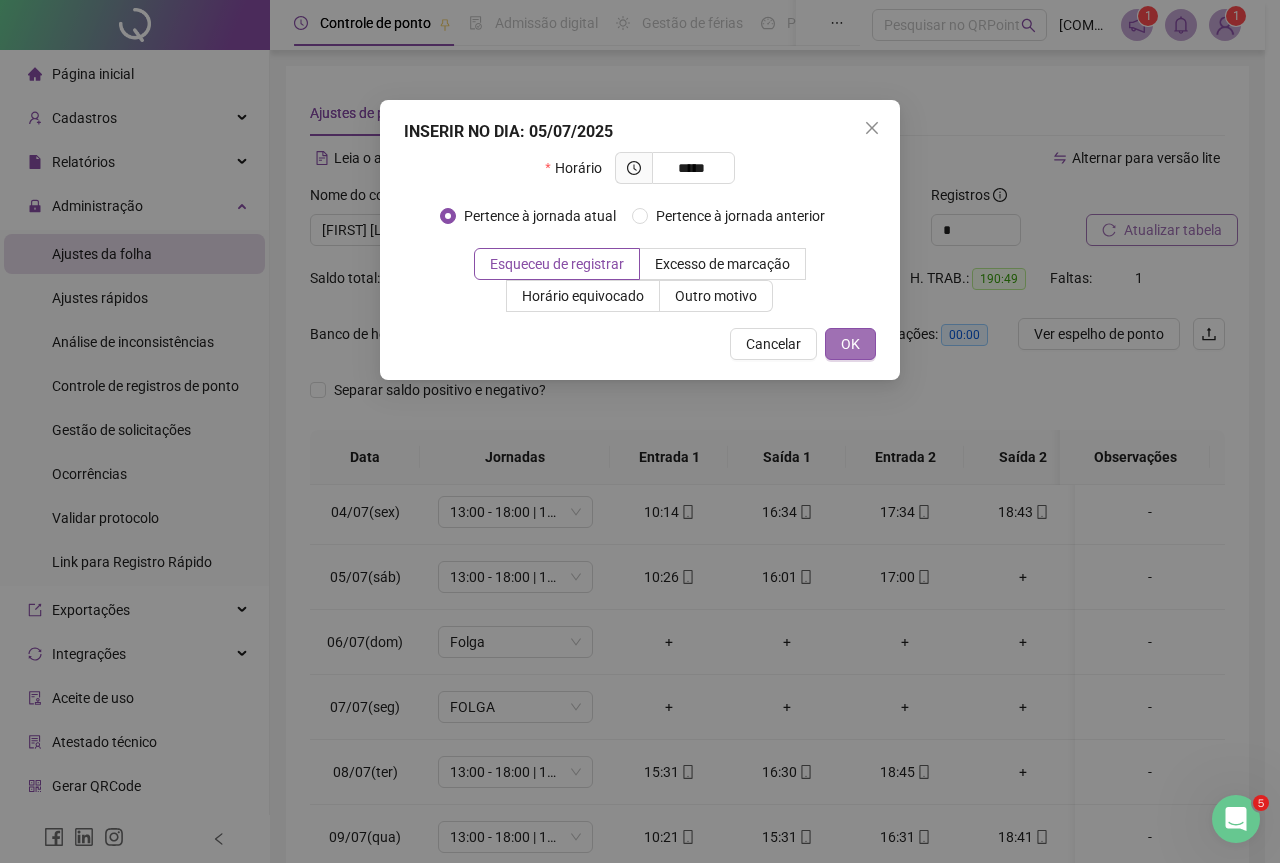 click on "OK" at bounding box center [850, 344] 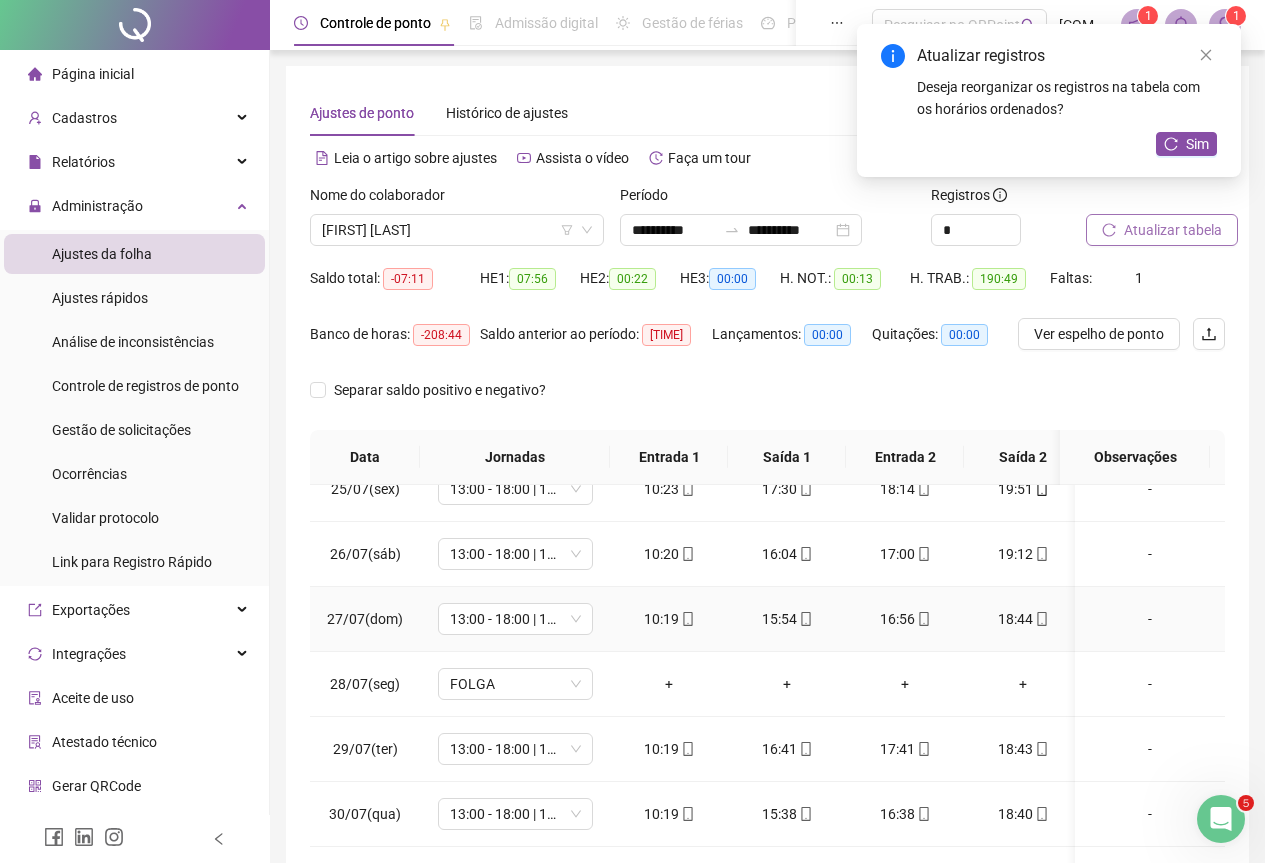 scroll, scrollTop: 1603, scrollLeft: 0, axis: vertical 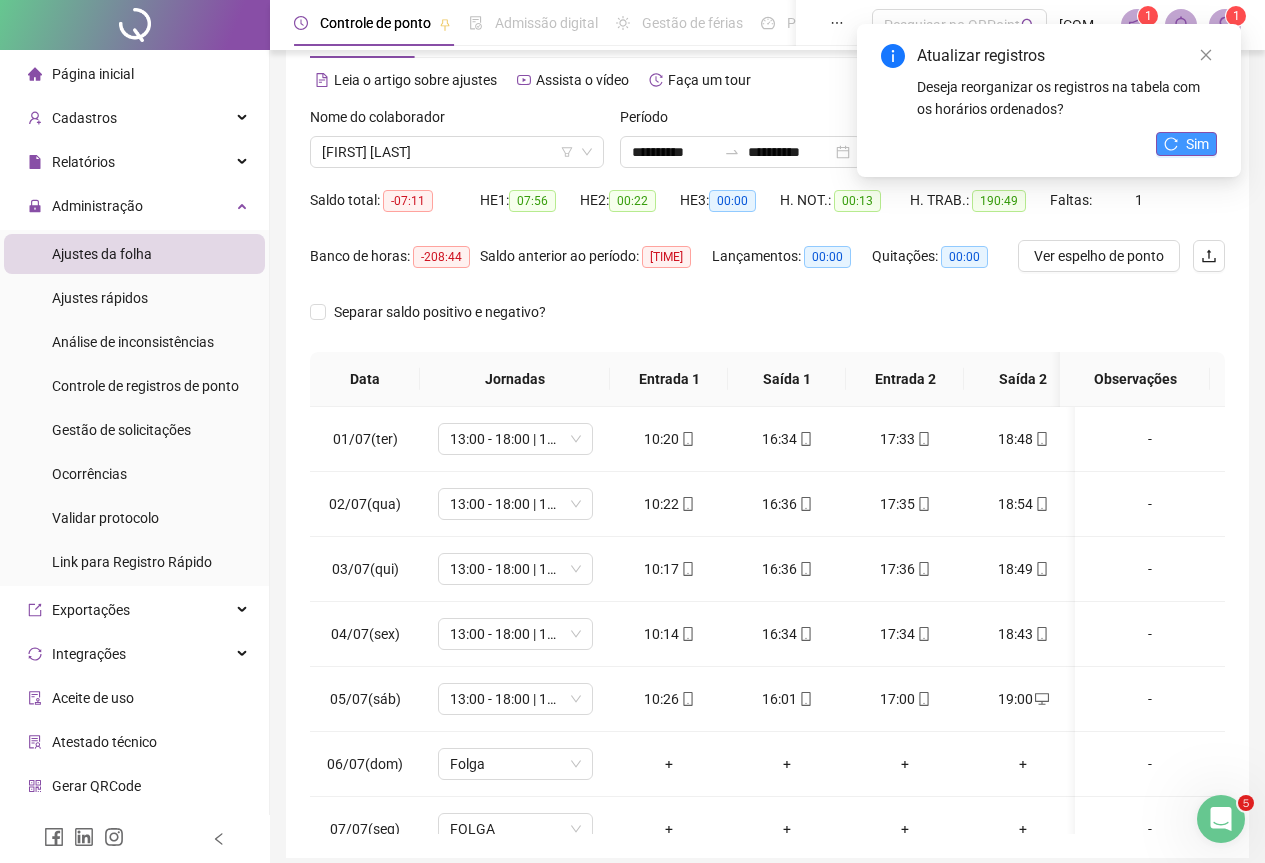 click on "Sim" at bounding box center (1197, 144) 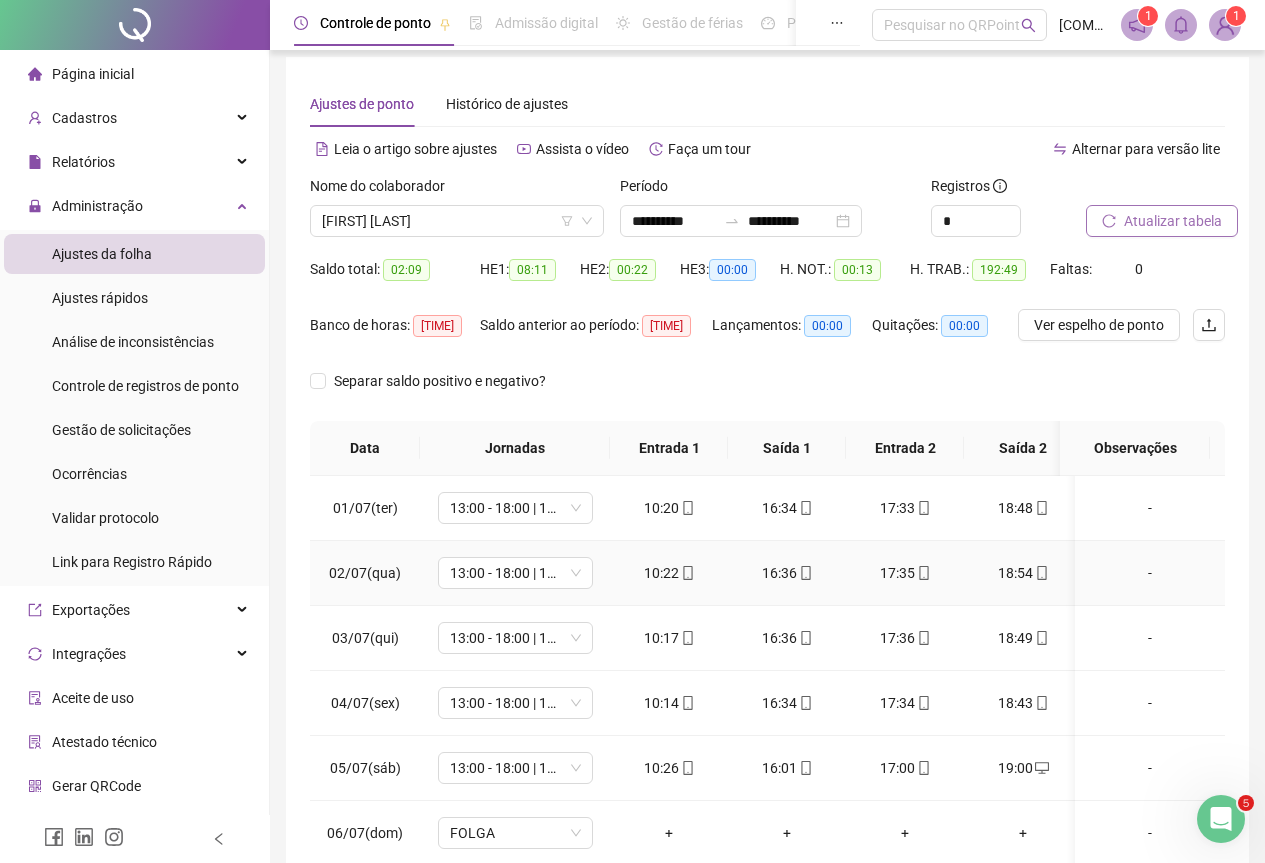 scroll, scrollTop: 0, scrollLeft: 0, axis: both 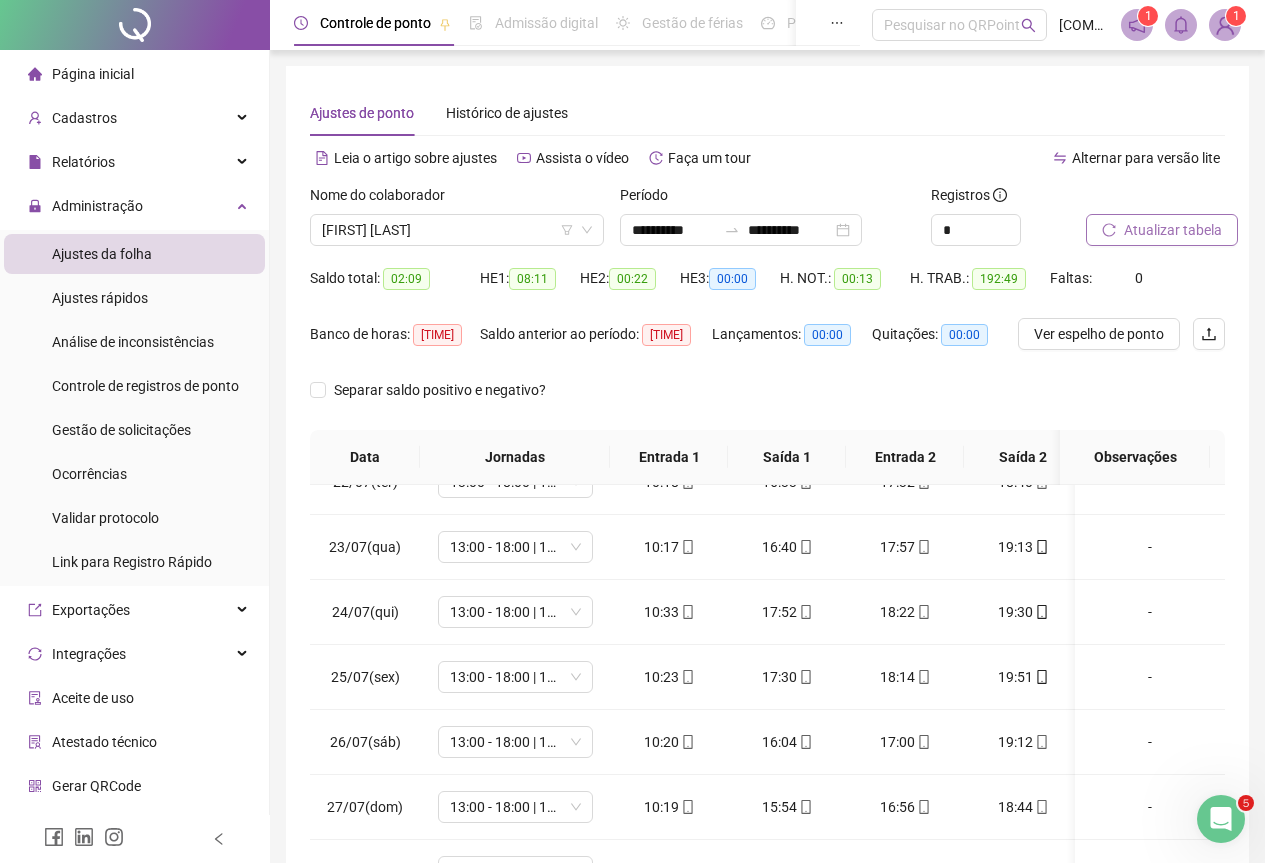 click on "Atualizar tabela" at bounding box center (1173, 230) 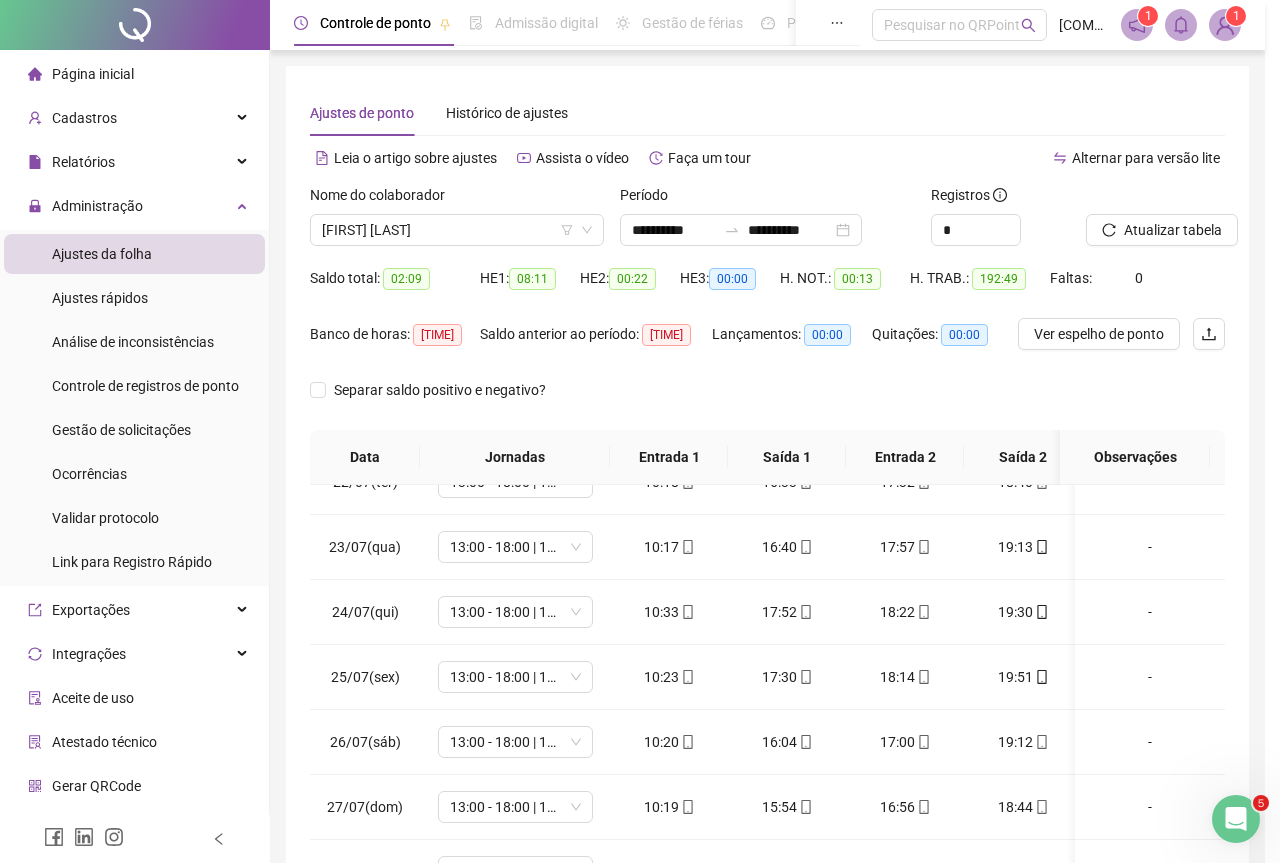 click on "Atualizando tabela Atualizando e reorganizando os registros... OK" at bounding box center [640, 431] 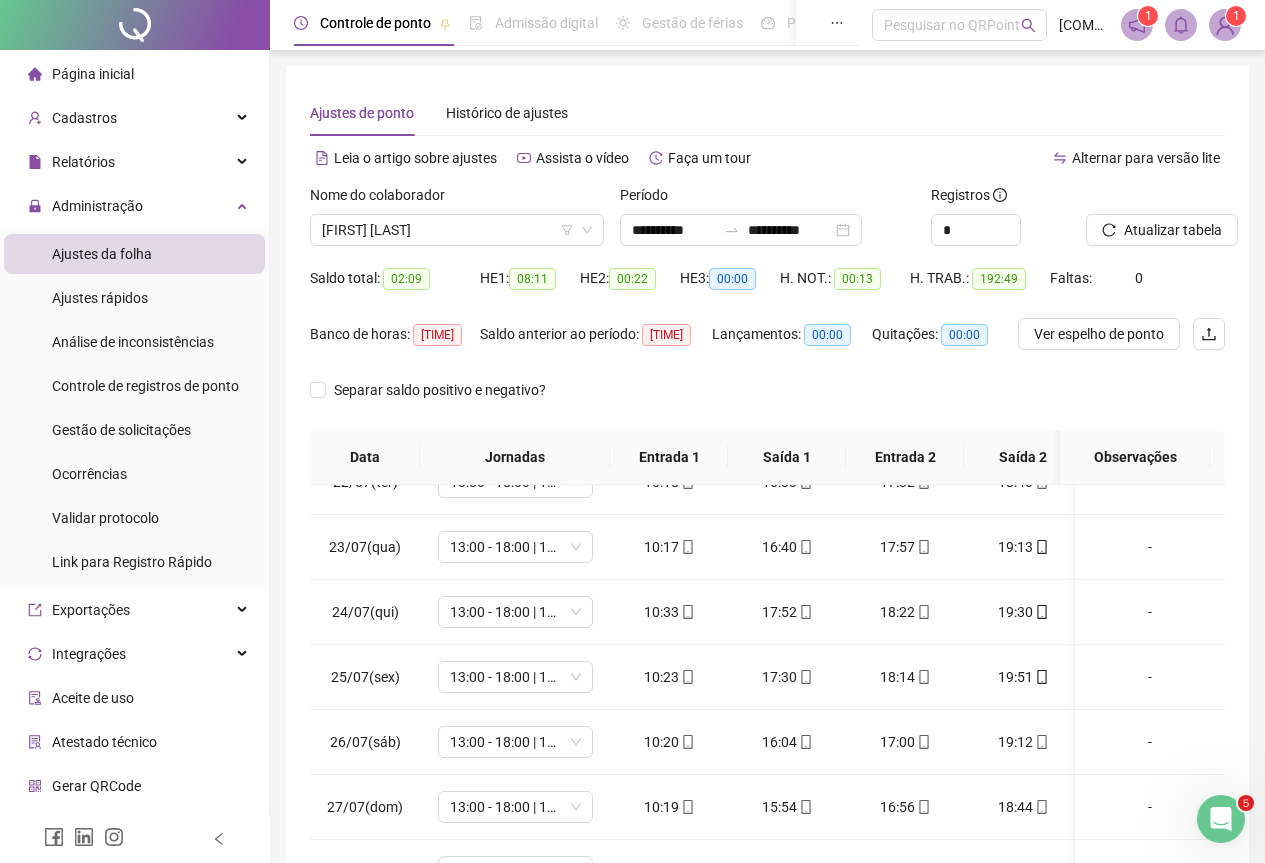 click on "[FIRST] [LAST]" at bounding box center (457, 230) 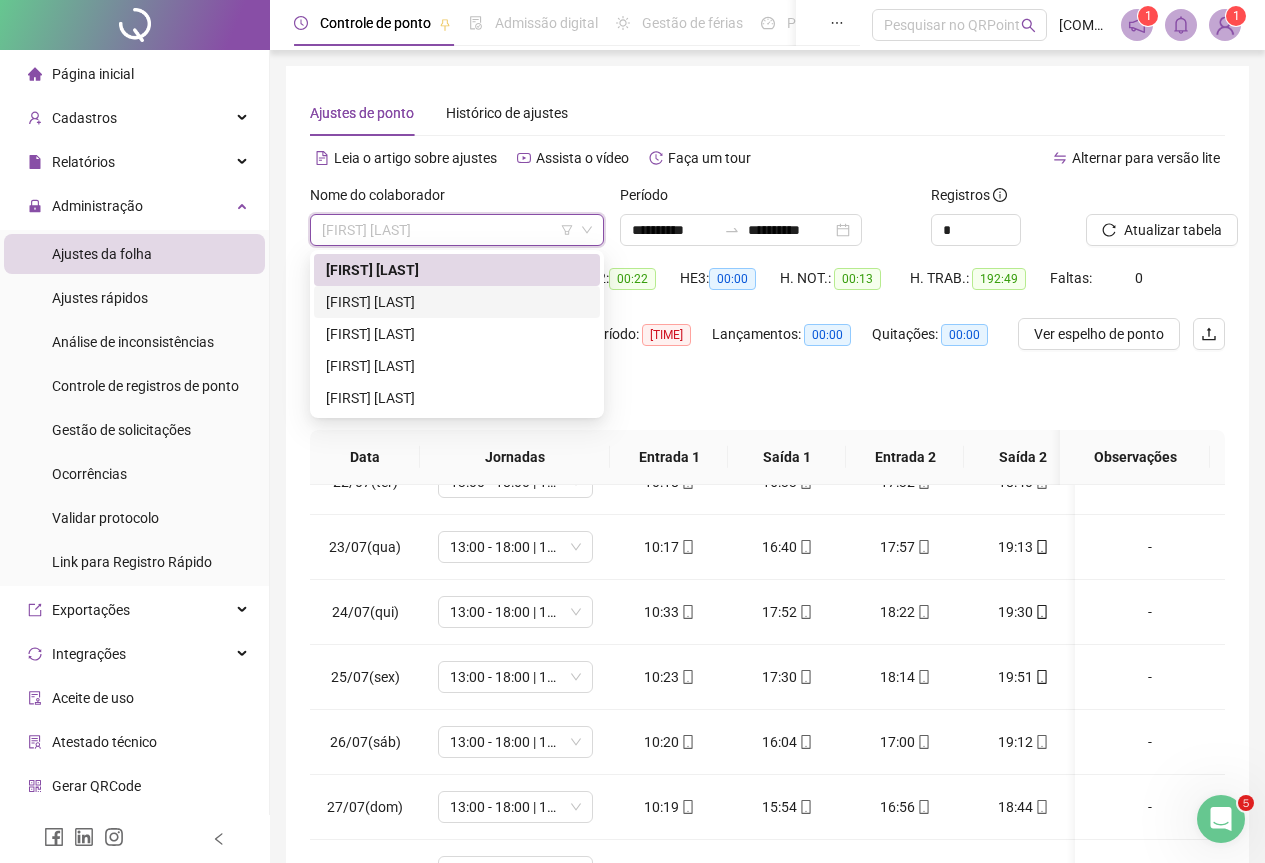 click on "[FIRST] [LAST]" at bounding box center [457, 302] 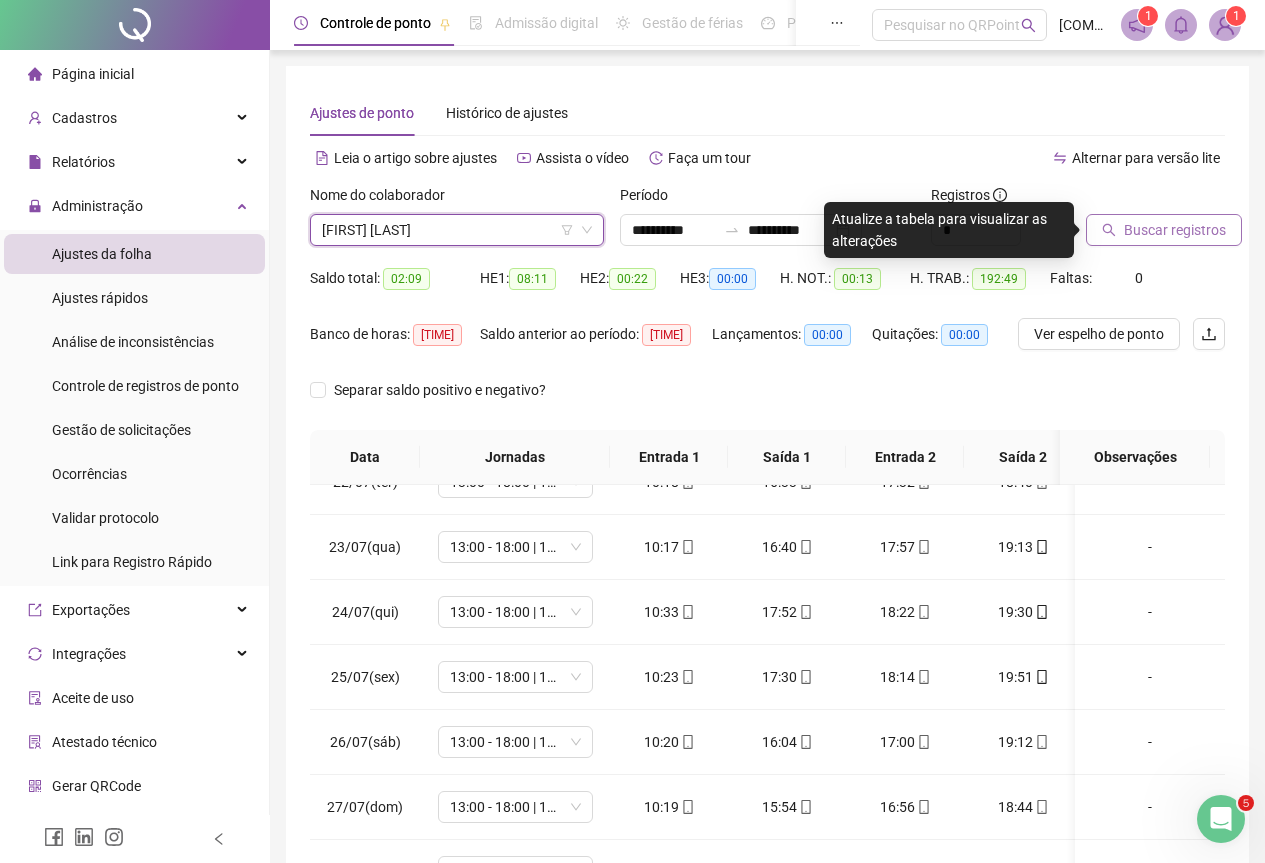 click on "Buscar registros" at bounding box center [1175, 230] 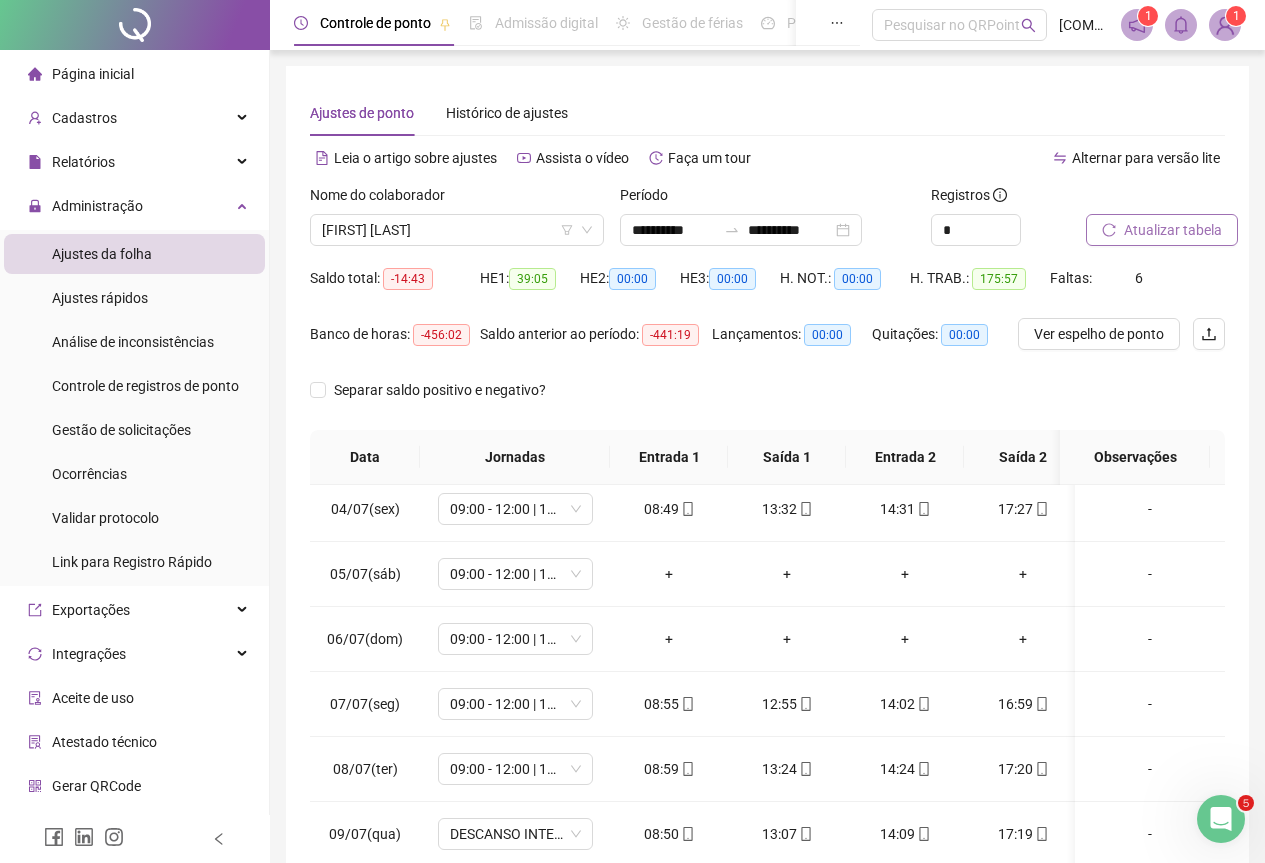 scroll, scrollTop: 0, scrollLeft: 0, axis: both 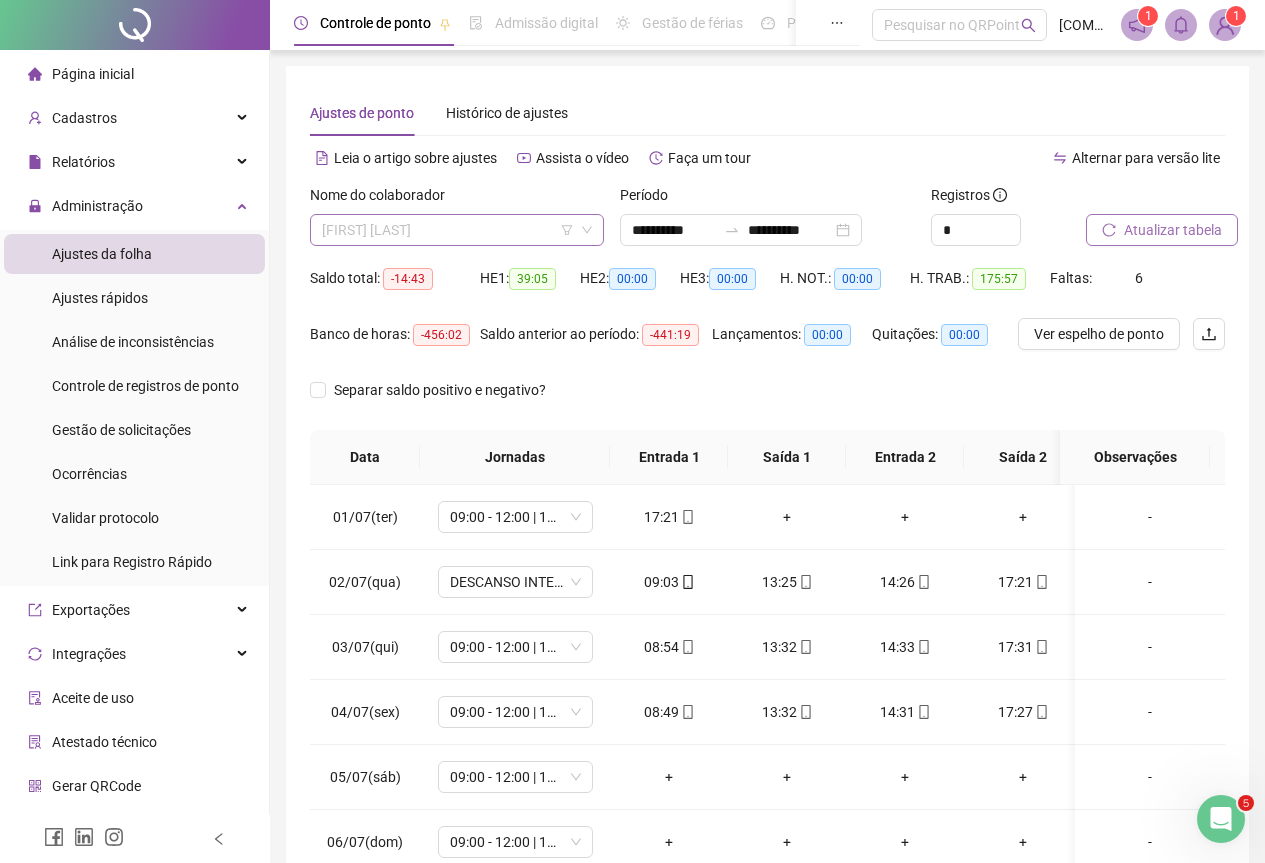 click on "[FIRST] [LAST]" at bounding box center [457, 230] 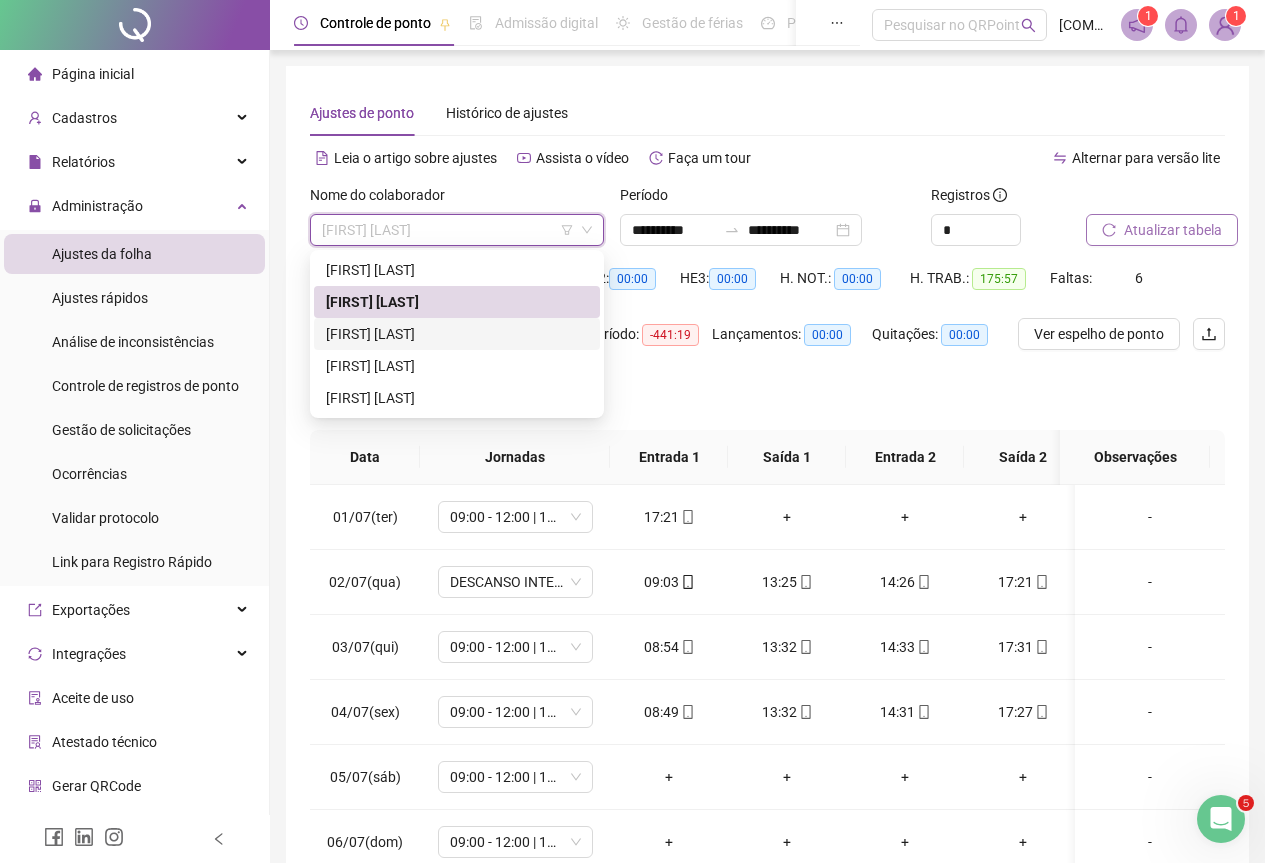 click on "[FIRST] [LAST]" at bounding box center (457, 334) 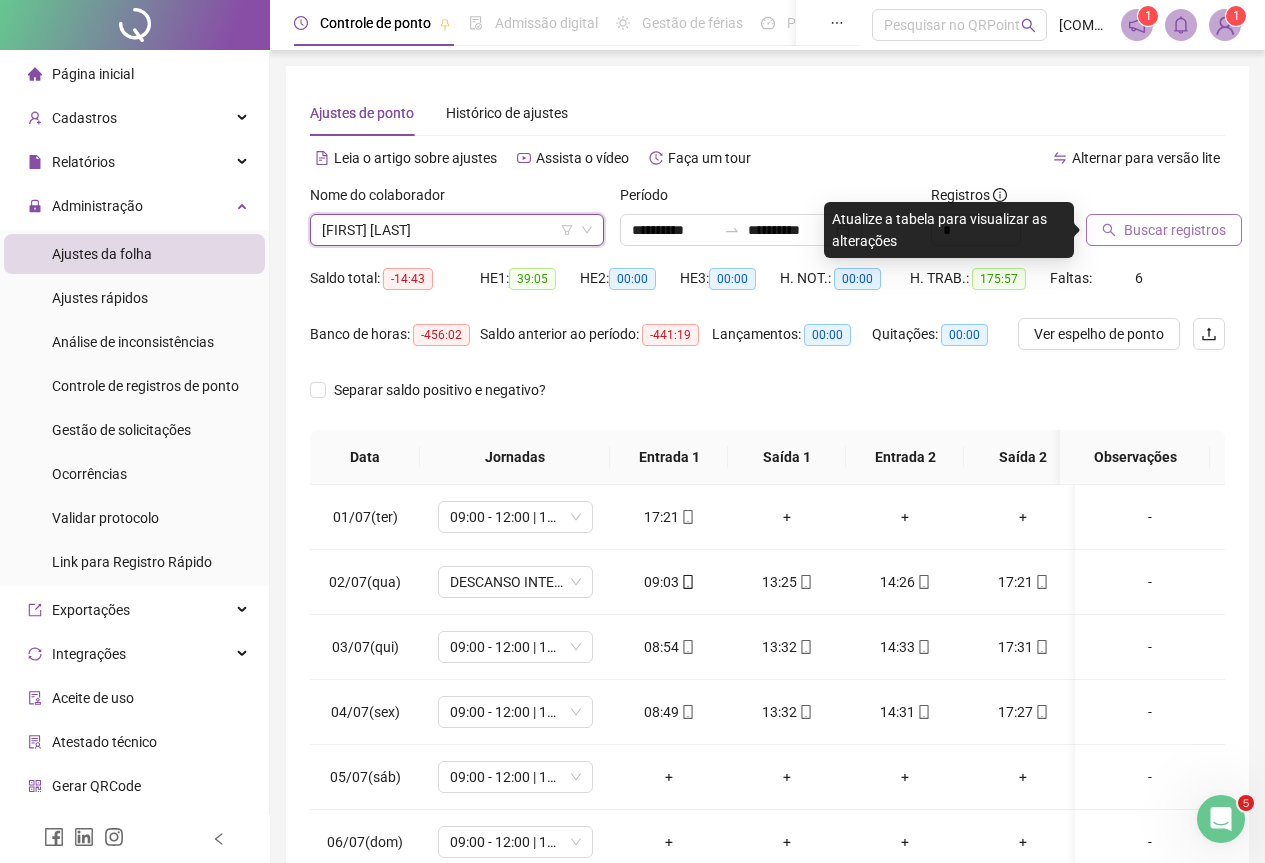 click on "[FIRST] [LAST]" at bounding box center [457, 230] 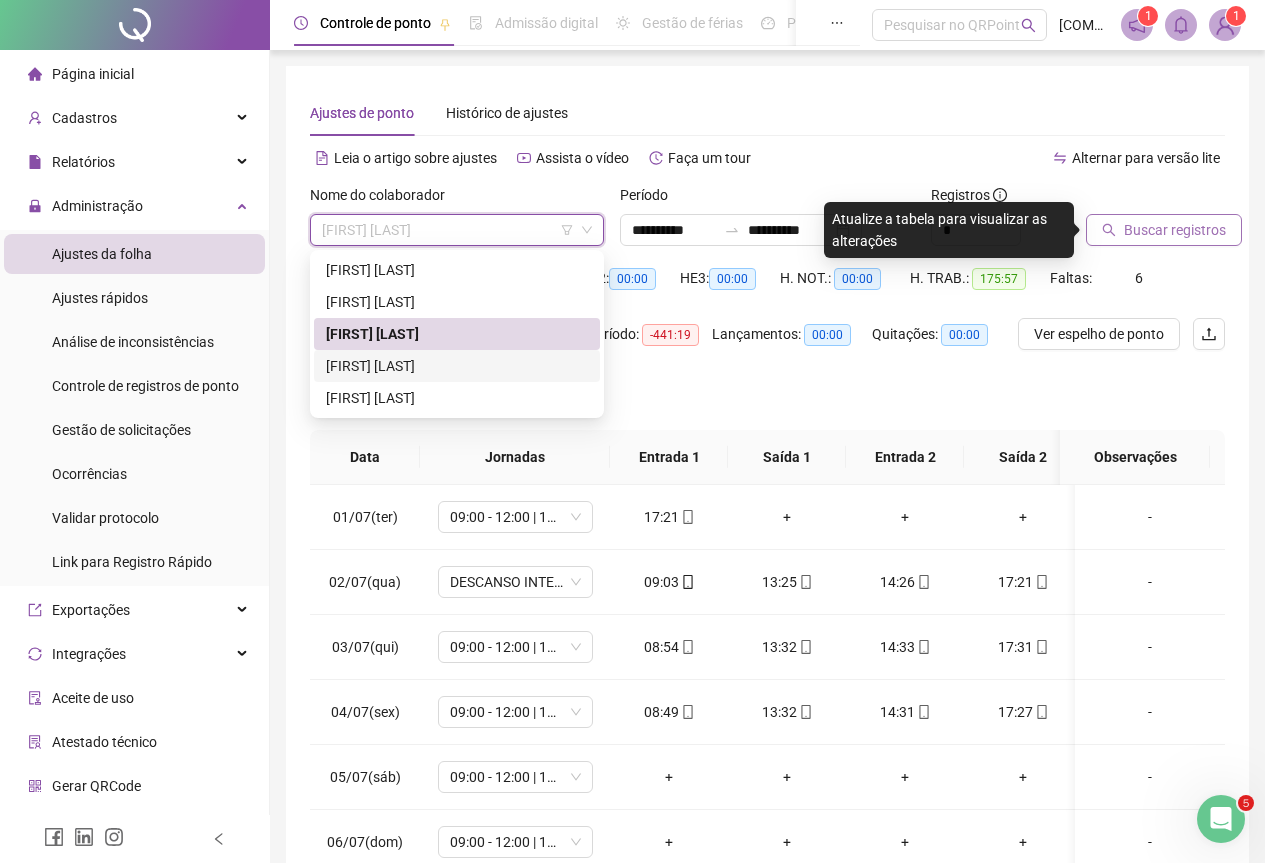 click on "[FIRST] [LAST]" at bounding box center (457, 366) 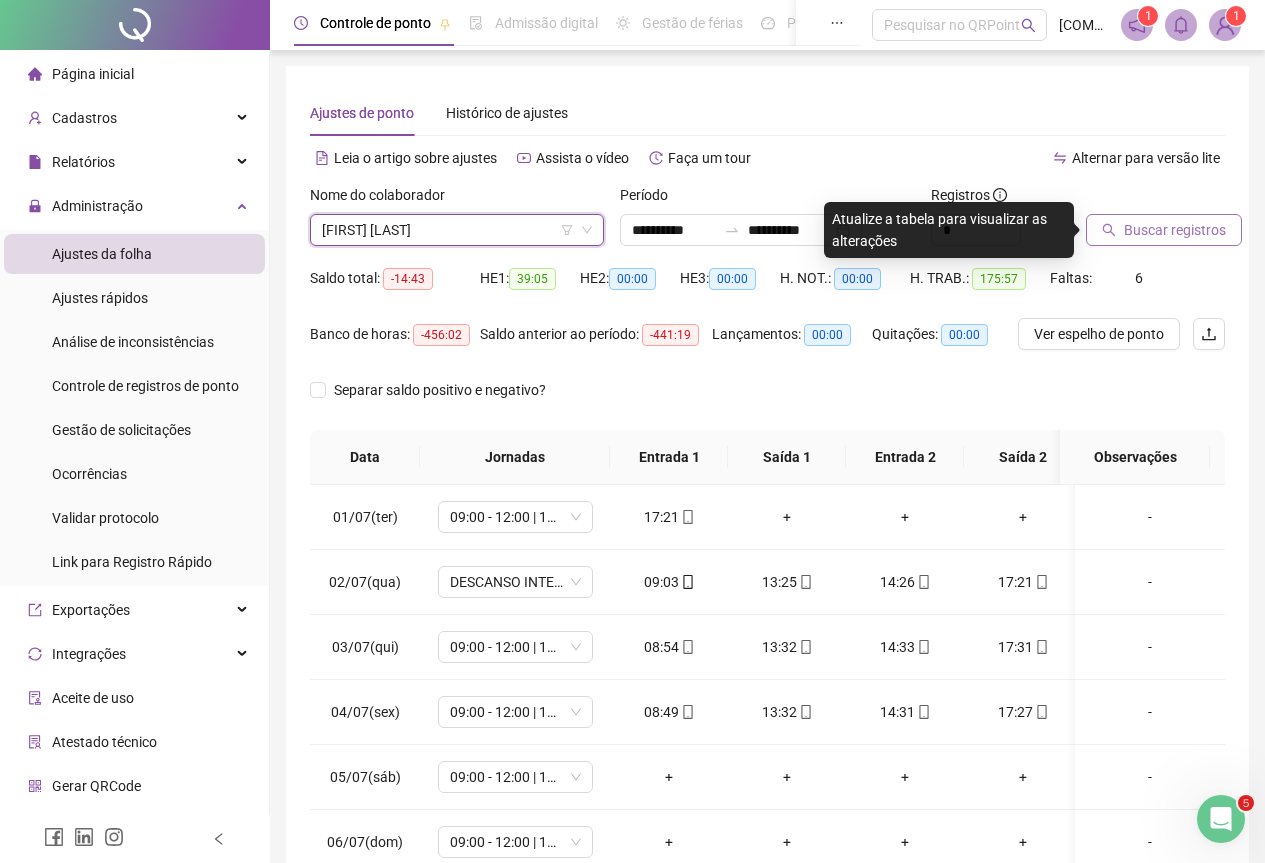 click on "Buscar registros" at bounding box center (1164, 230) 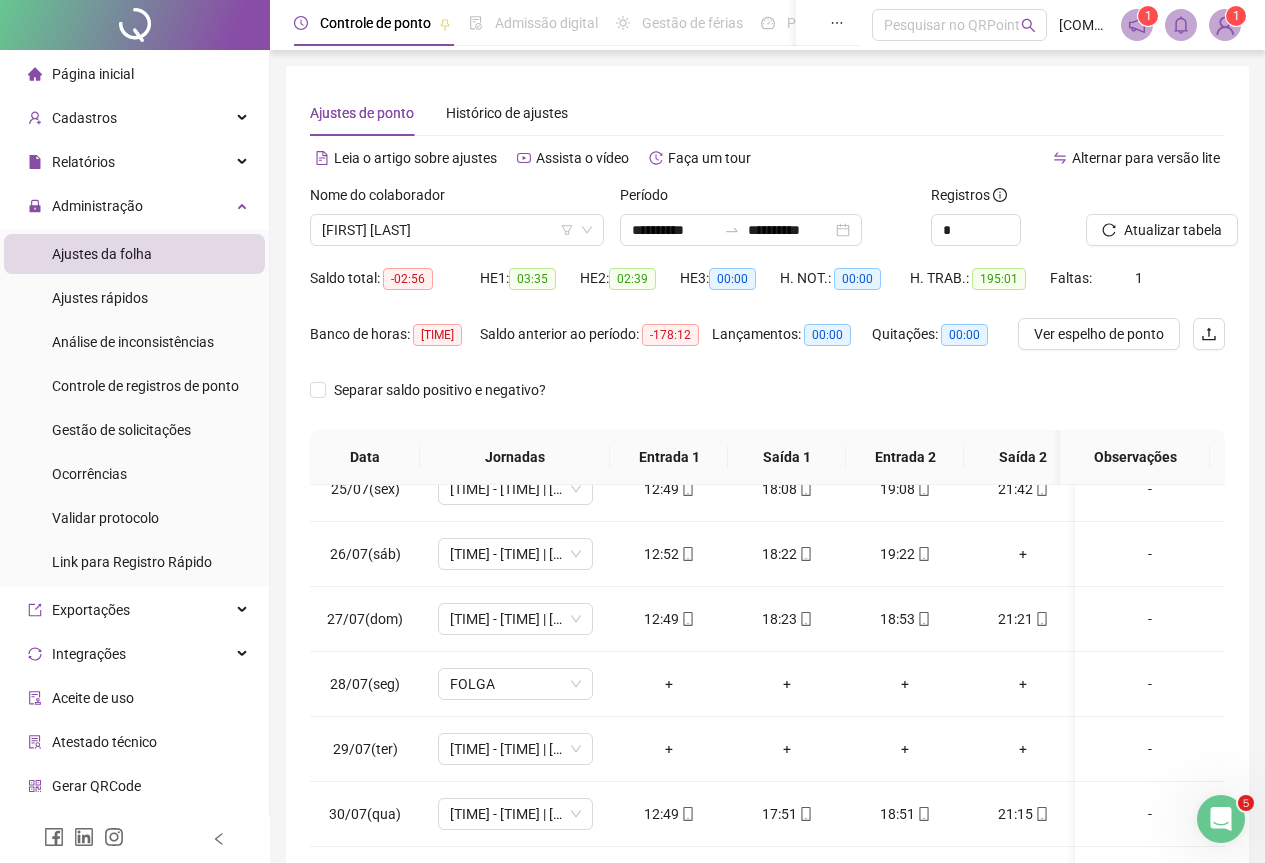 scroll, scrollTop: 1603, scrollLeft: 0, axis: vertical 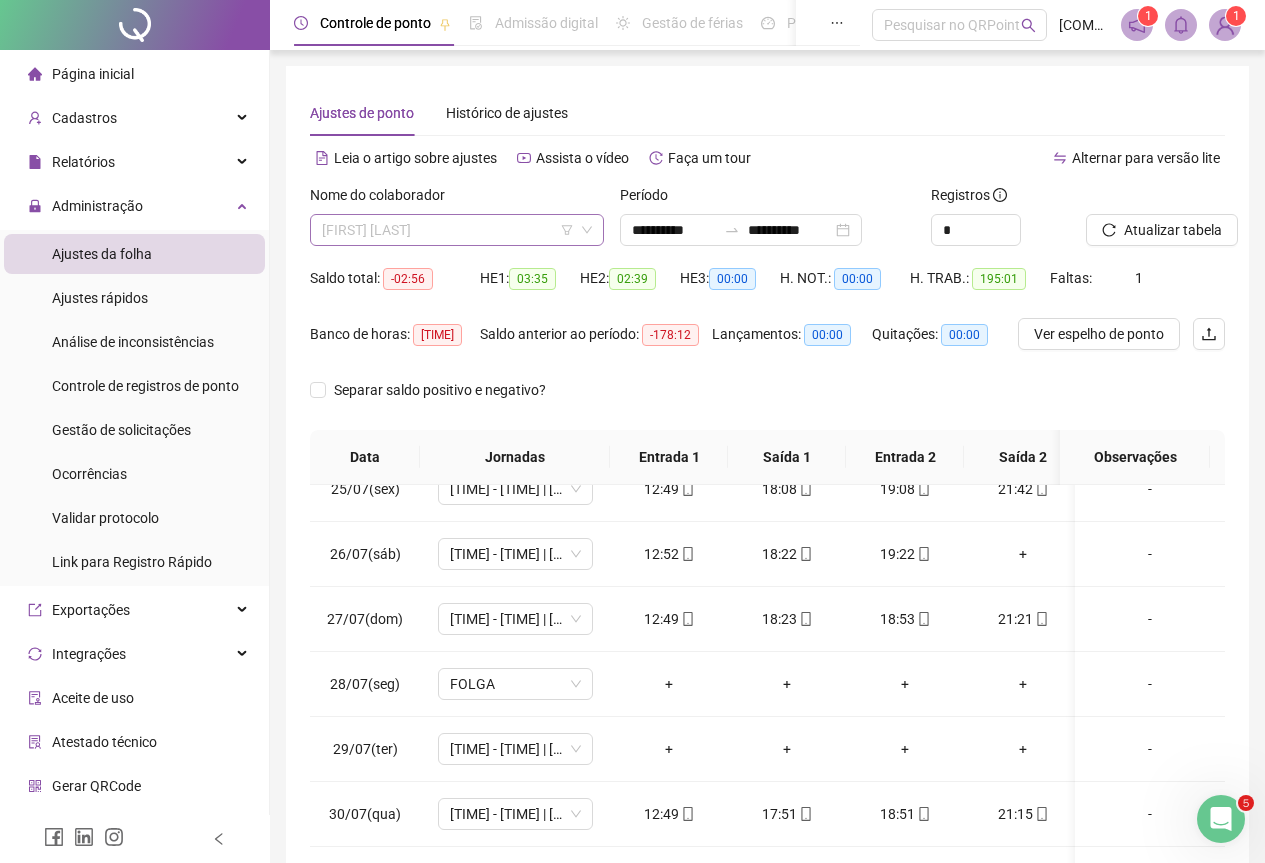 click on "[FIRST] [LAST]" at bounding box center (457, 230) 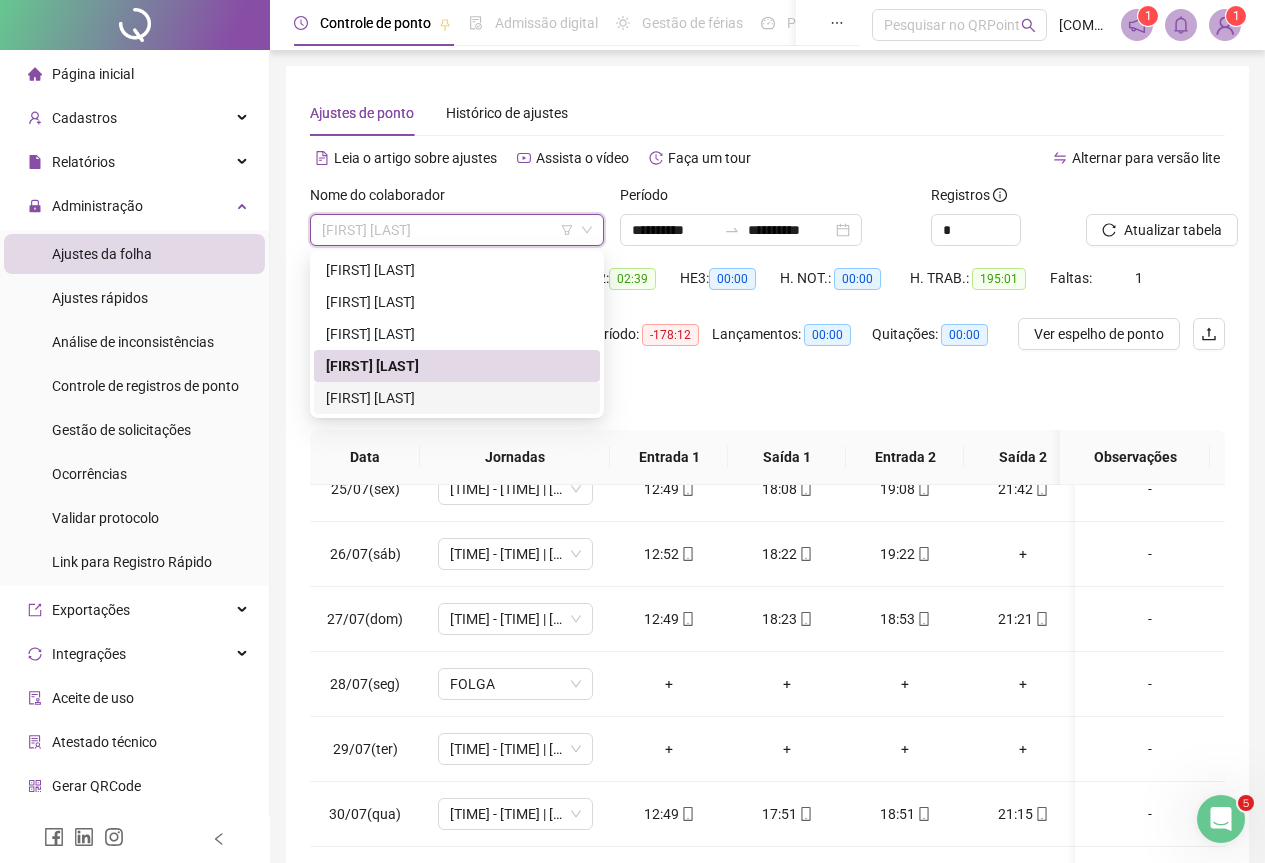 click on "[FIRST] [LAST]" at bounding box center [457, 398] 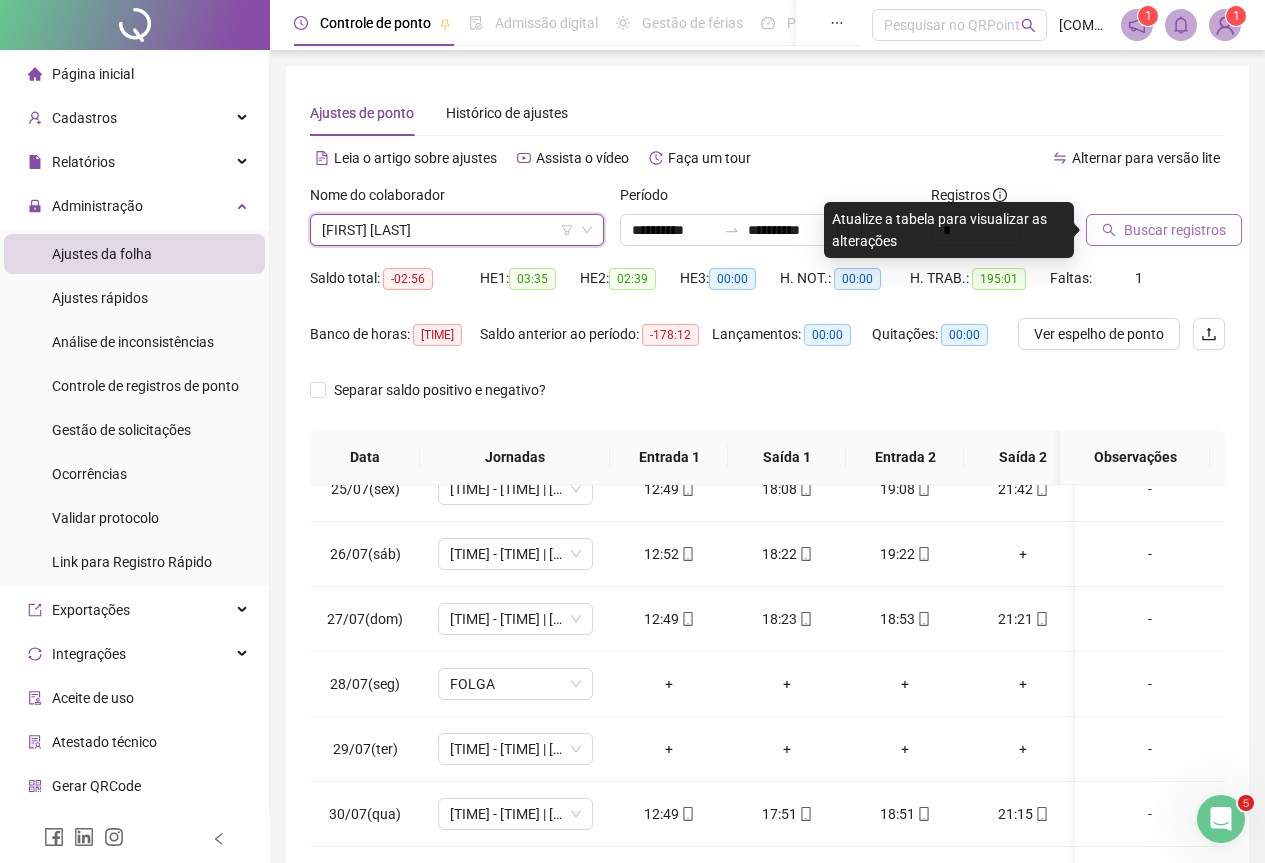 click on "Buscar registros" at bounding box center [1175, 230] 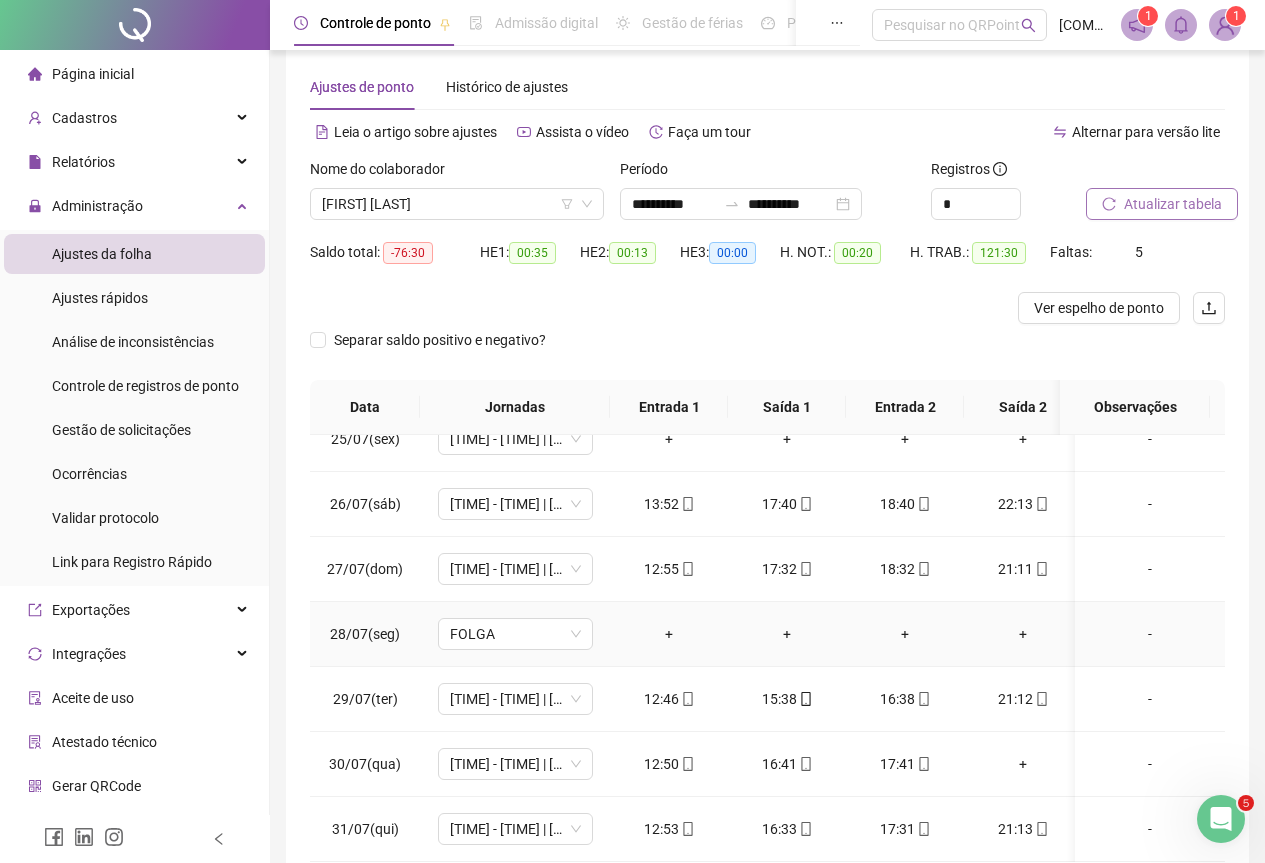 scroll, scrollTop: 135, scrollLeft: 0, axis: vertical 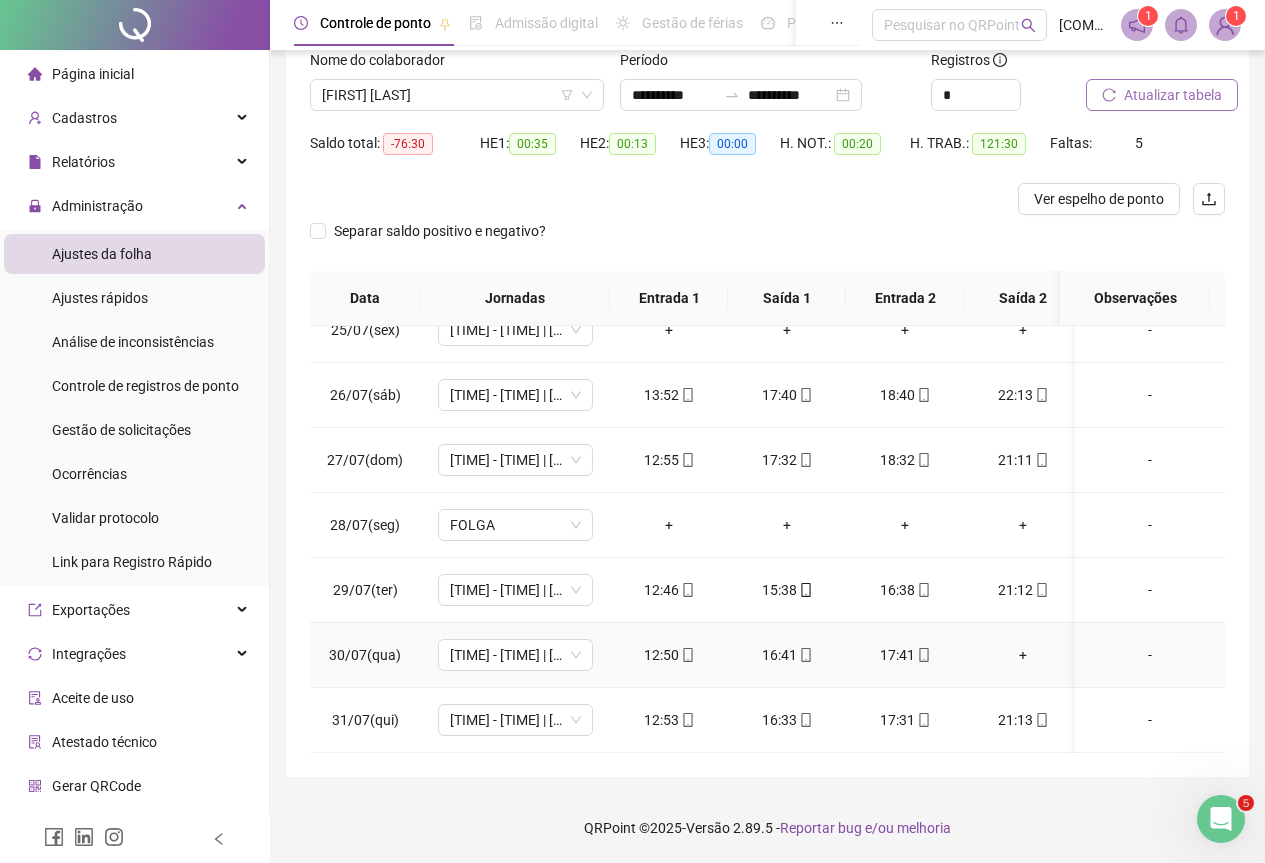 click on "+" at bounding box center [1023, 655] 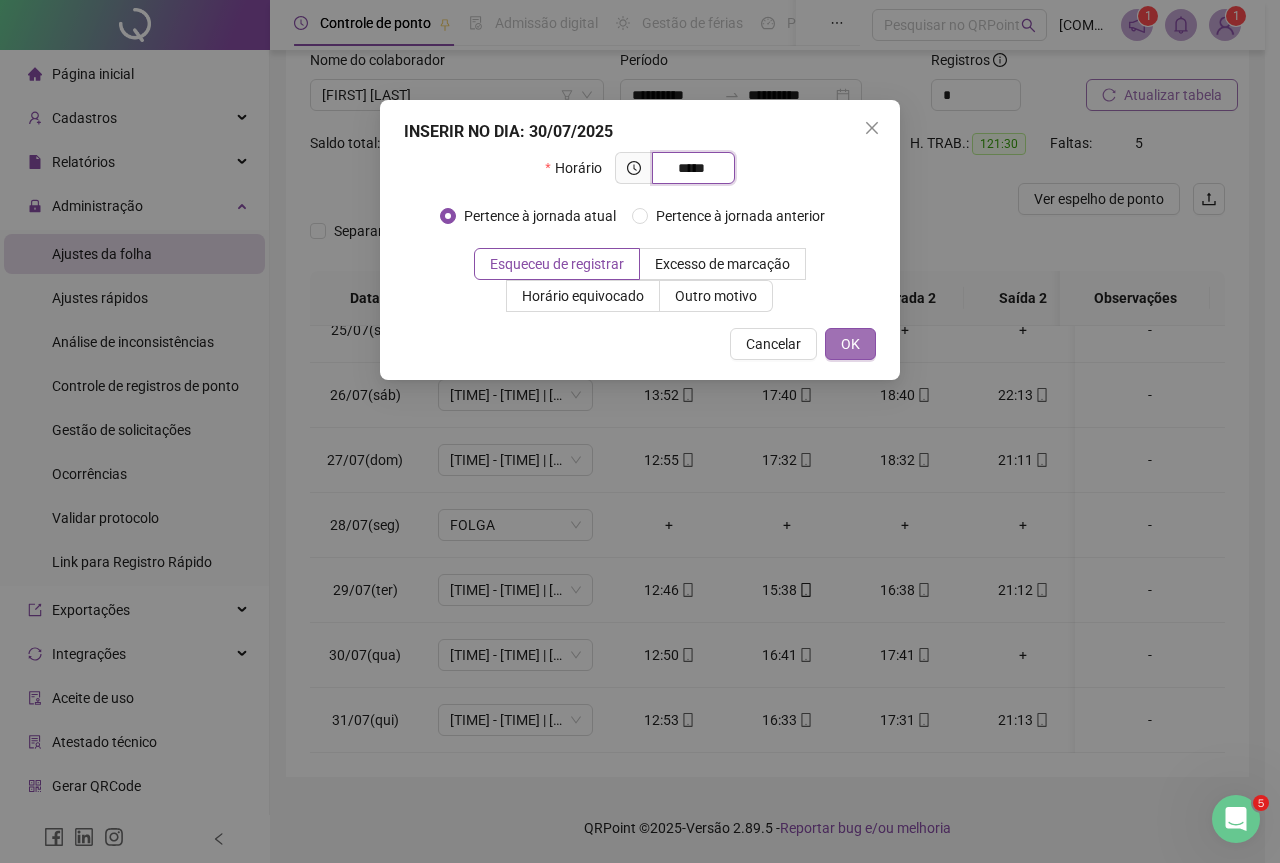 type on "*****" 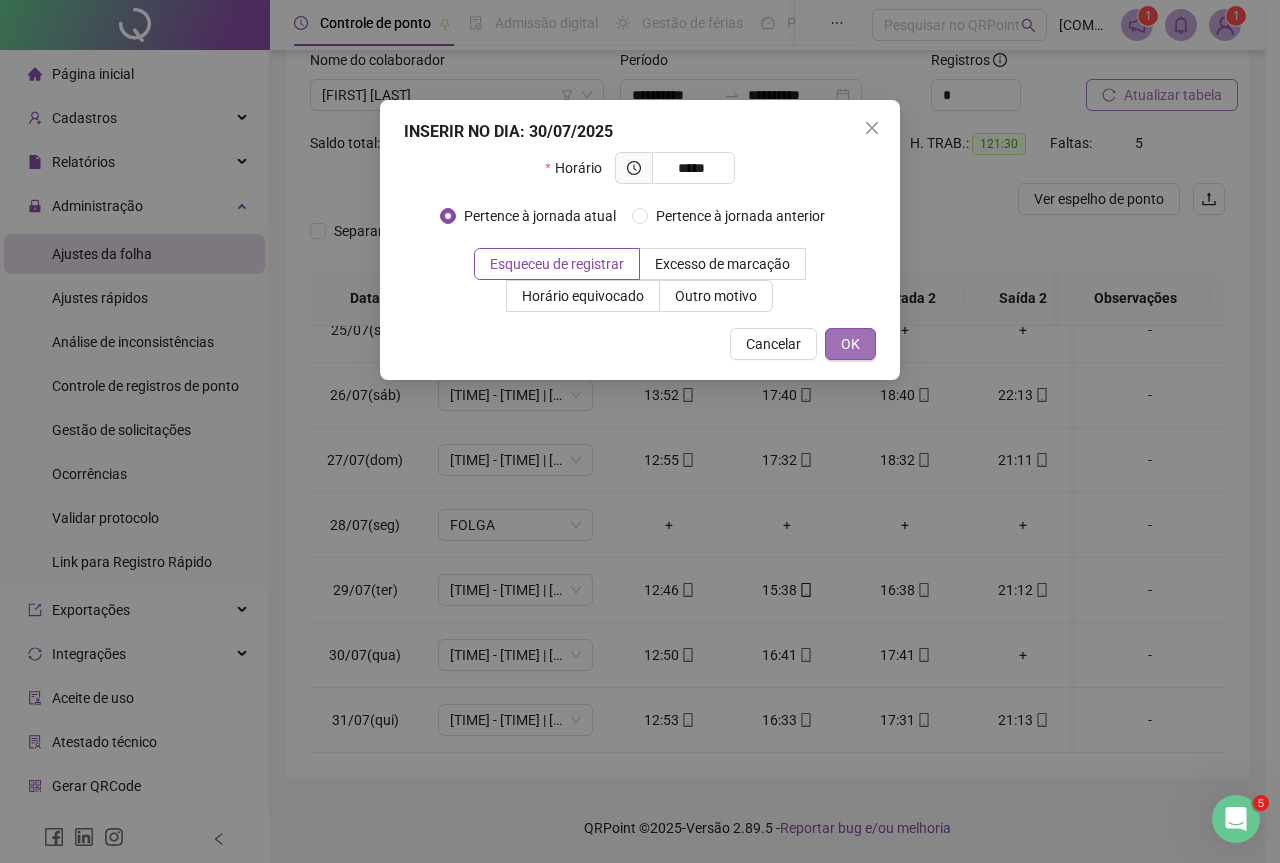 click on "OK" at bounding box center (850, 344) 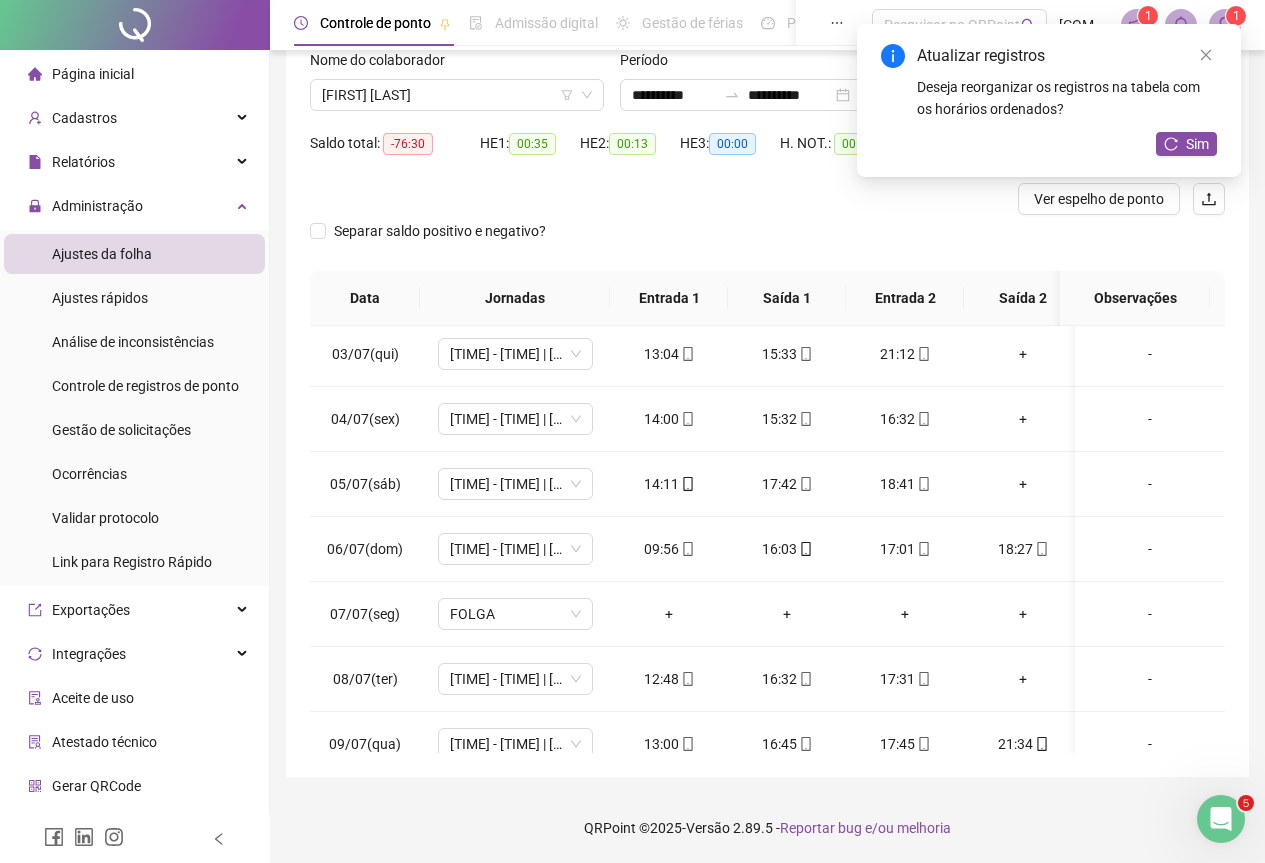 scroll, scrollTop: 0, scrollLeft: 0, axis: both 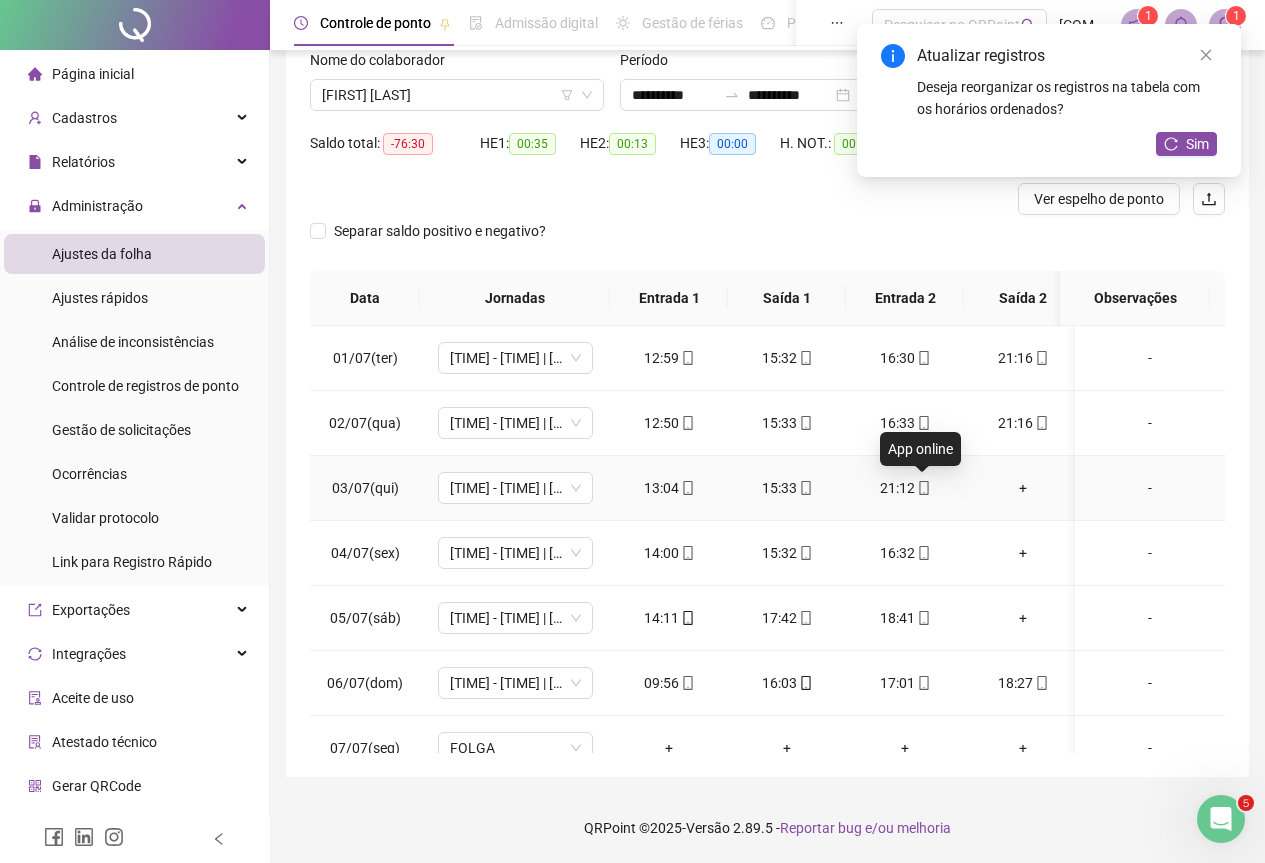click 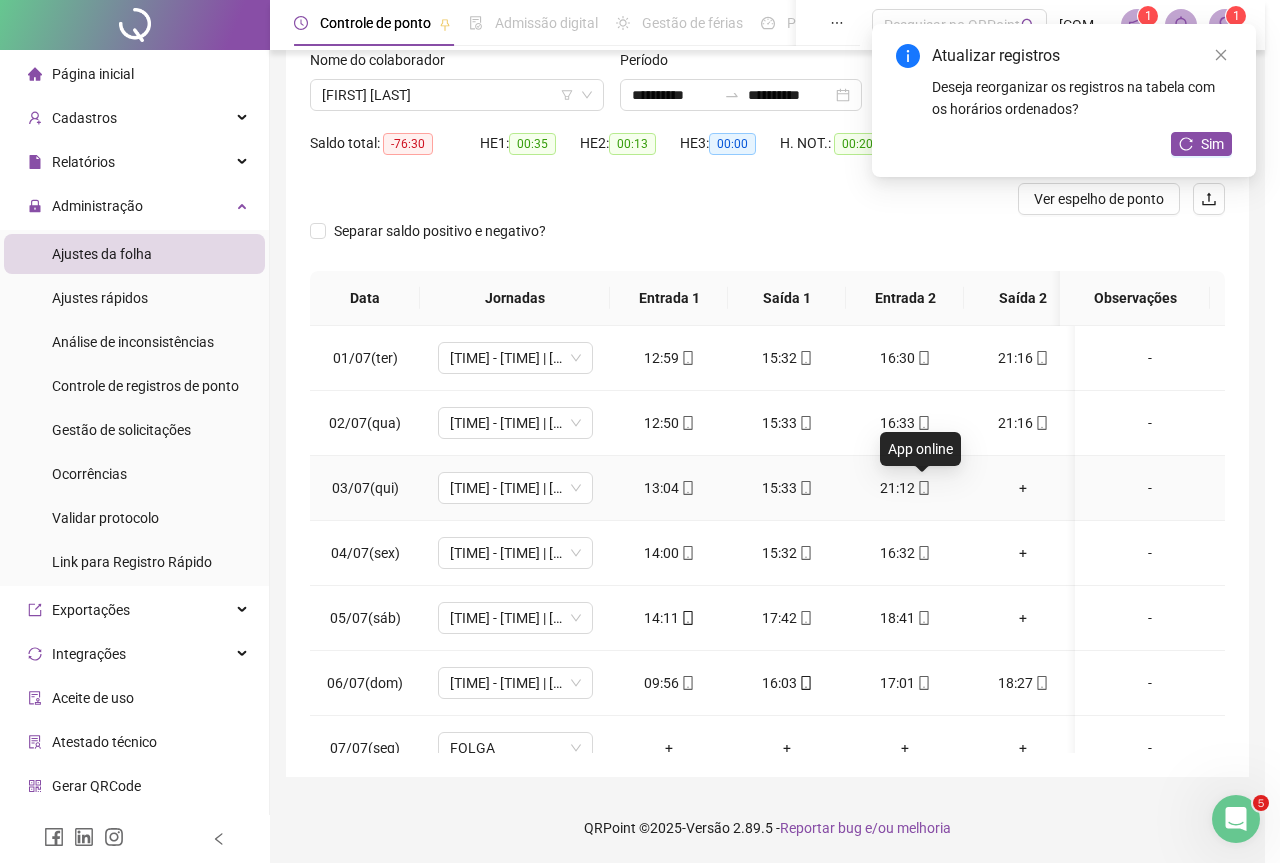 type on "**********" 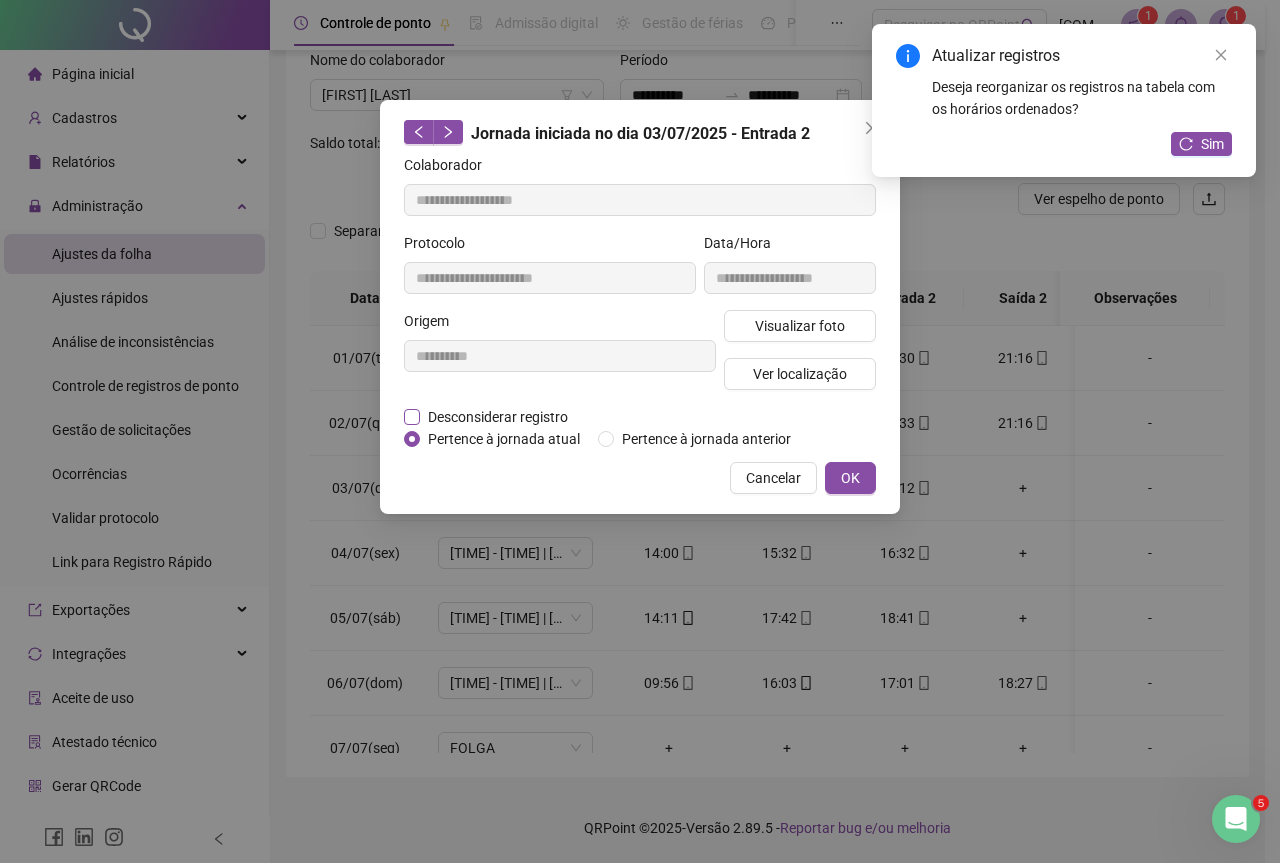 click on "Desconsiderar registro" at bounding box center [498, 417] 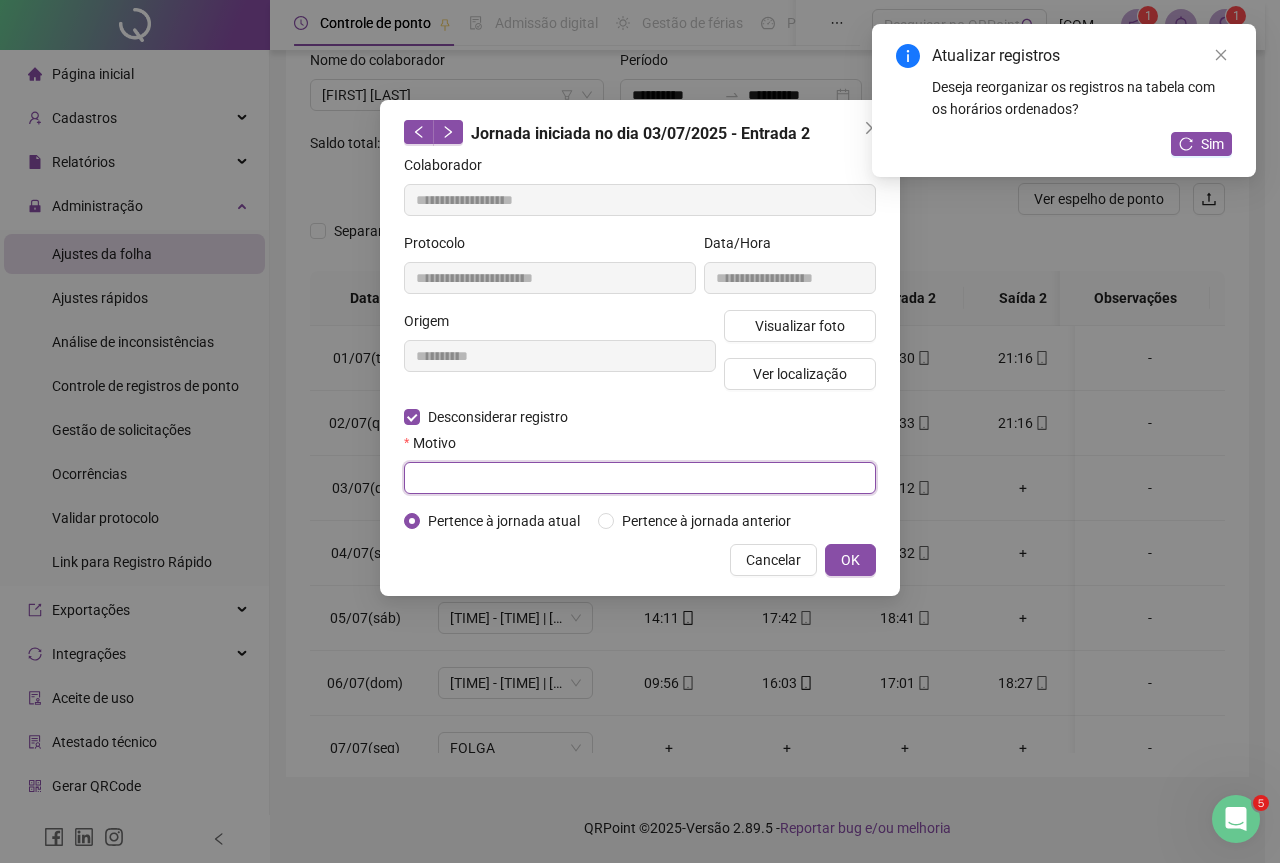 click at bounding box center [640, 478] 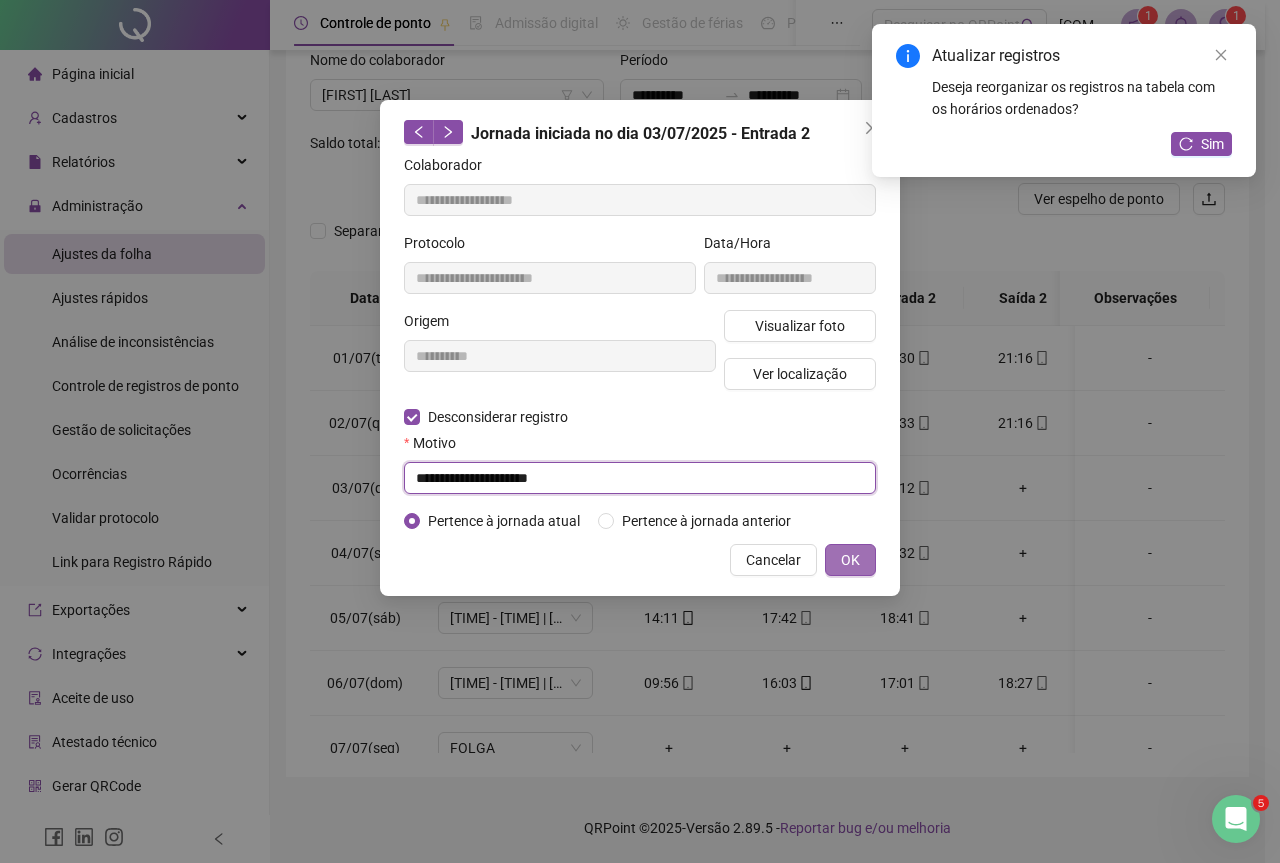 type on "**********" 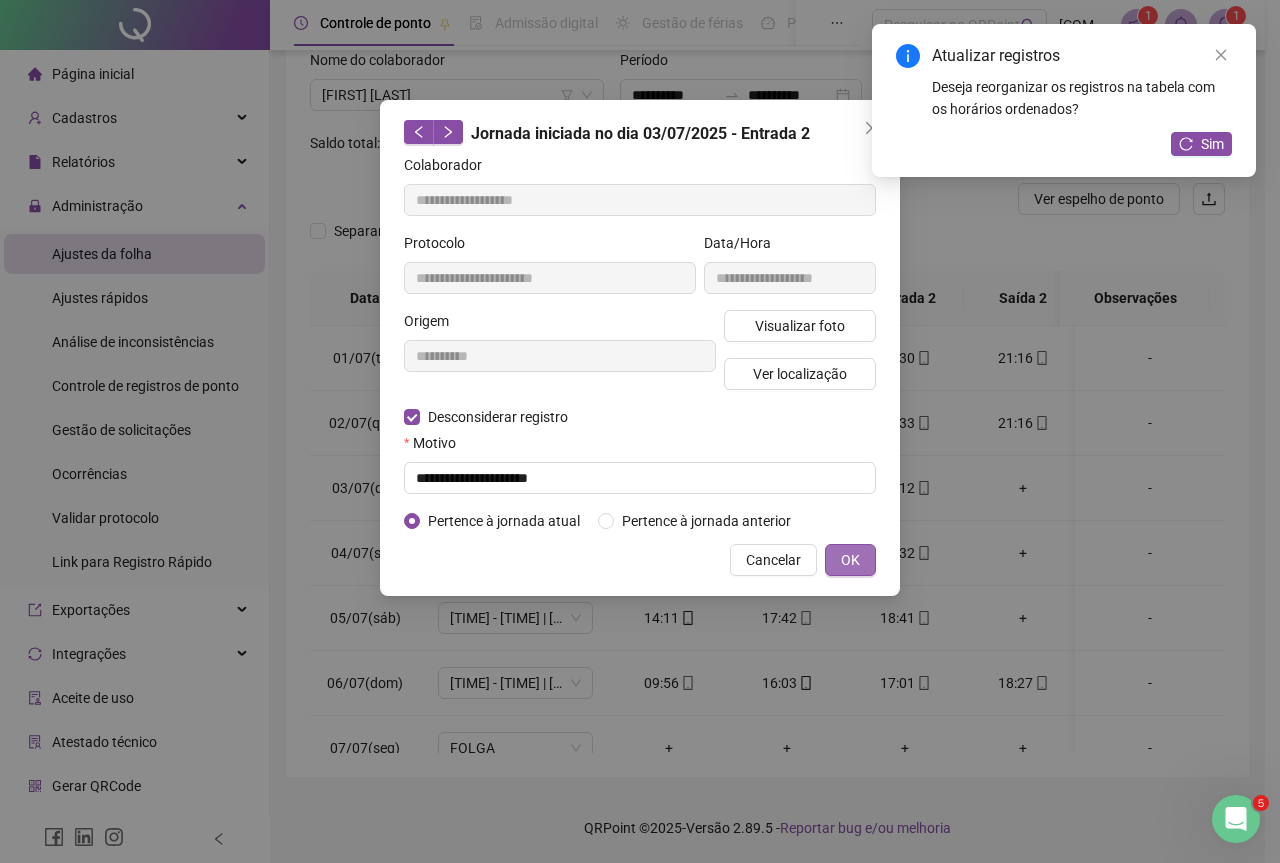 click on "OK" at bounding box center [850, 560] 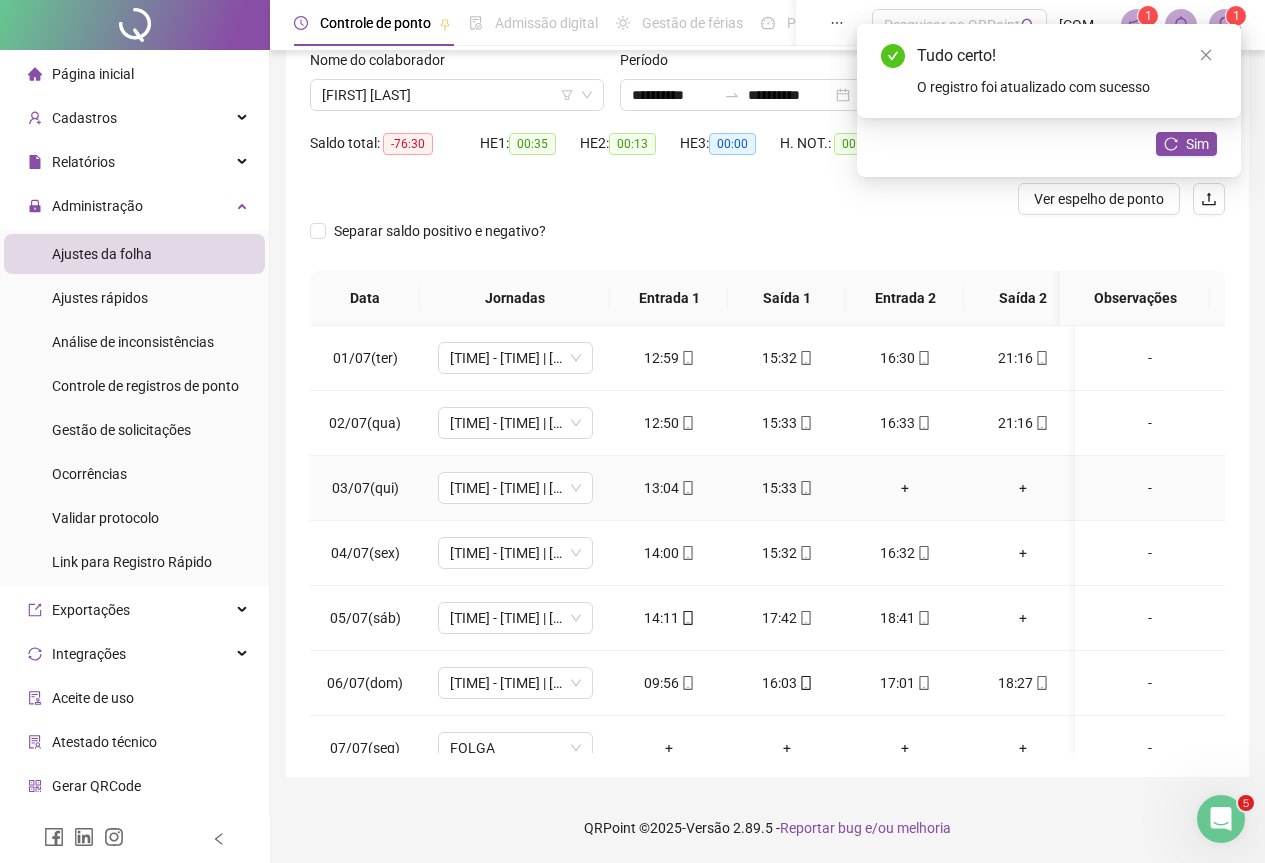 click on "+" at bounding box center (905, 488) 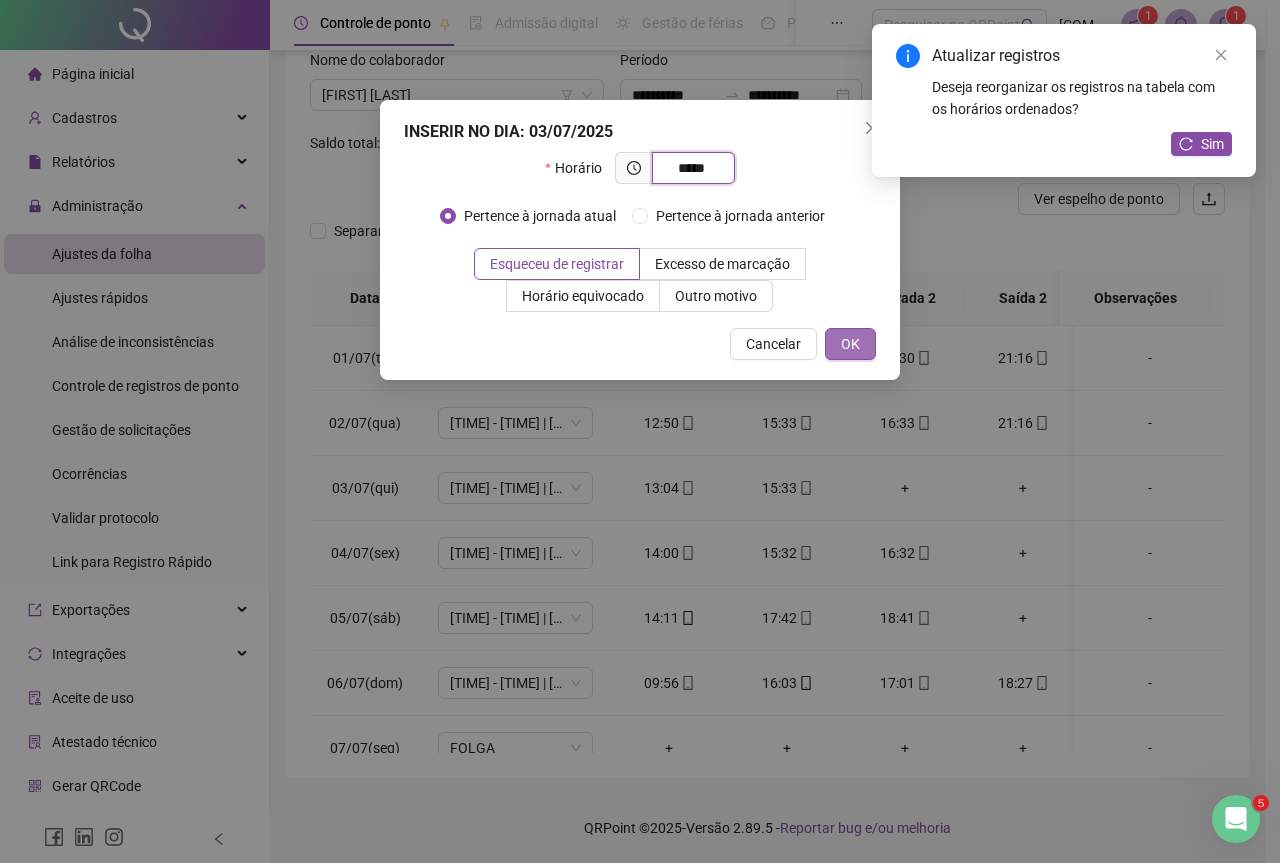 type on "*****" 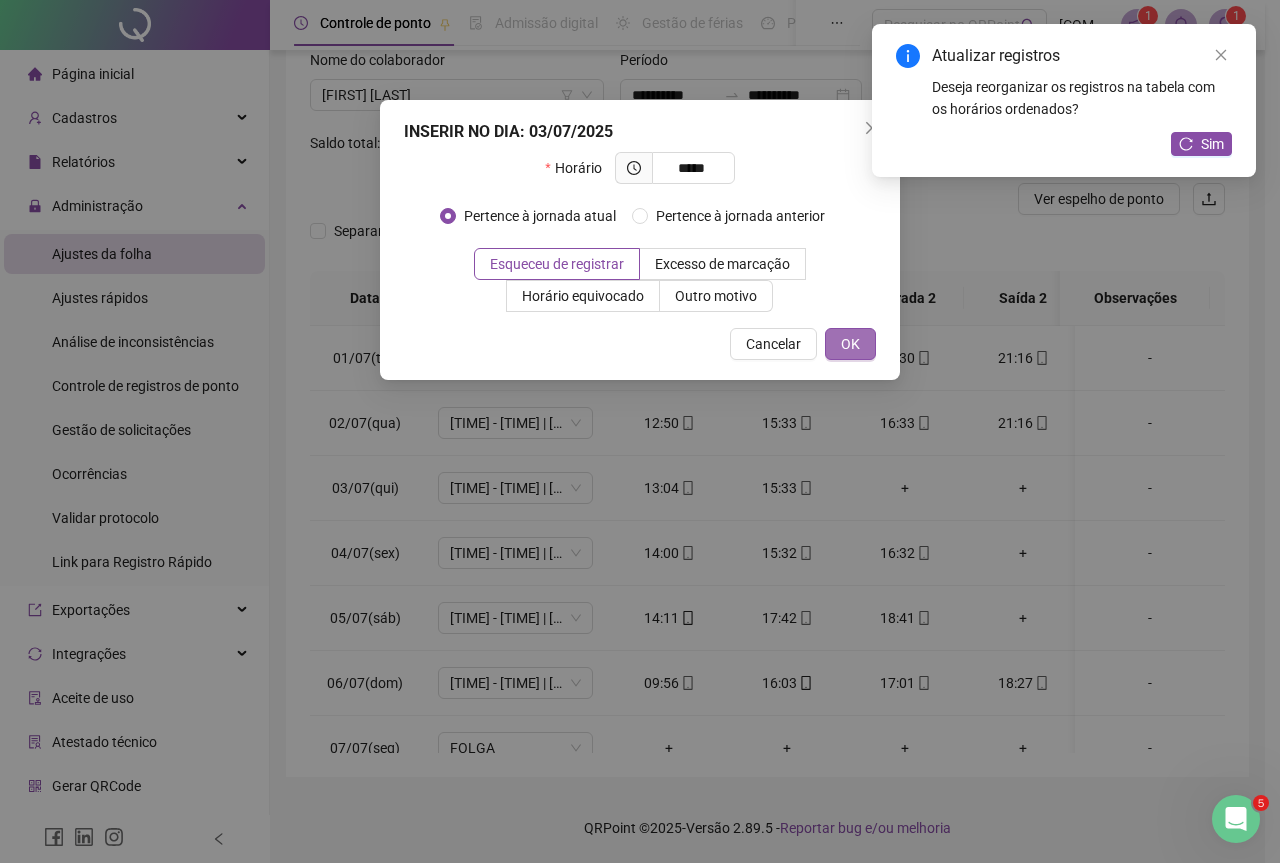 click on "OK" at bounding box center (850, 344) 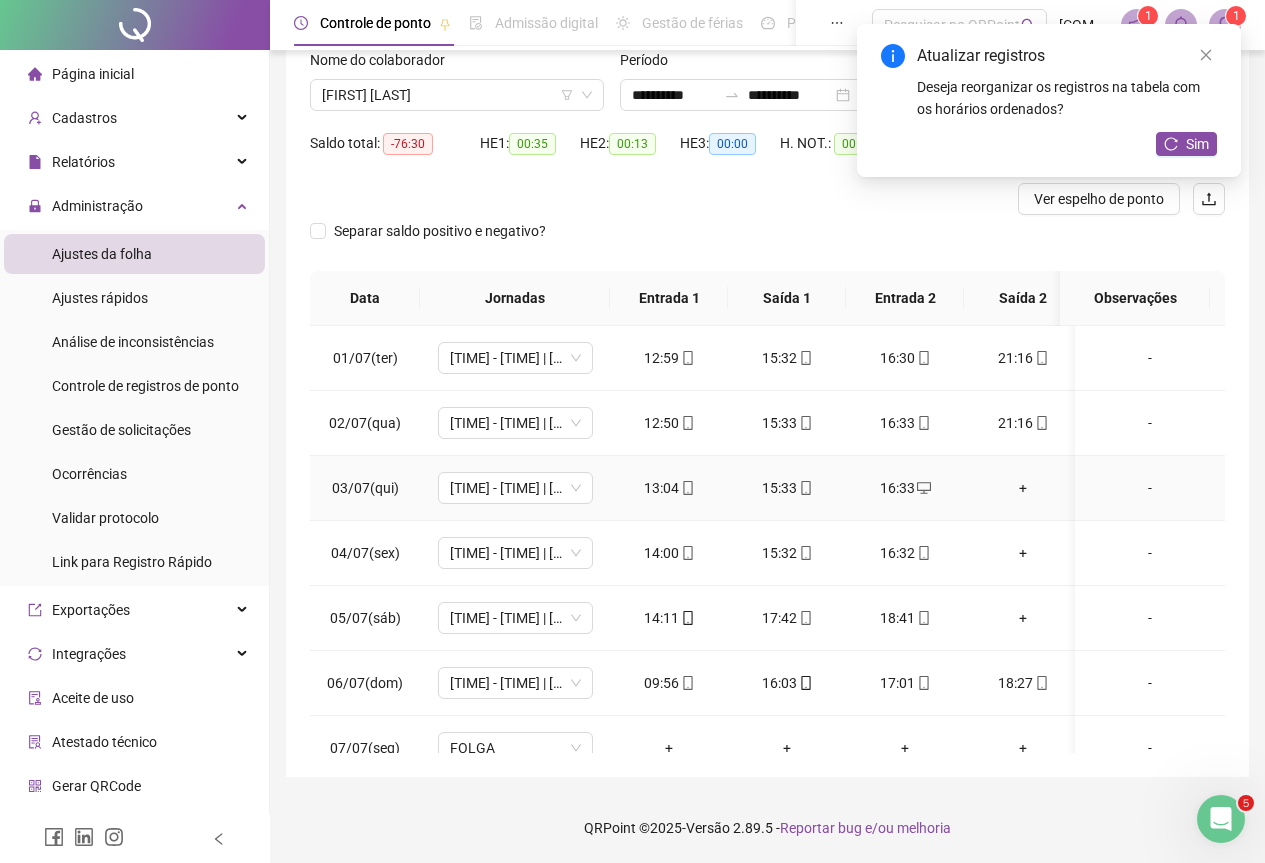 click on "+" at bounding box center (1023, 488) 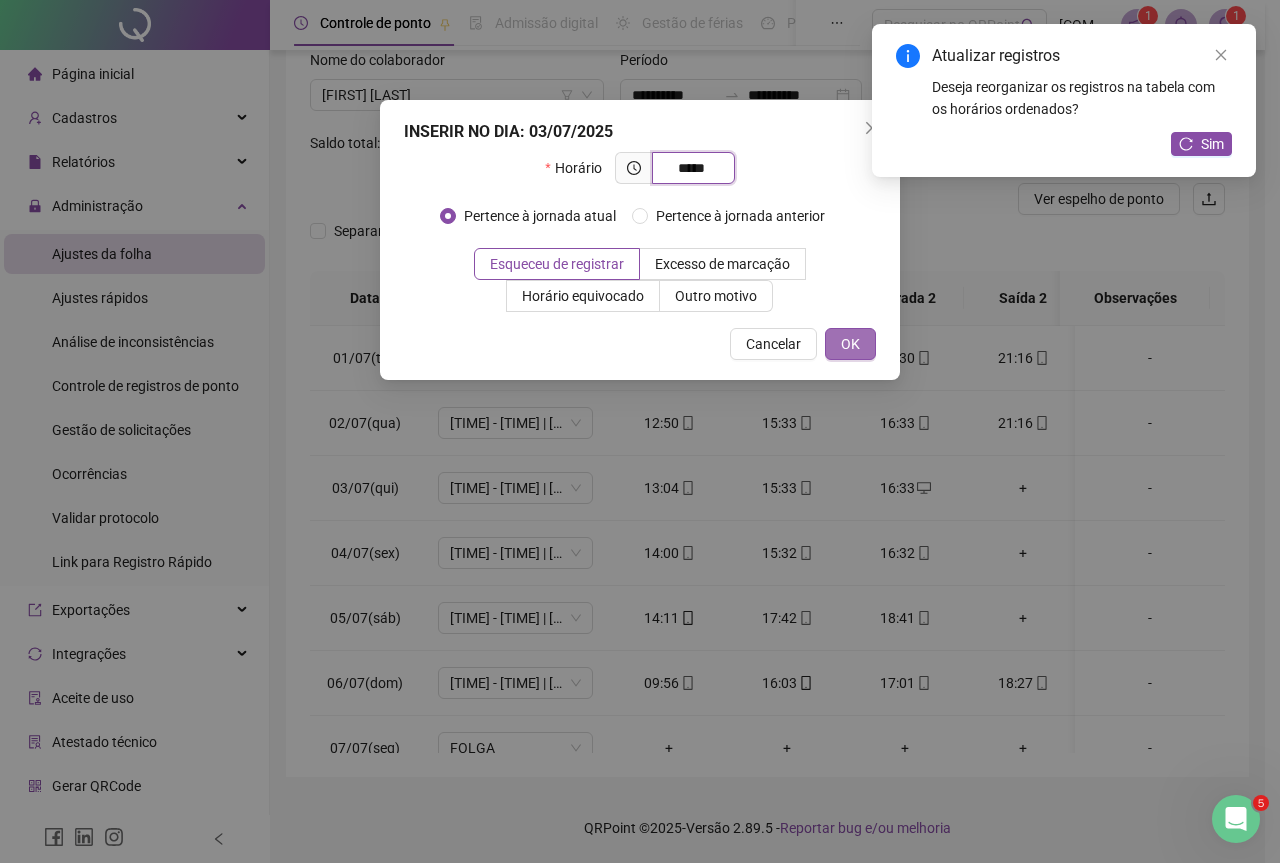 type on "*****" 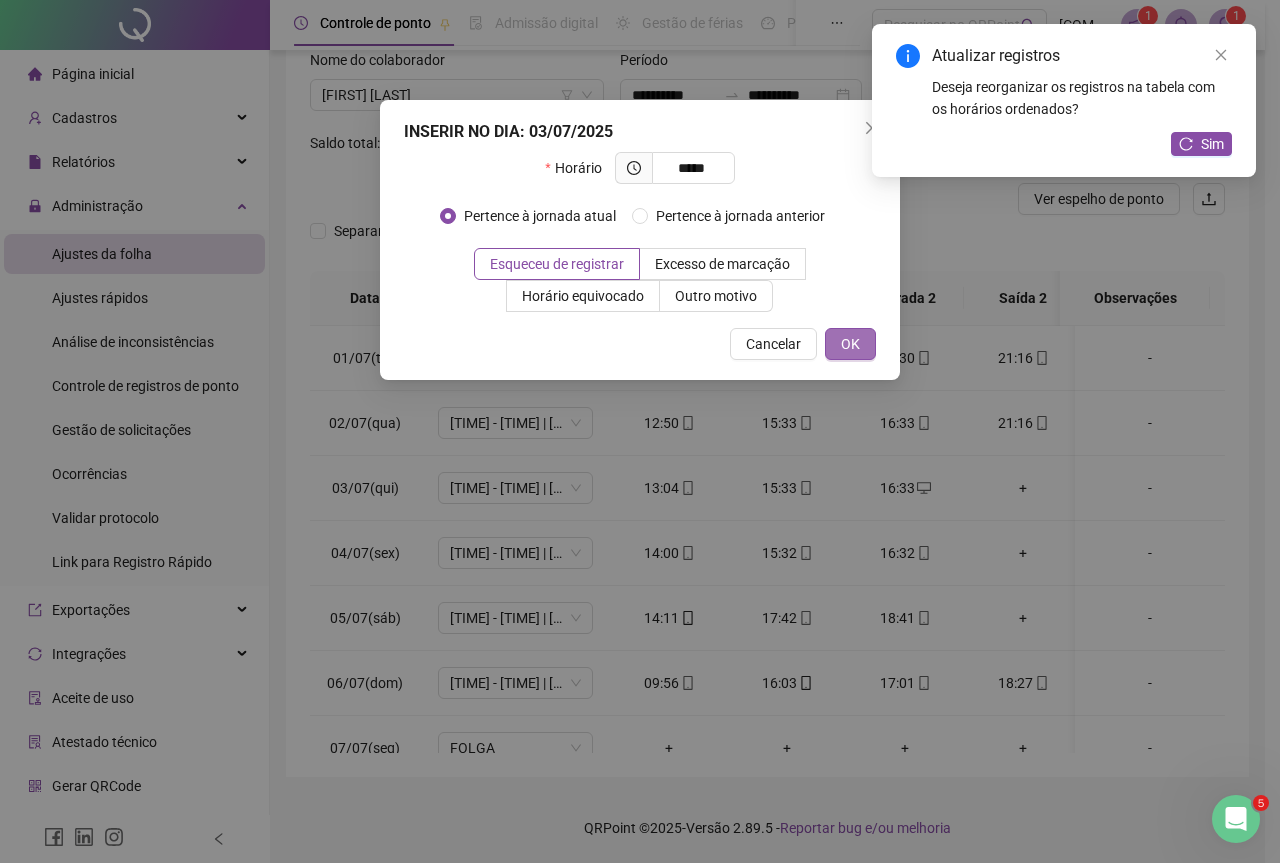 click on "OK" at bounding box center [850, 344] 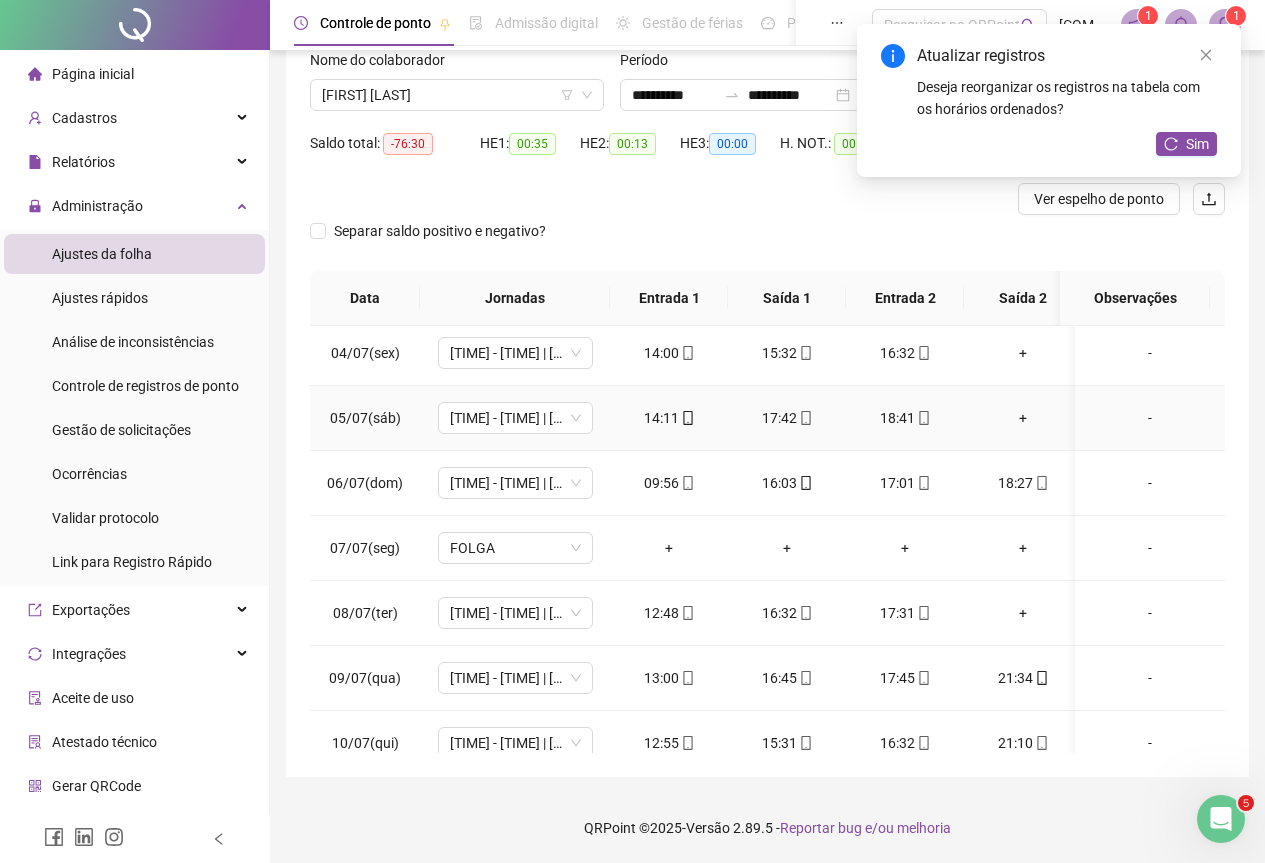 scroll, scrollTop: 100, scrollLeft: 0, axis: vertical 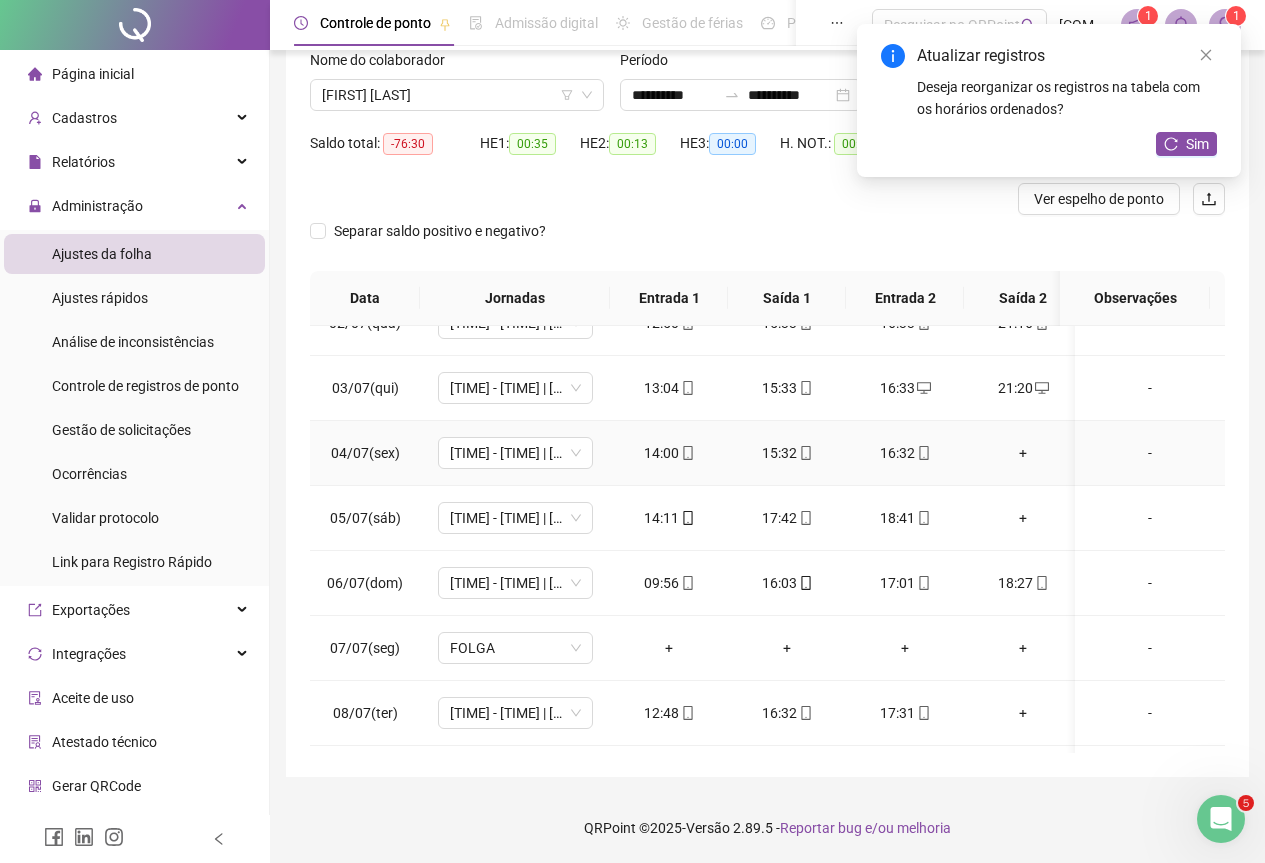 click on "+" at bounding box center (1023, 453) 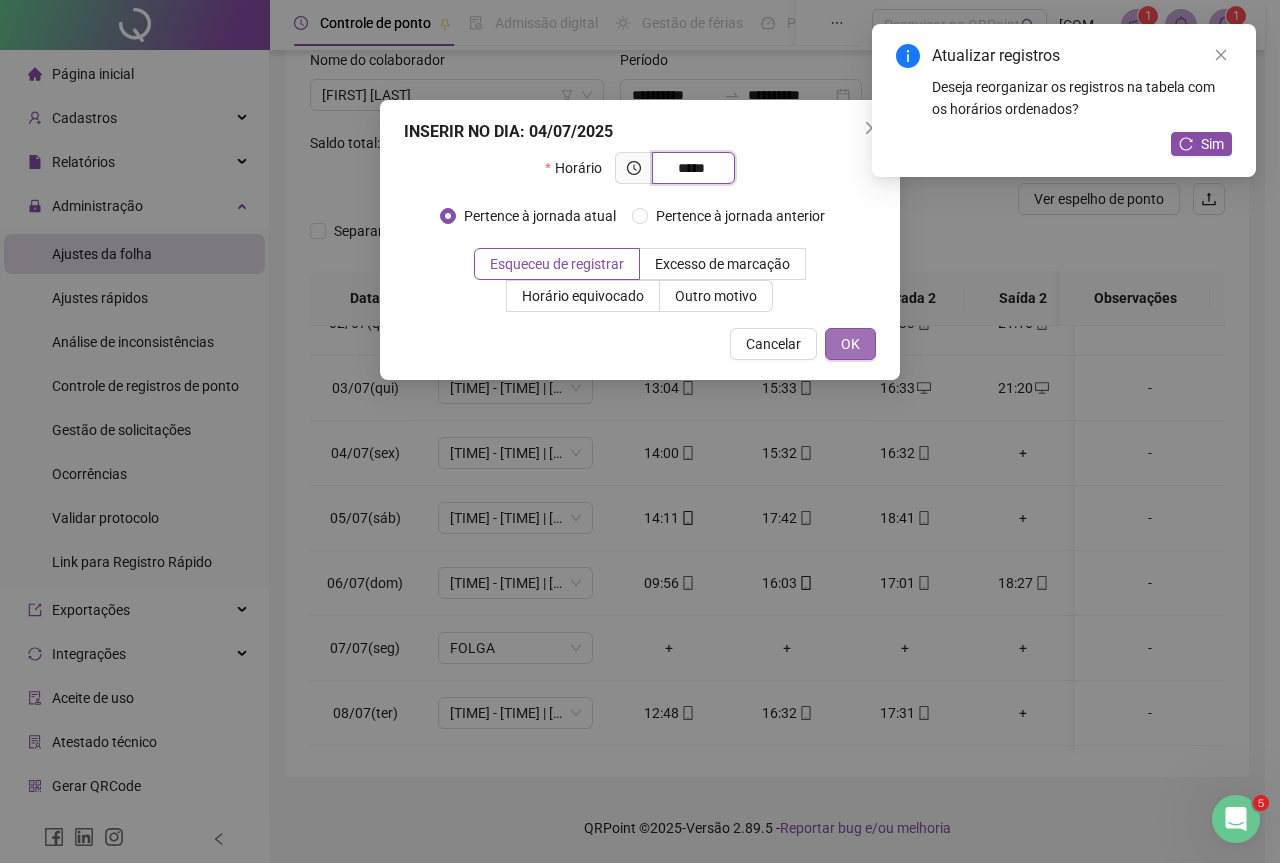 type on "*****" 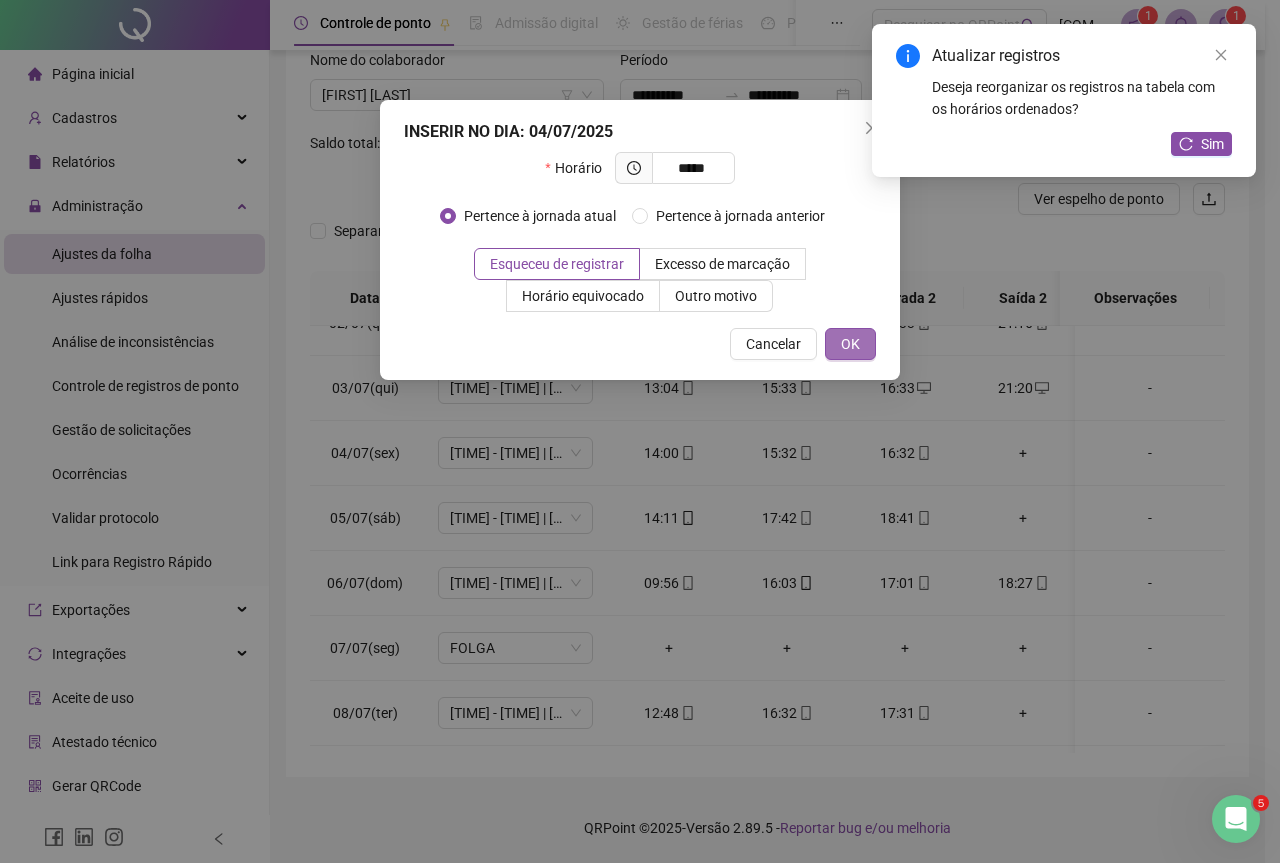 click on "OK" at bounding box center [850, 344] 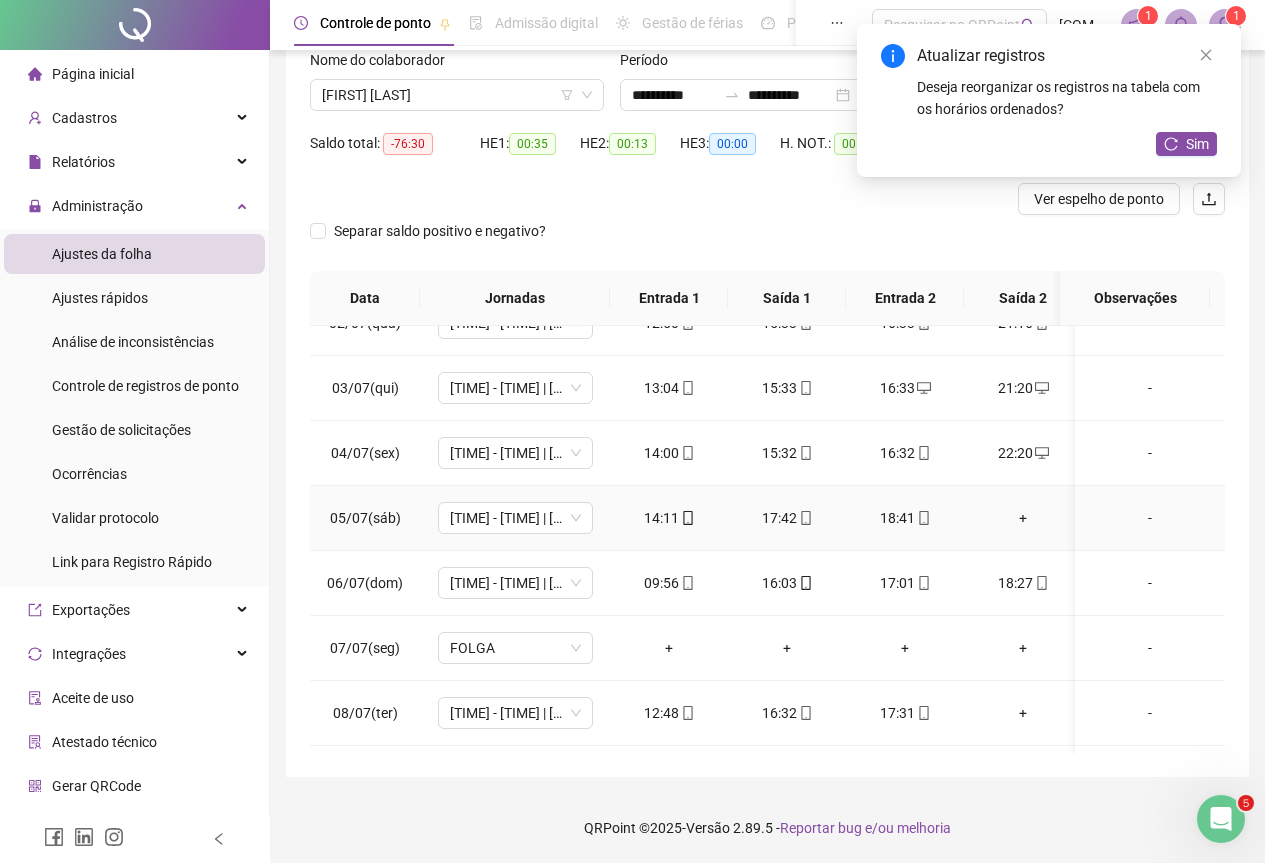 click on "+" at bounding box center [1023, 518] 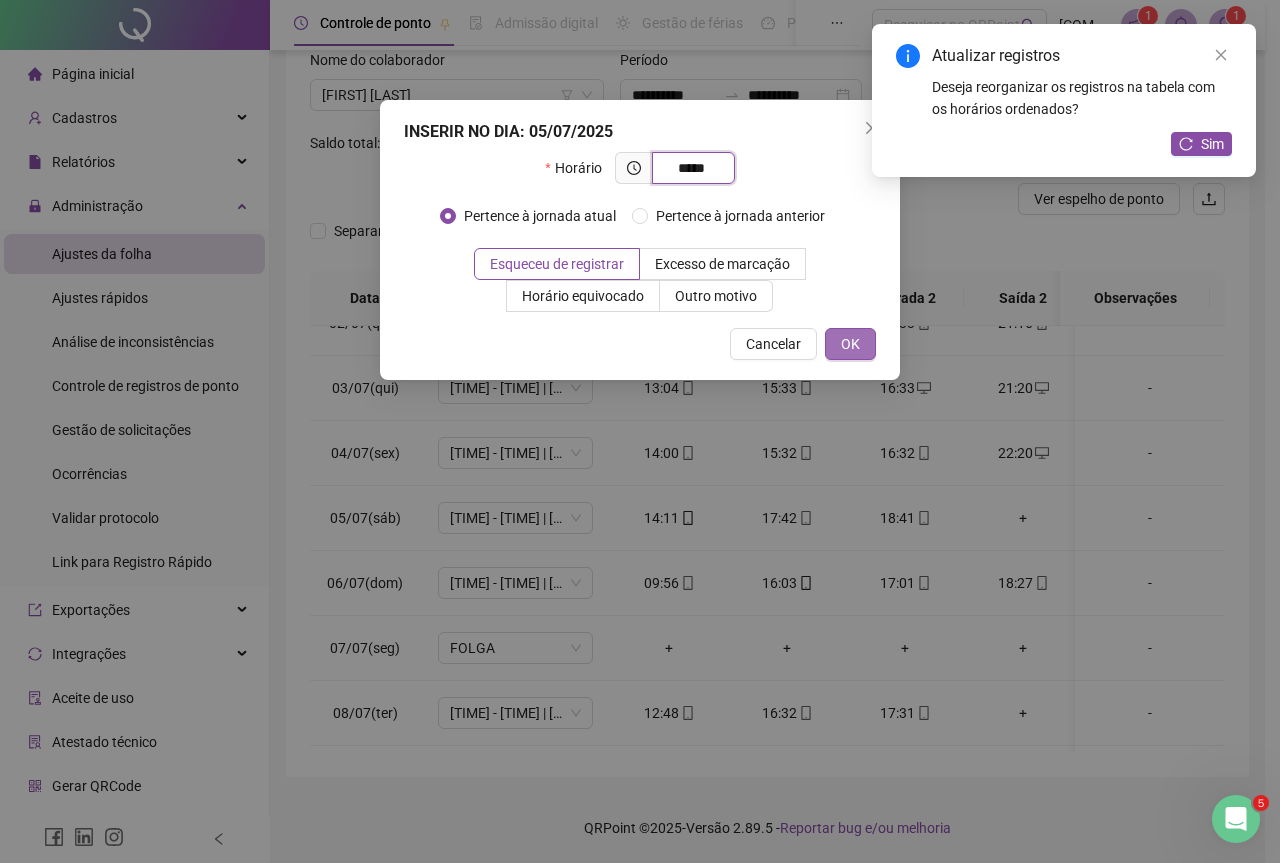 type on "*****" 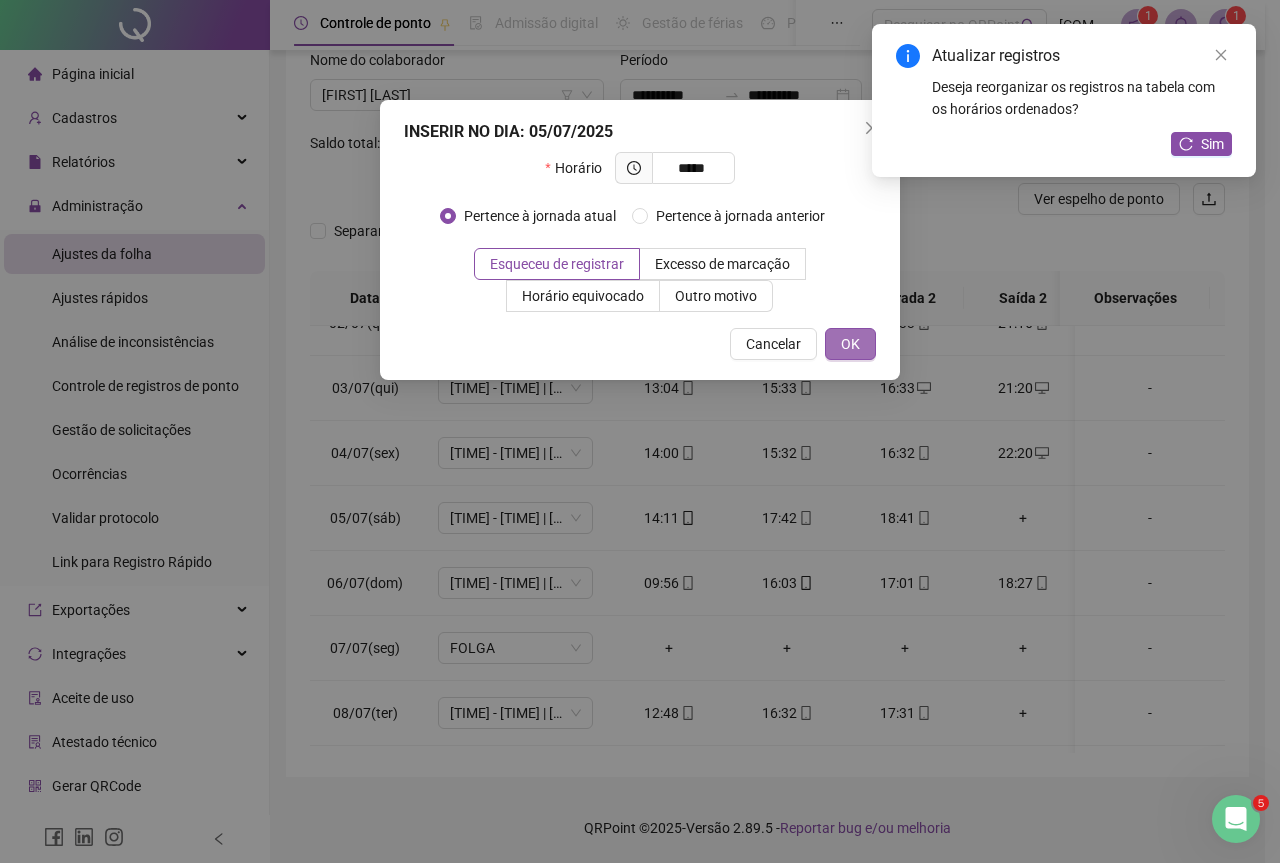 click on "OK" at bounding box center [850, 344] 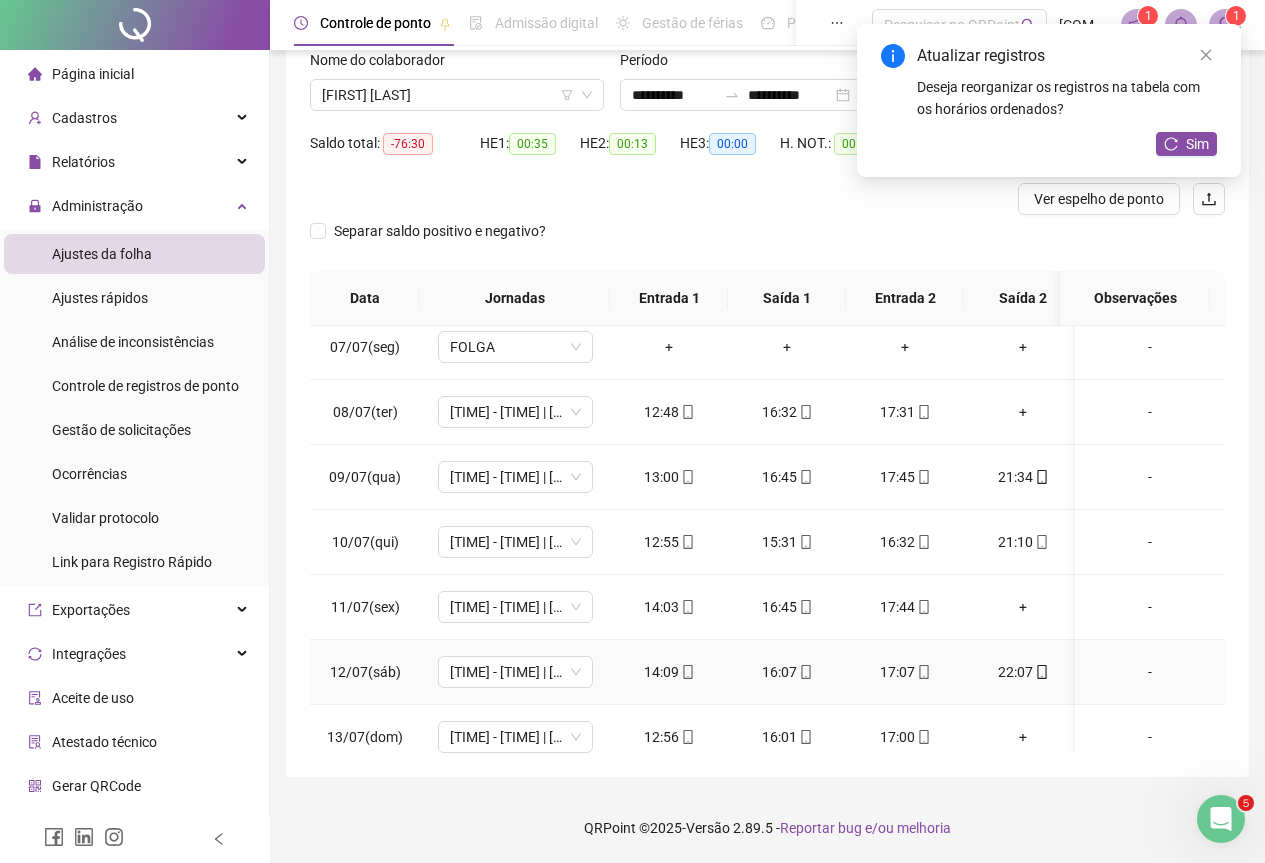 scroll, scrollTop: 400, scrollLeft: 0, axis: vertical 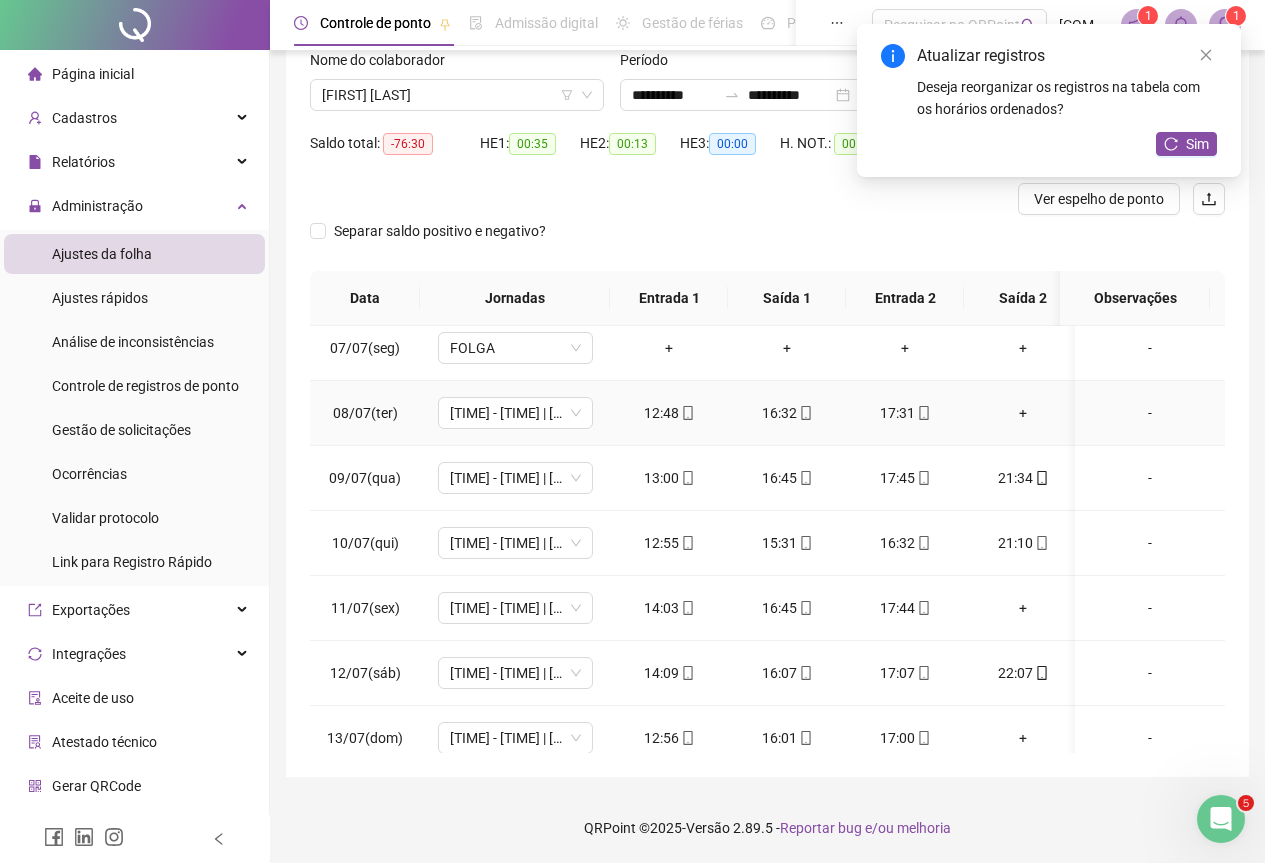 click on "+" at bounding box center [1023, 413] 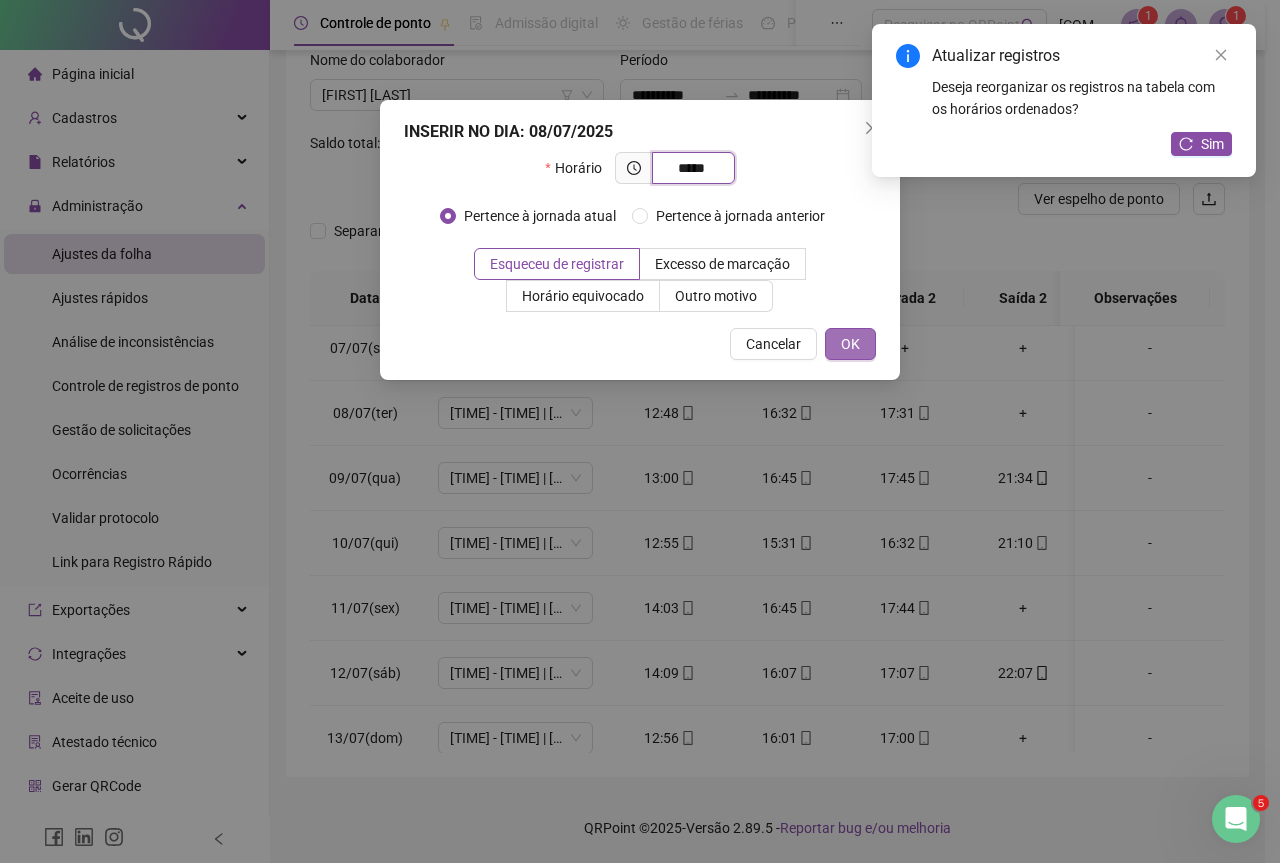 type on "*****" 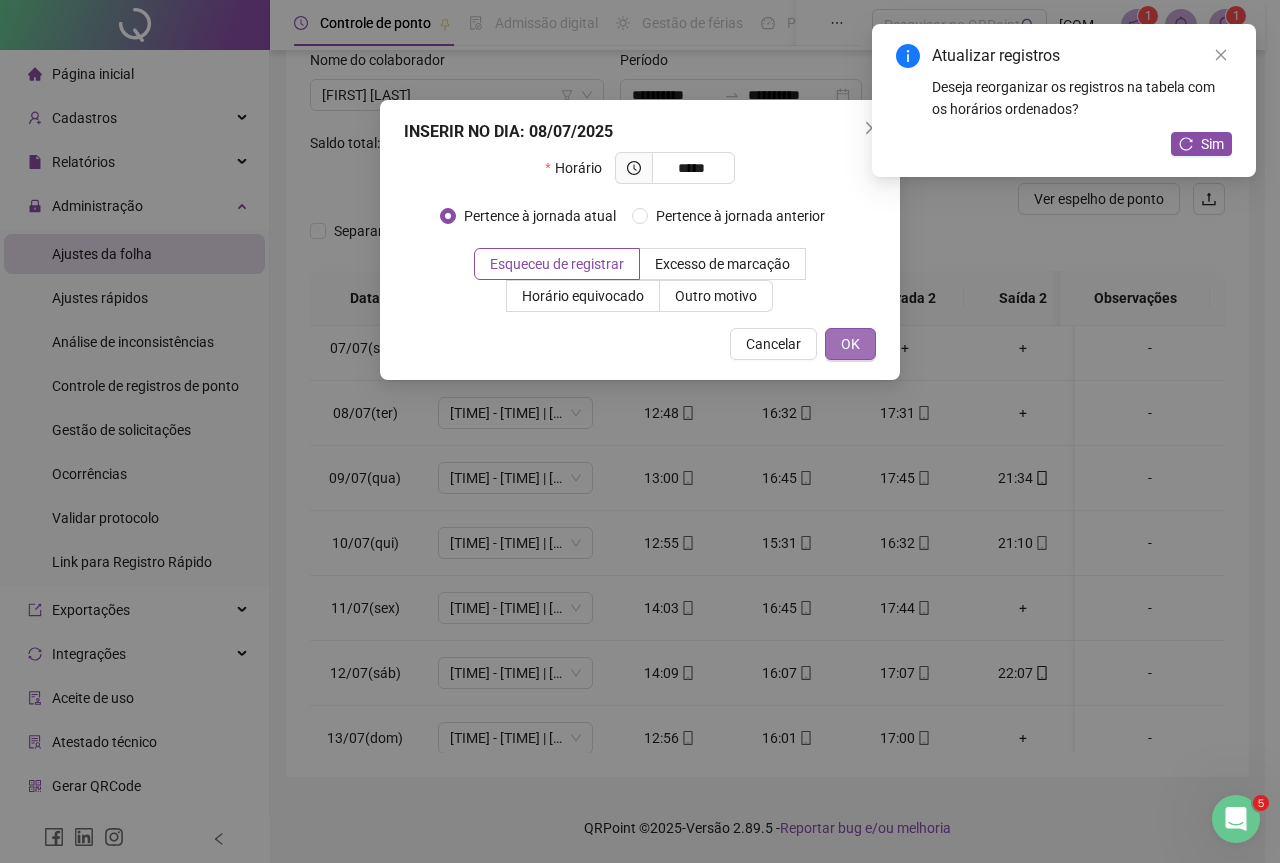 click on "OK" at bounding box center (850, 344) 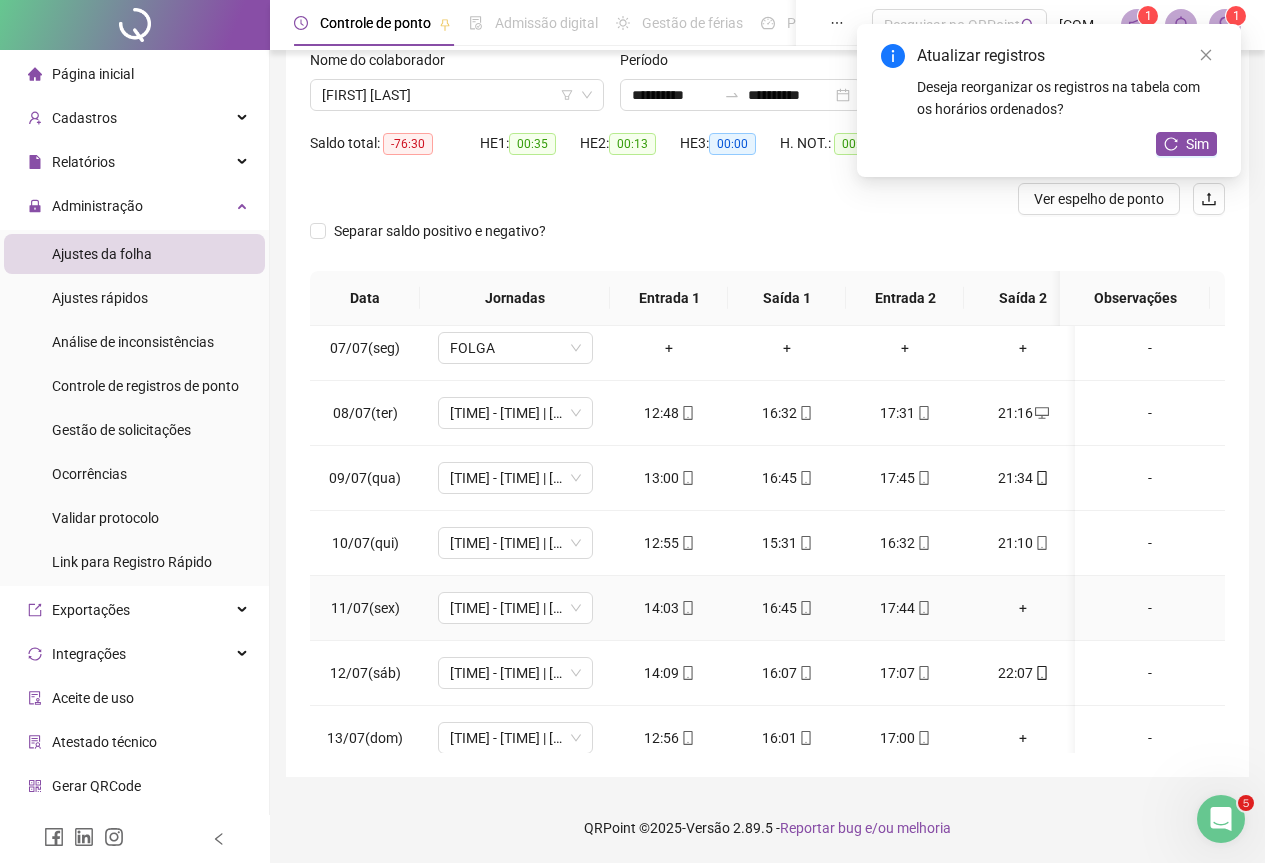 click on "+" at bounding box center (1023, 608) 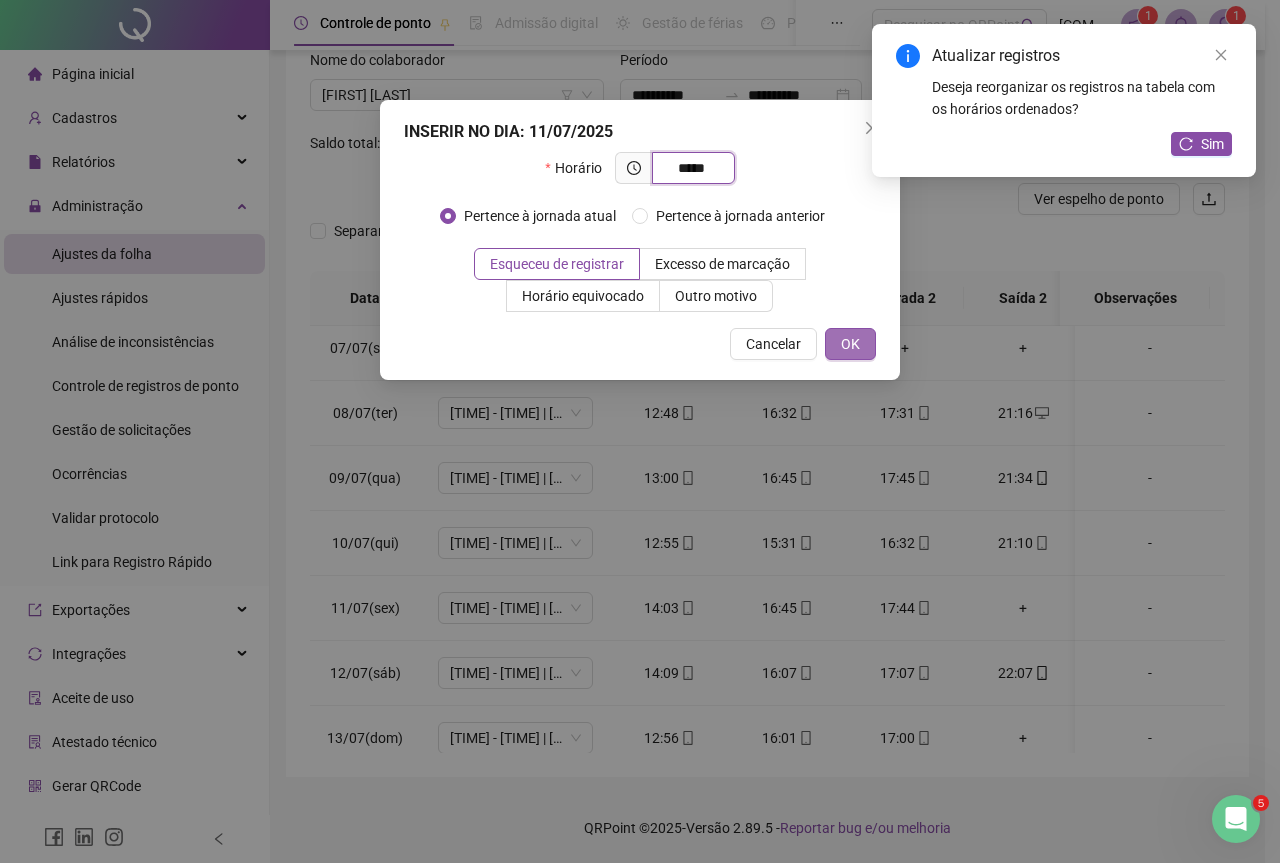 type on "*****" 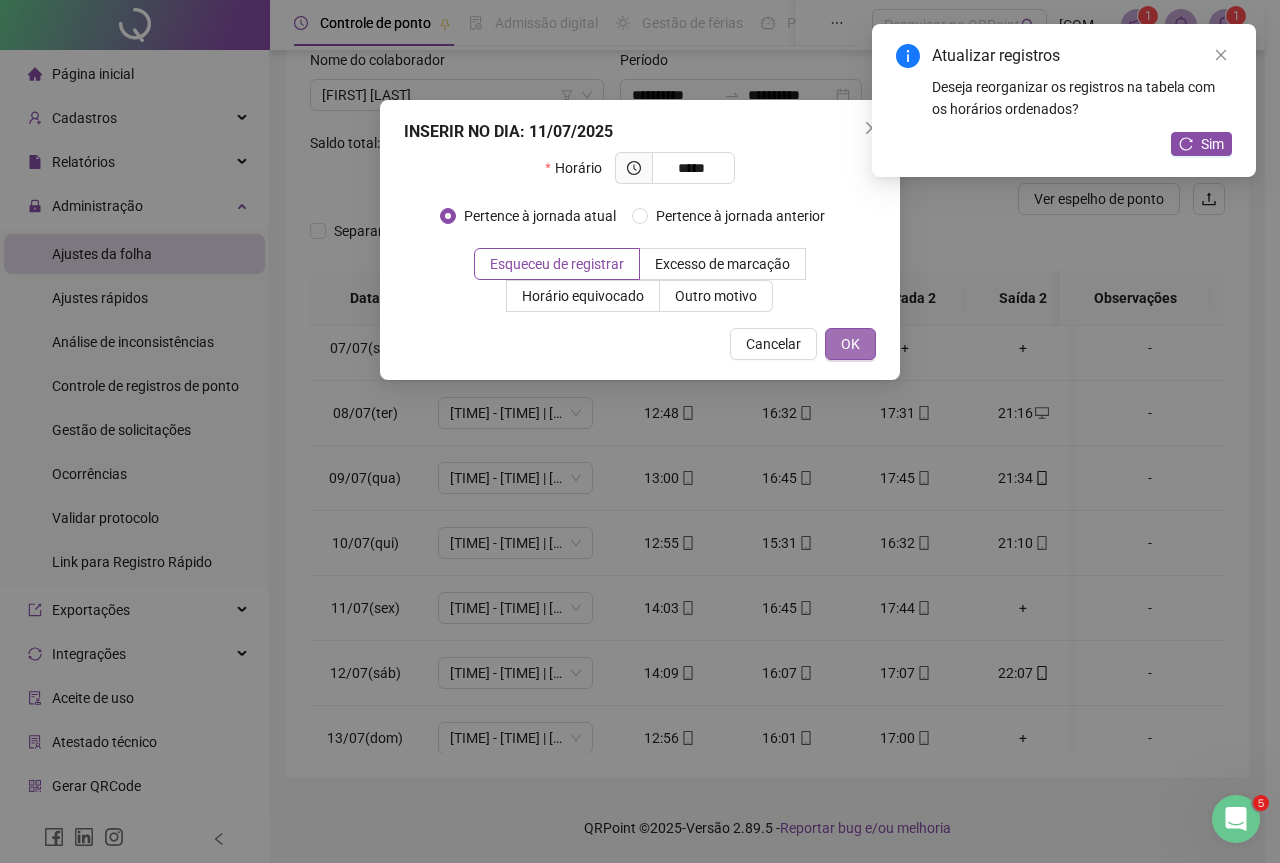 click on "OK" at bounding box center (850, 344) 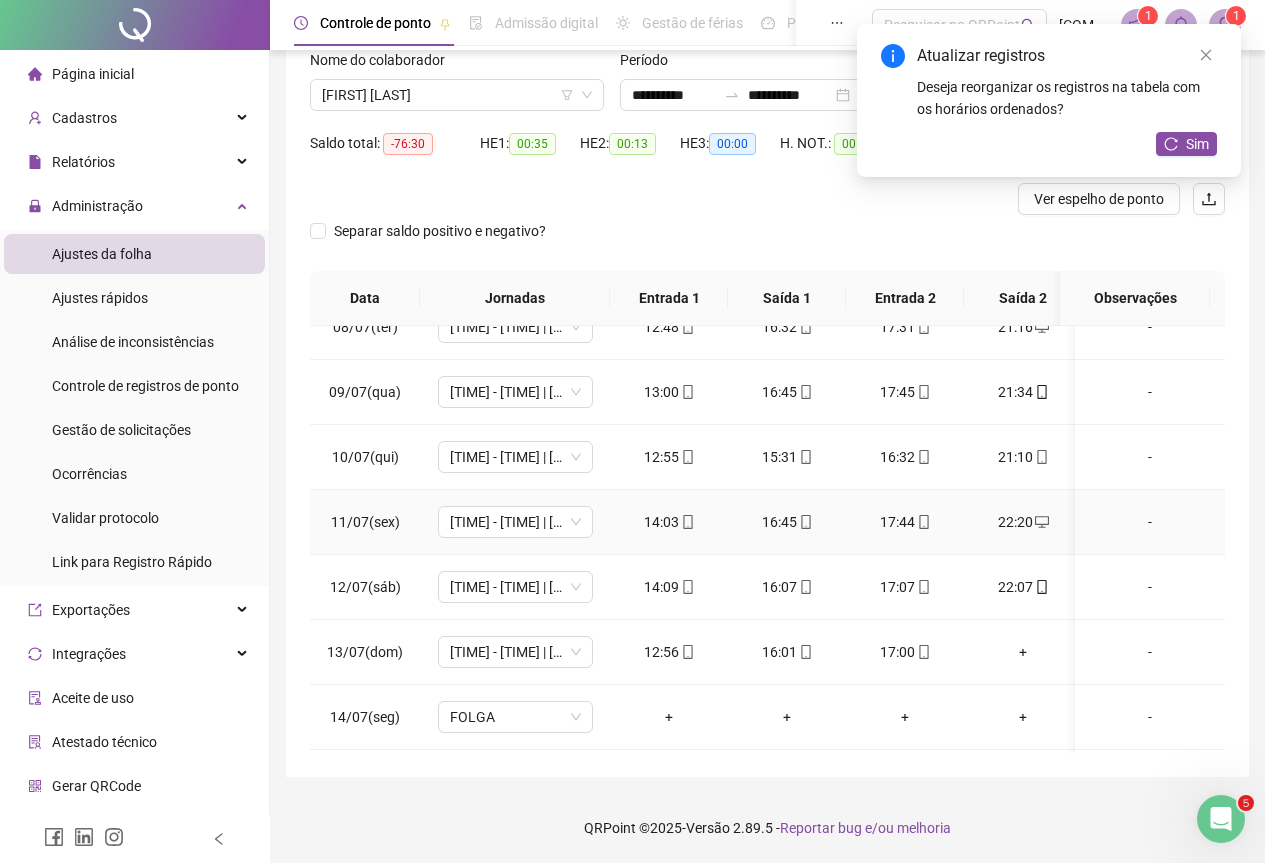 scroll, scrollTop: 600, scrollLeft: 0, axis: vertical 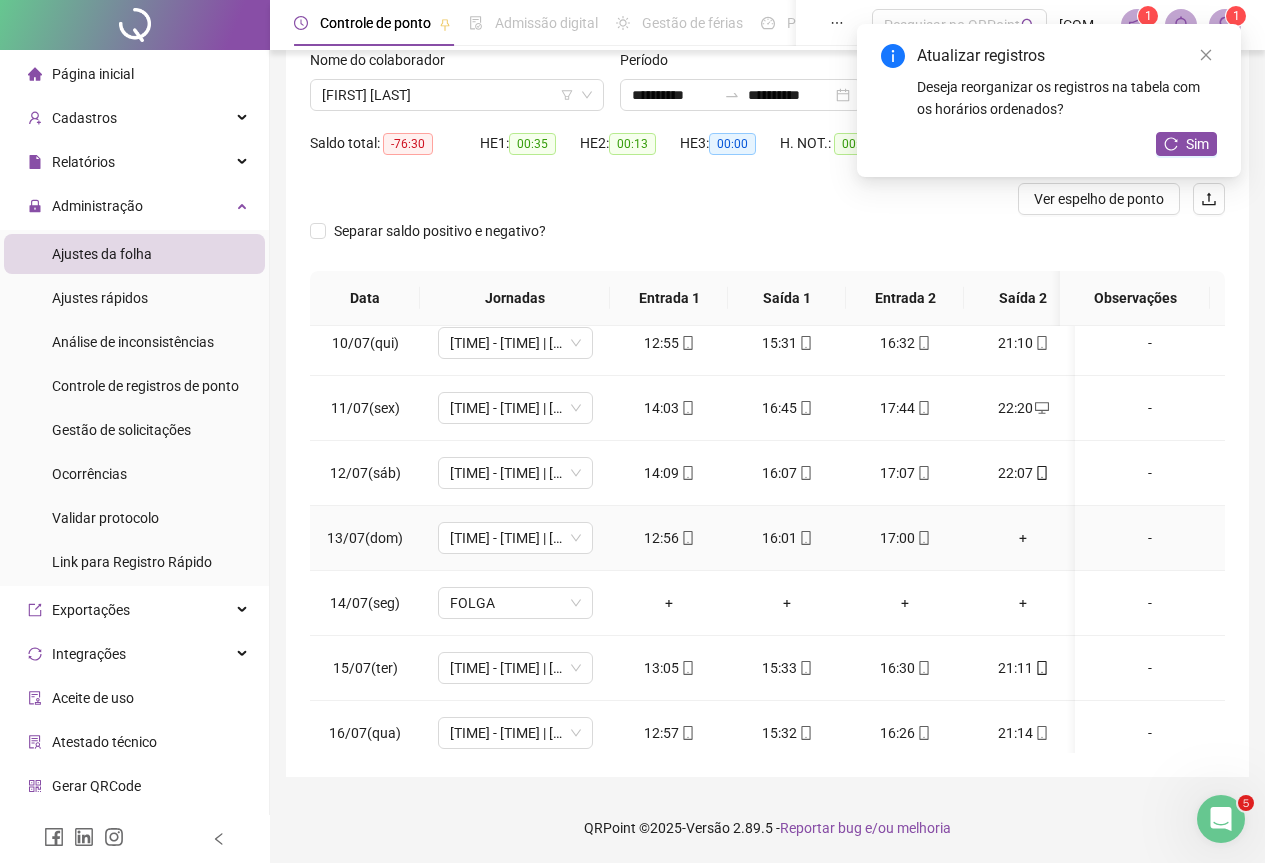 click on "+" at bounding box center (1023, 538) 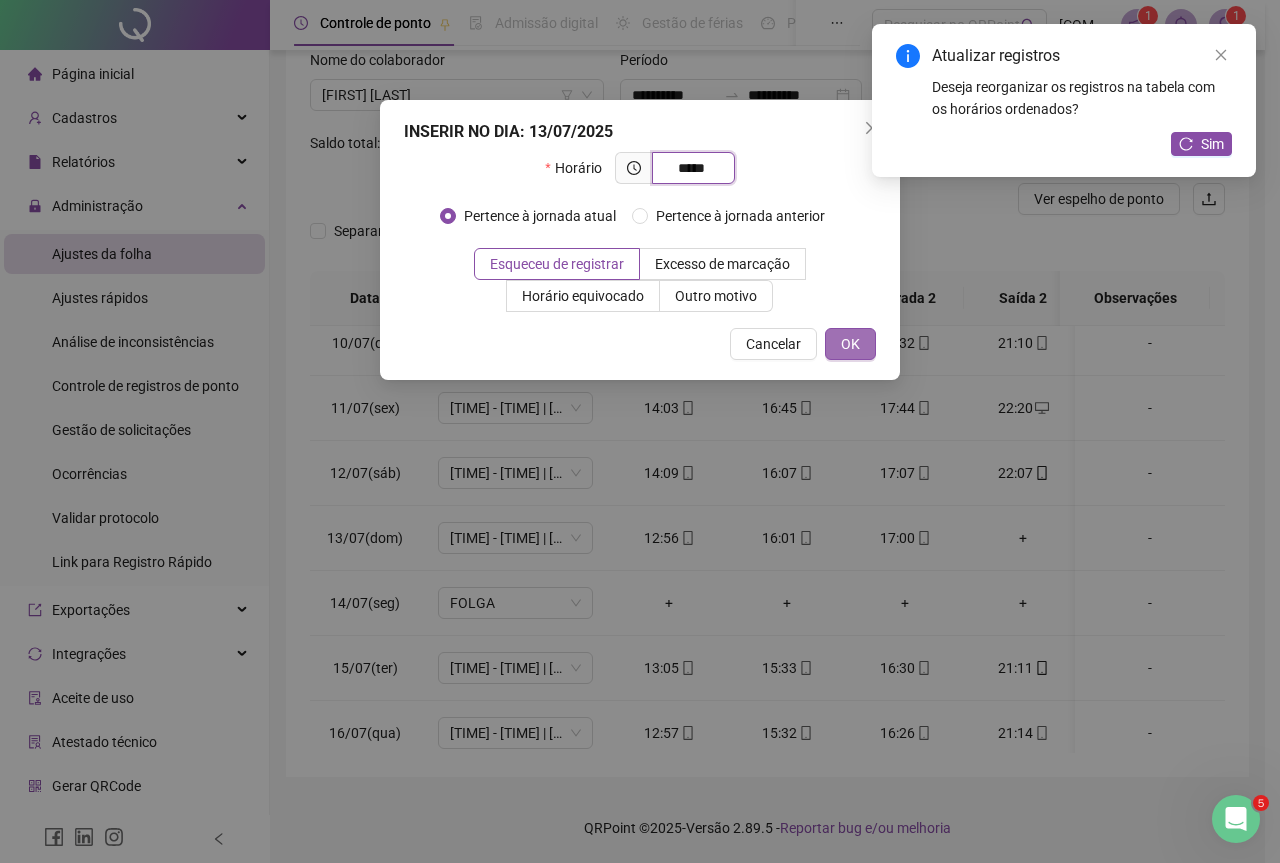 type on "*****" 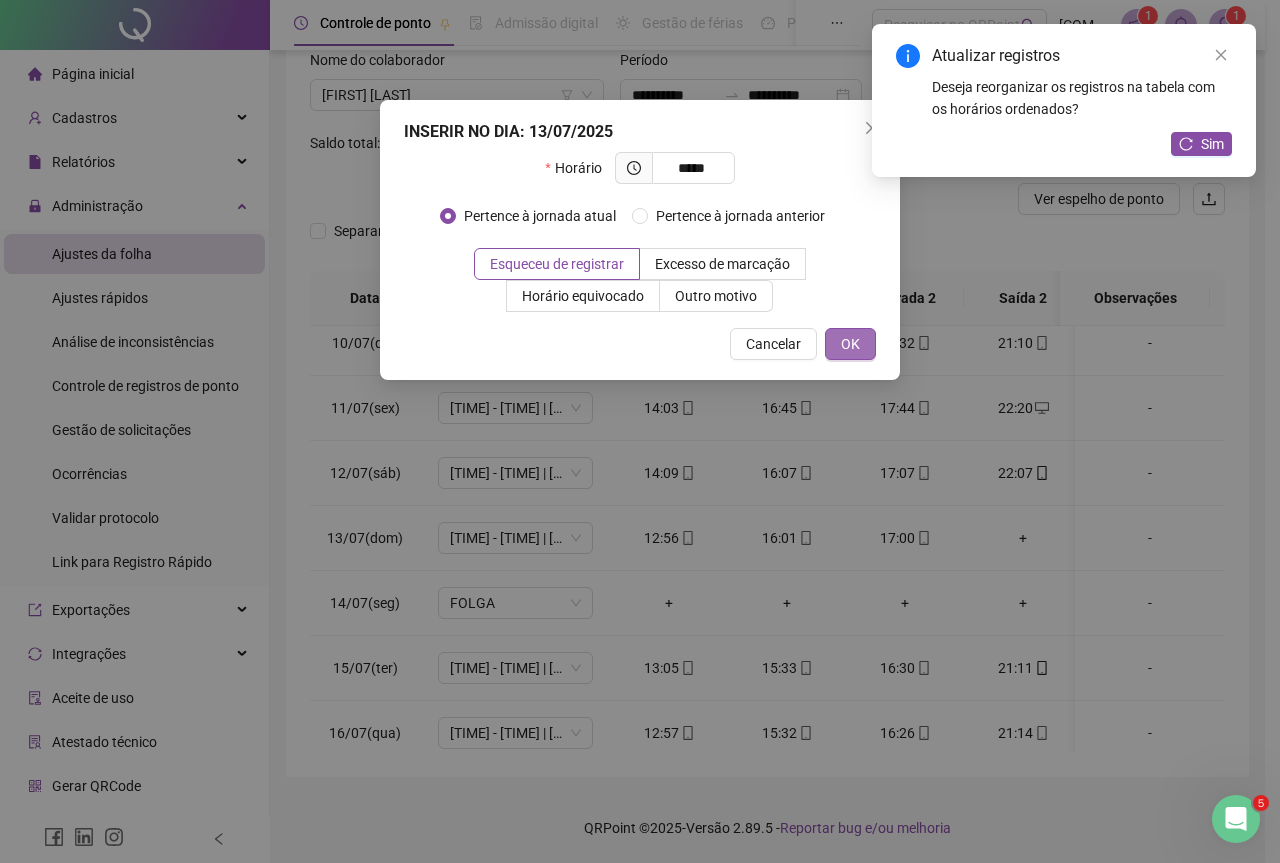 click on "OK" at bounding box center [850, 344] 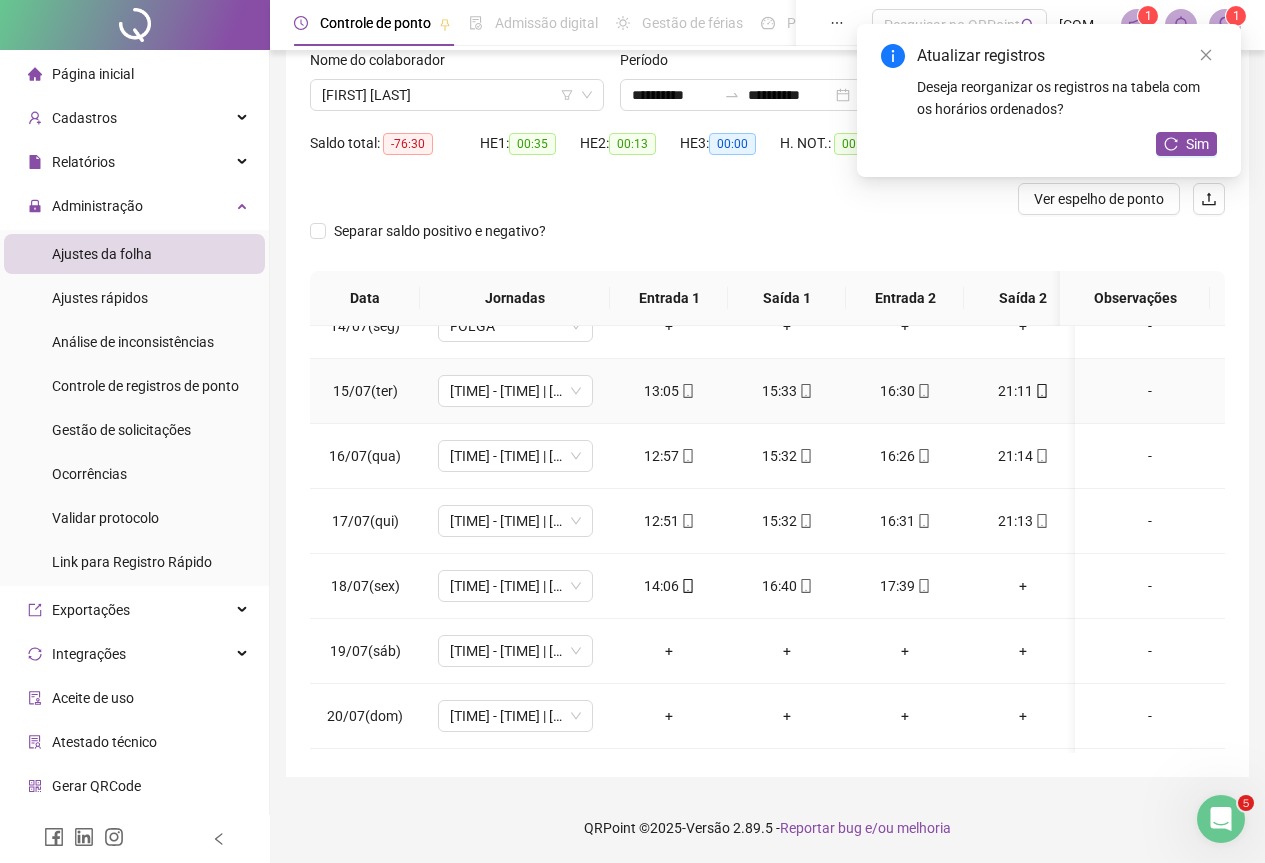 scroll, scrollTop: 900, scrollLeft: 0, axis: vertical 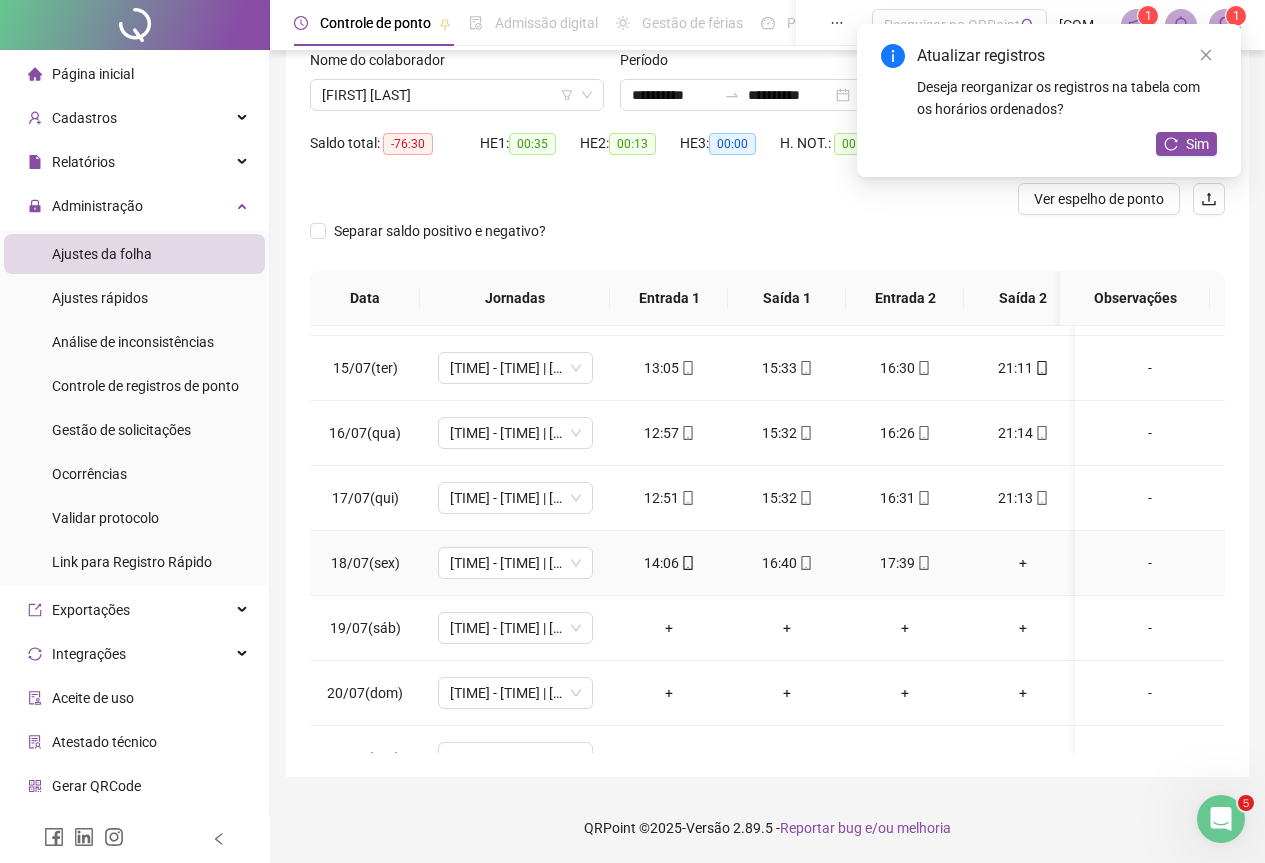 click on "+" at bounding box center [1023, 563] 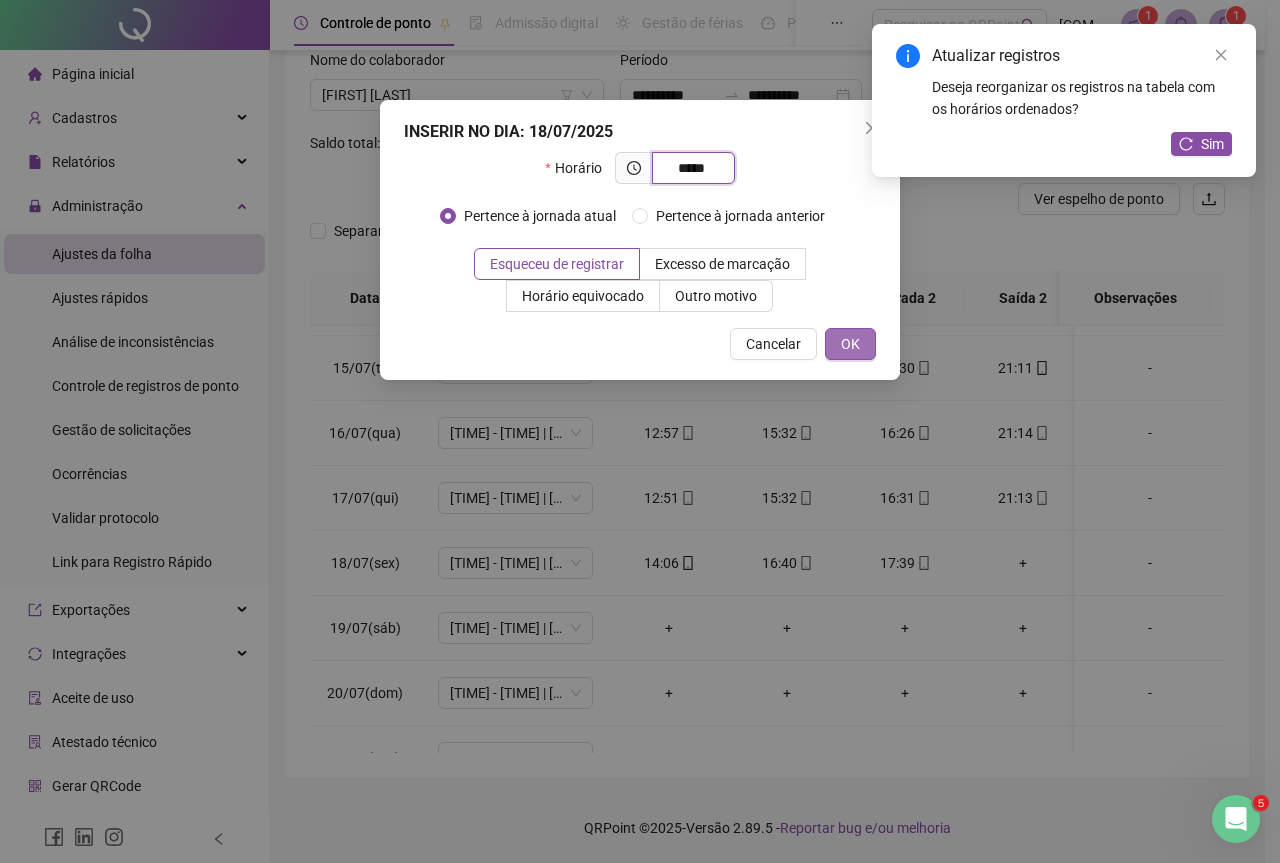 type on "*****" 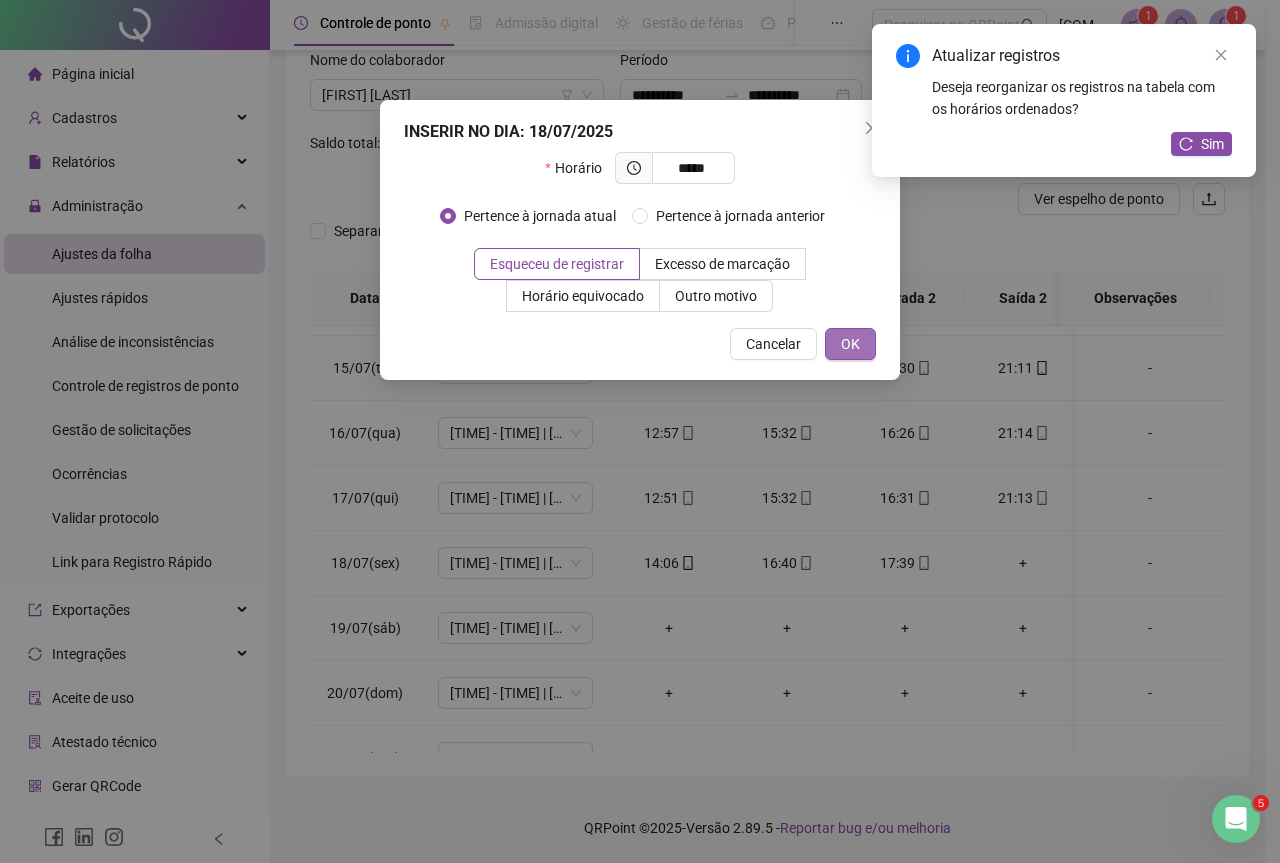click on "OK" at bounding box center (850, 344) 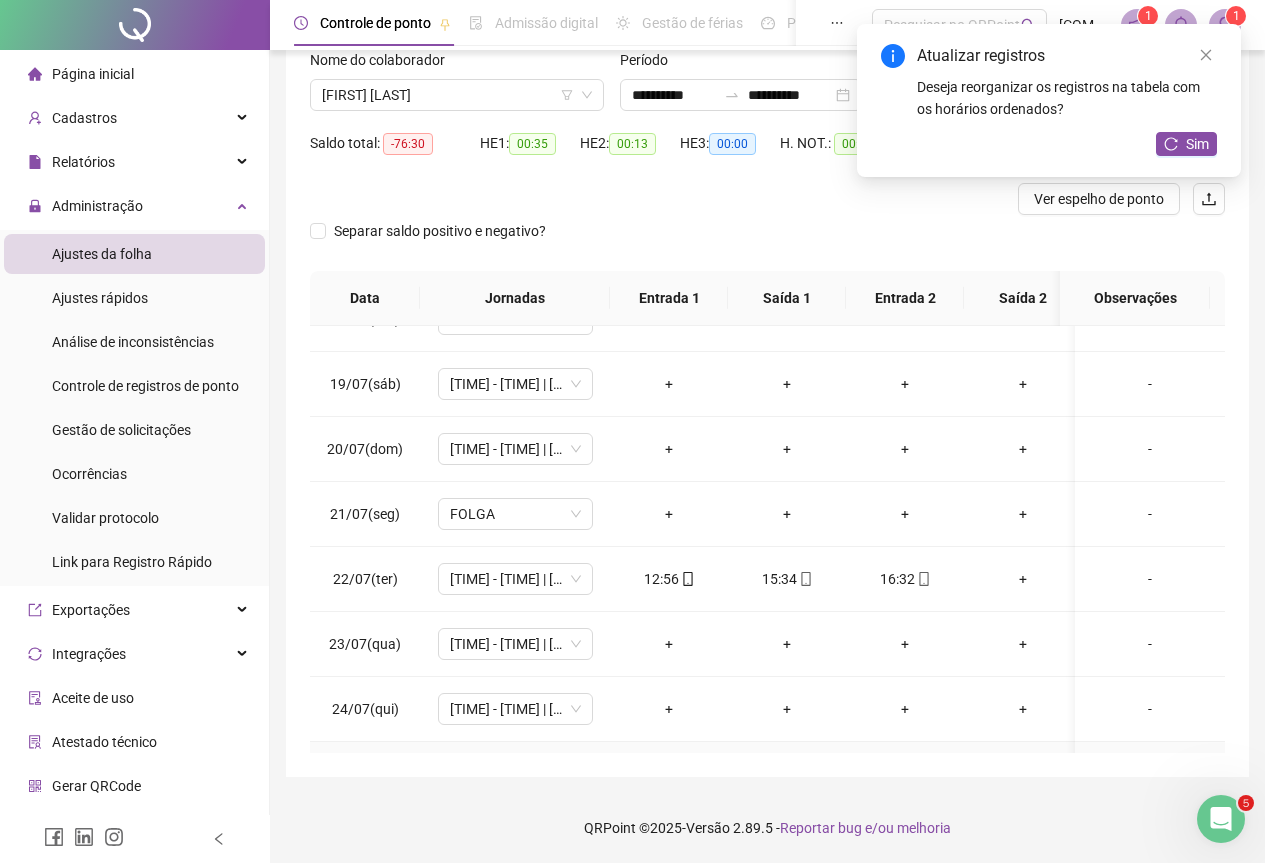 scroll, scrollTop: 1100, scrollLeft: 0, axis: vertical 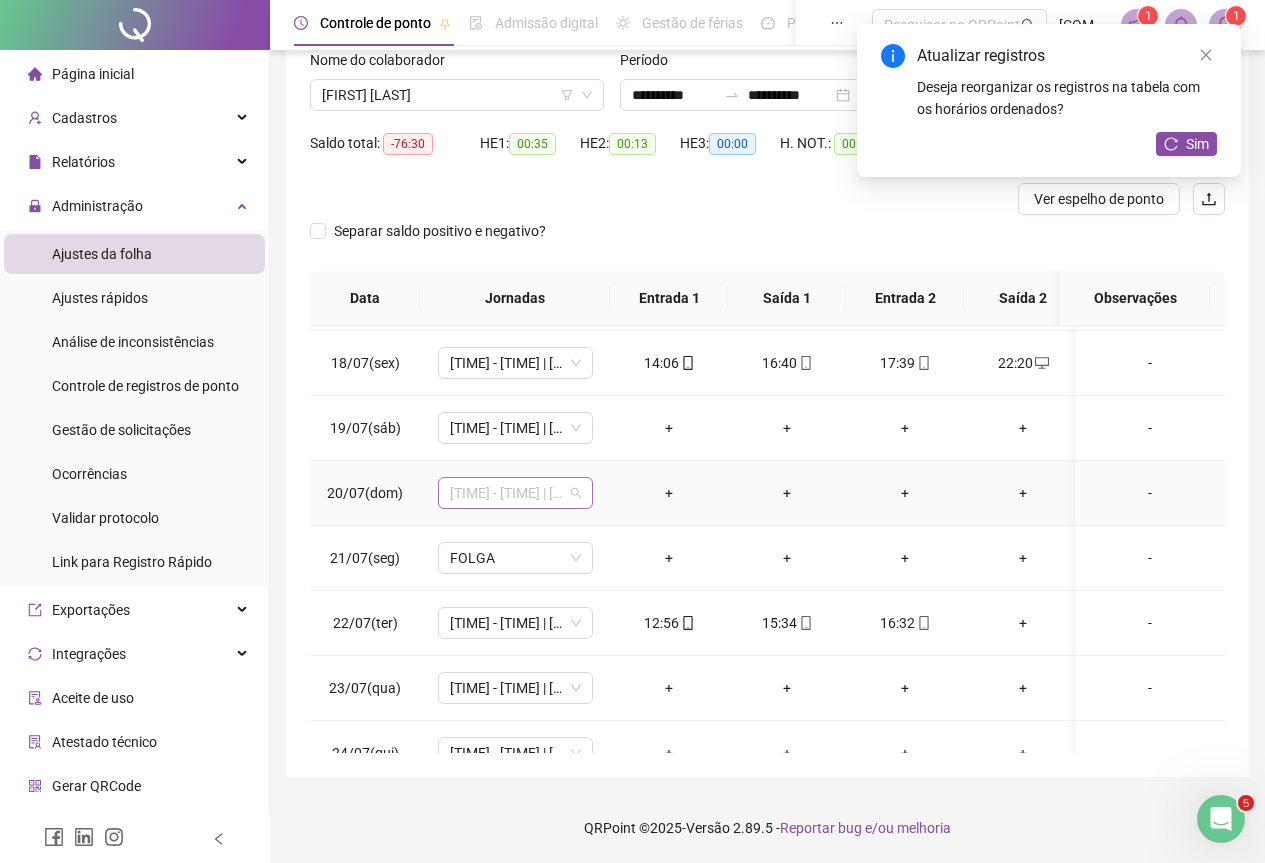 click on "[TIME] - [TIME] | [TIME] - [TIME]" at bounding box center (515, 493) 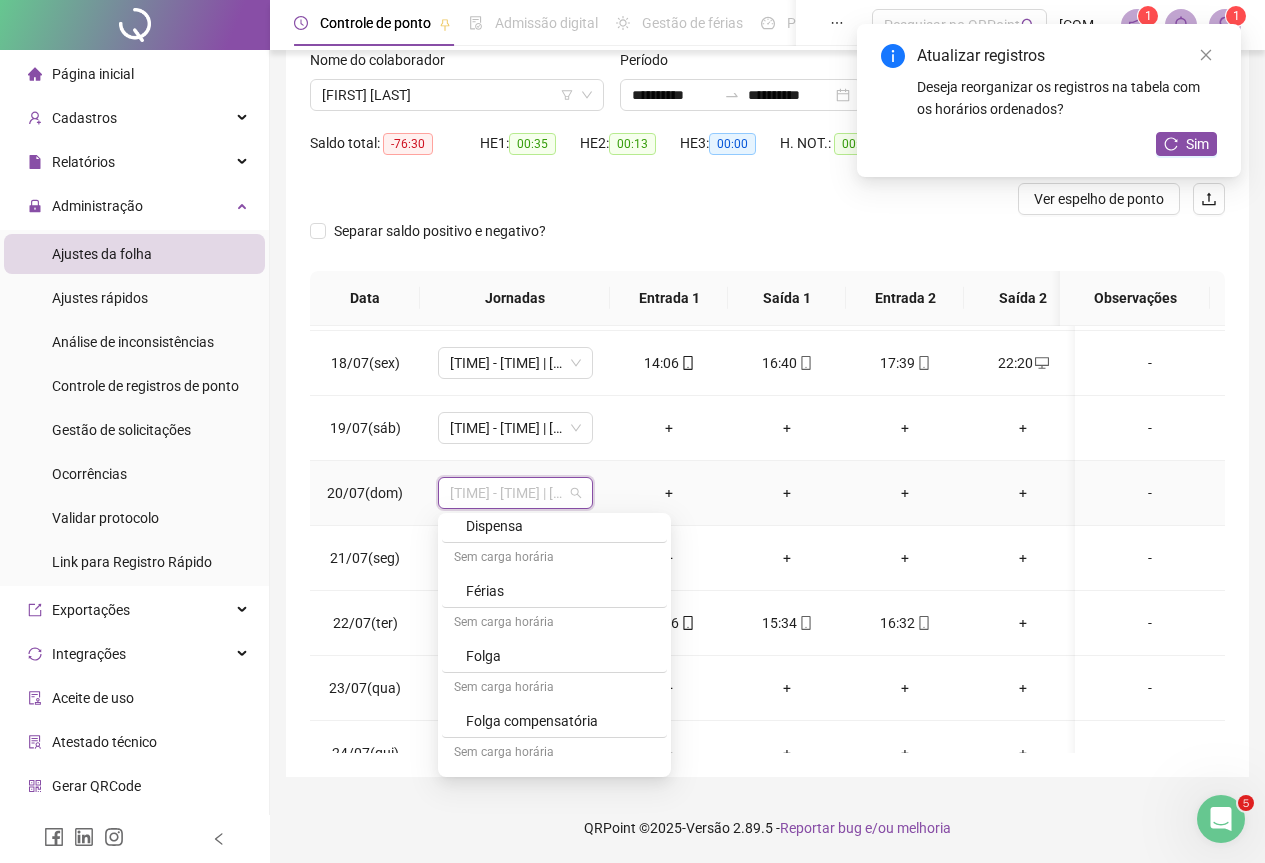 scroll, scrollTop: 367, scrollLeft: 0, axis: vertical 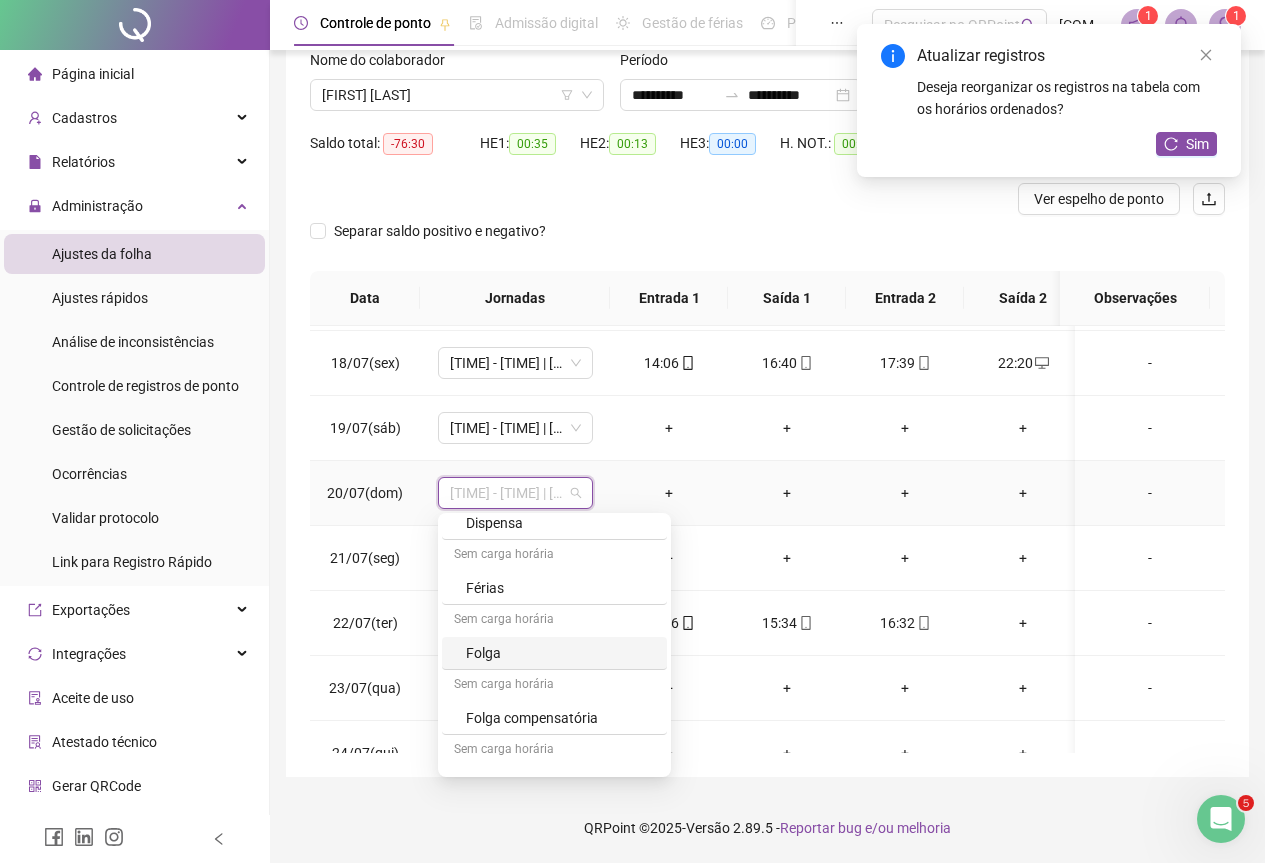 click on "Folga" at bounding box center (560, 653) 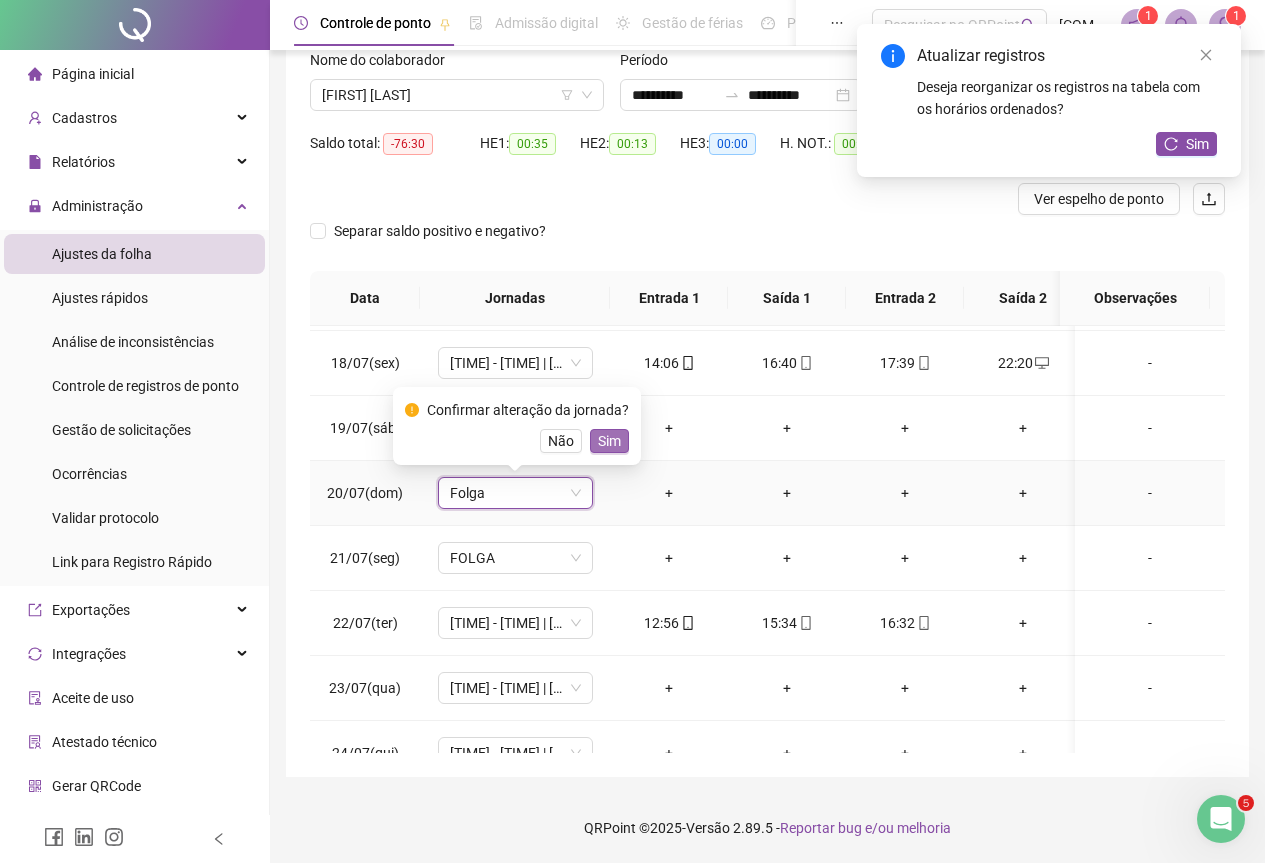 click on "Sim" at bounding box center [609, 441] 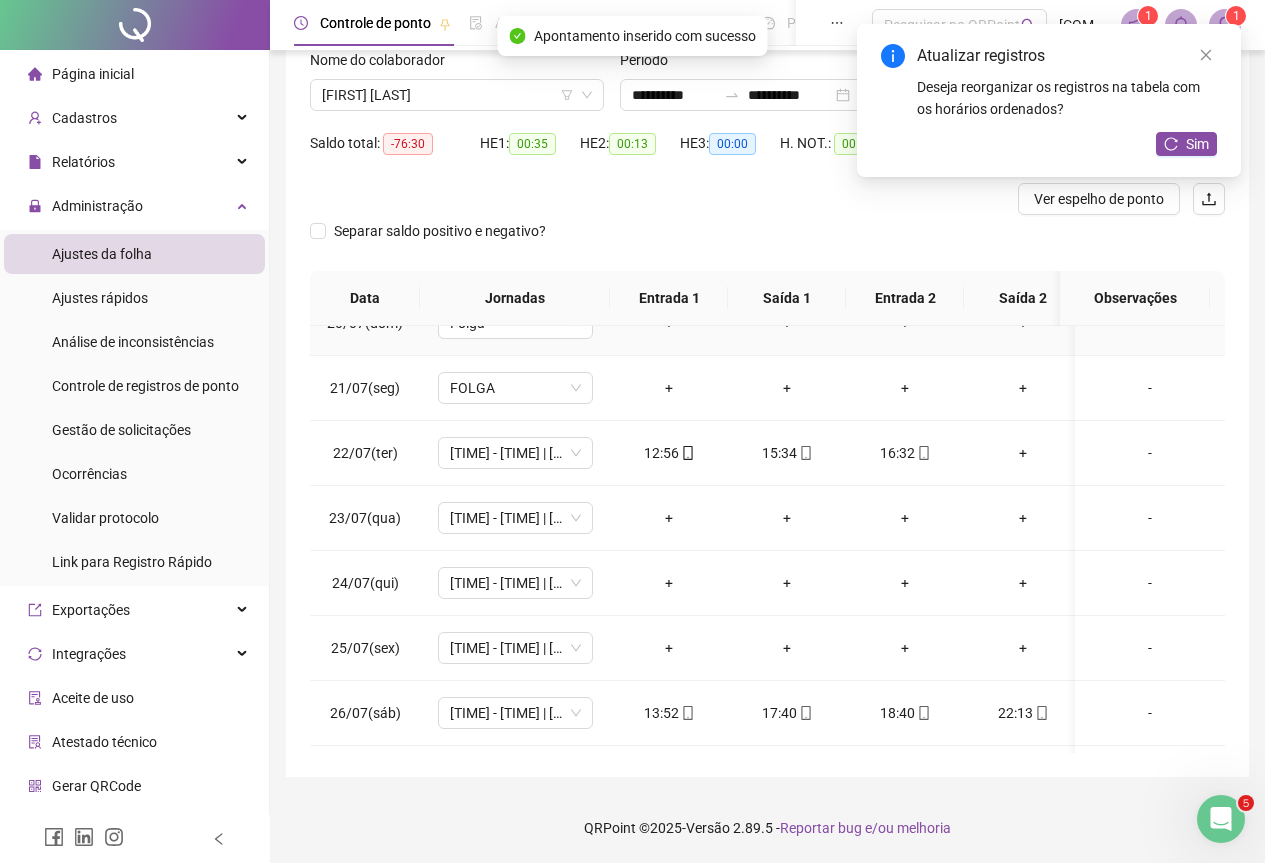 scroll, scrollTop: 1300, scrollLeft: 0, axis: vertical 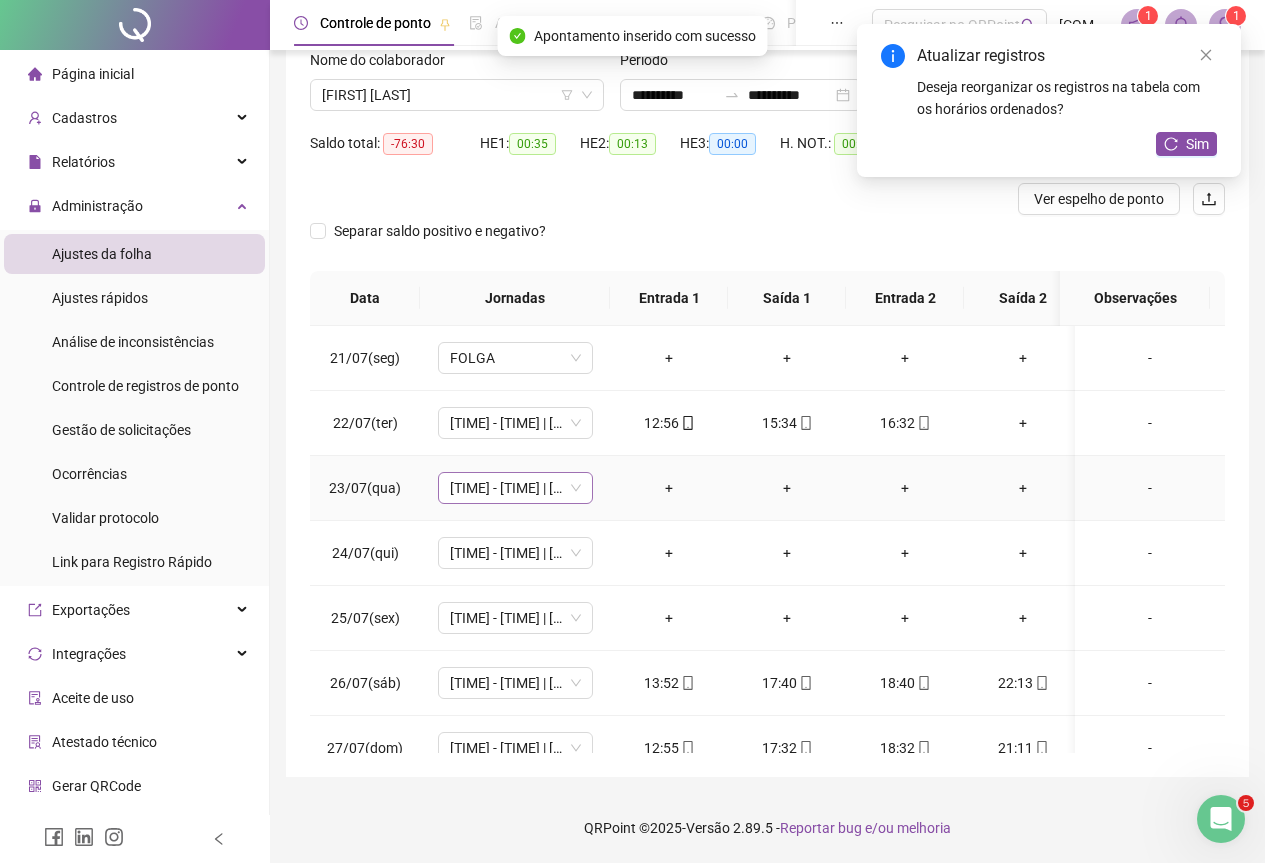 click on "[TIME] - [TIME] | [TIME] - [TIME]" at bounding box center [515, 488] 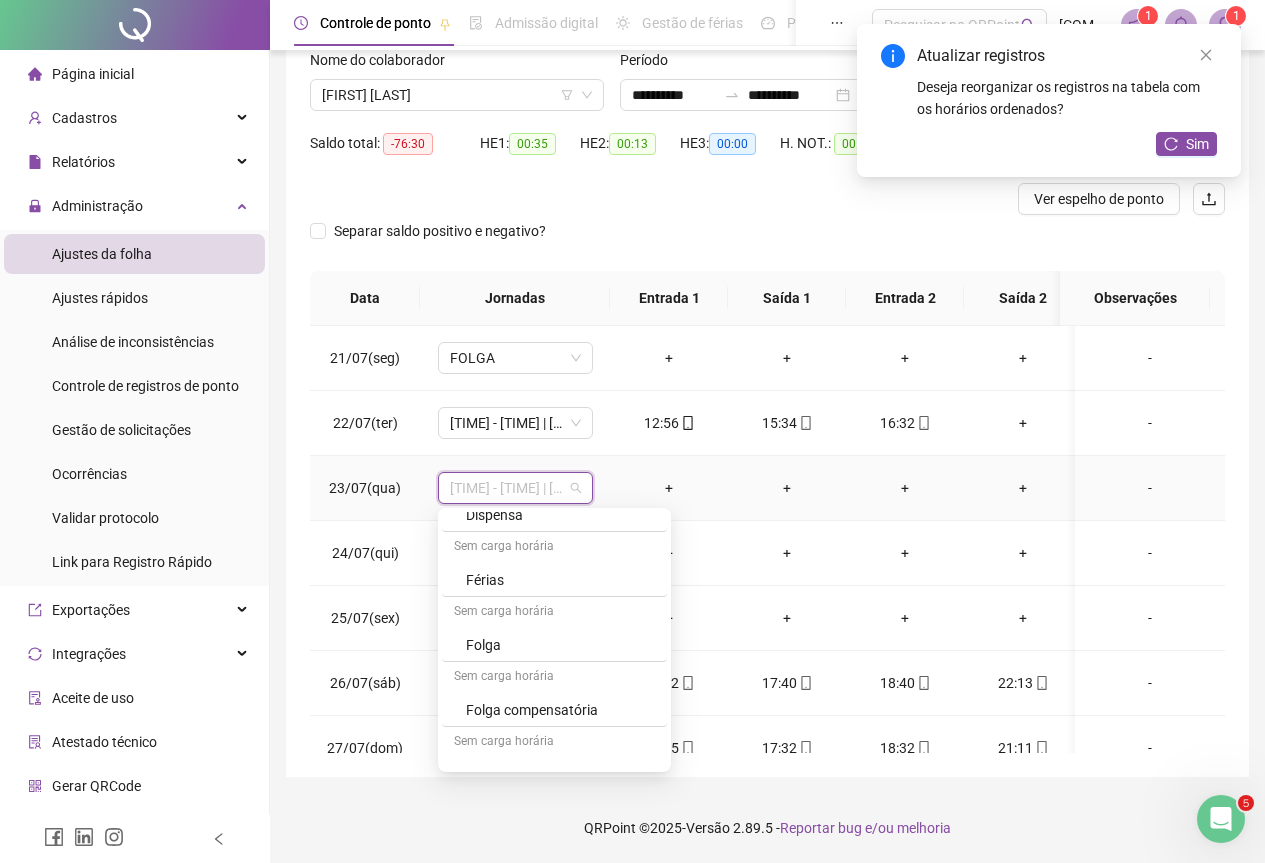 scroll, scrollTop: 394, scrollLeft: 0, axis: vertical 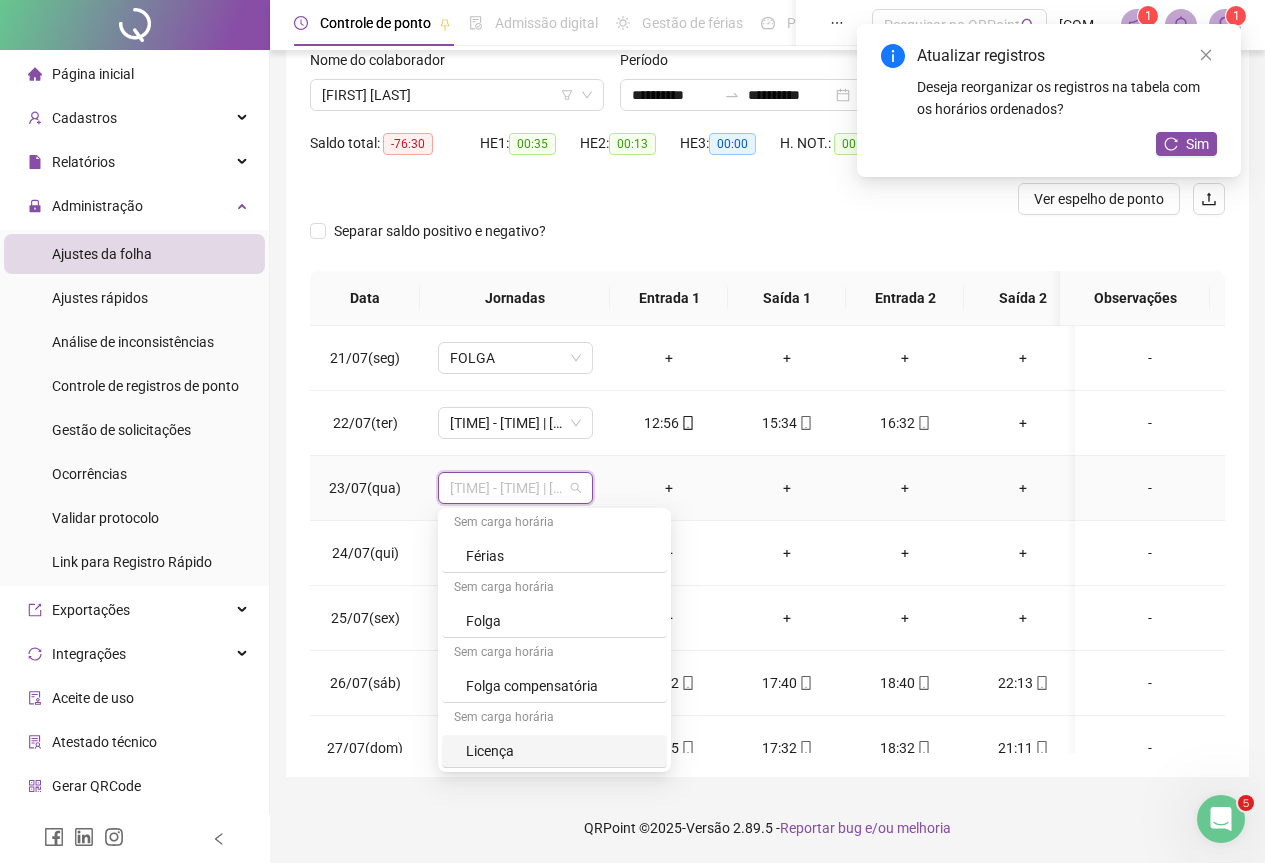 click on "Licença" at bounding box center [560, 751] 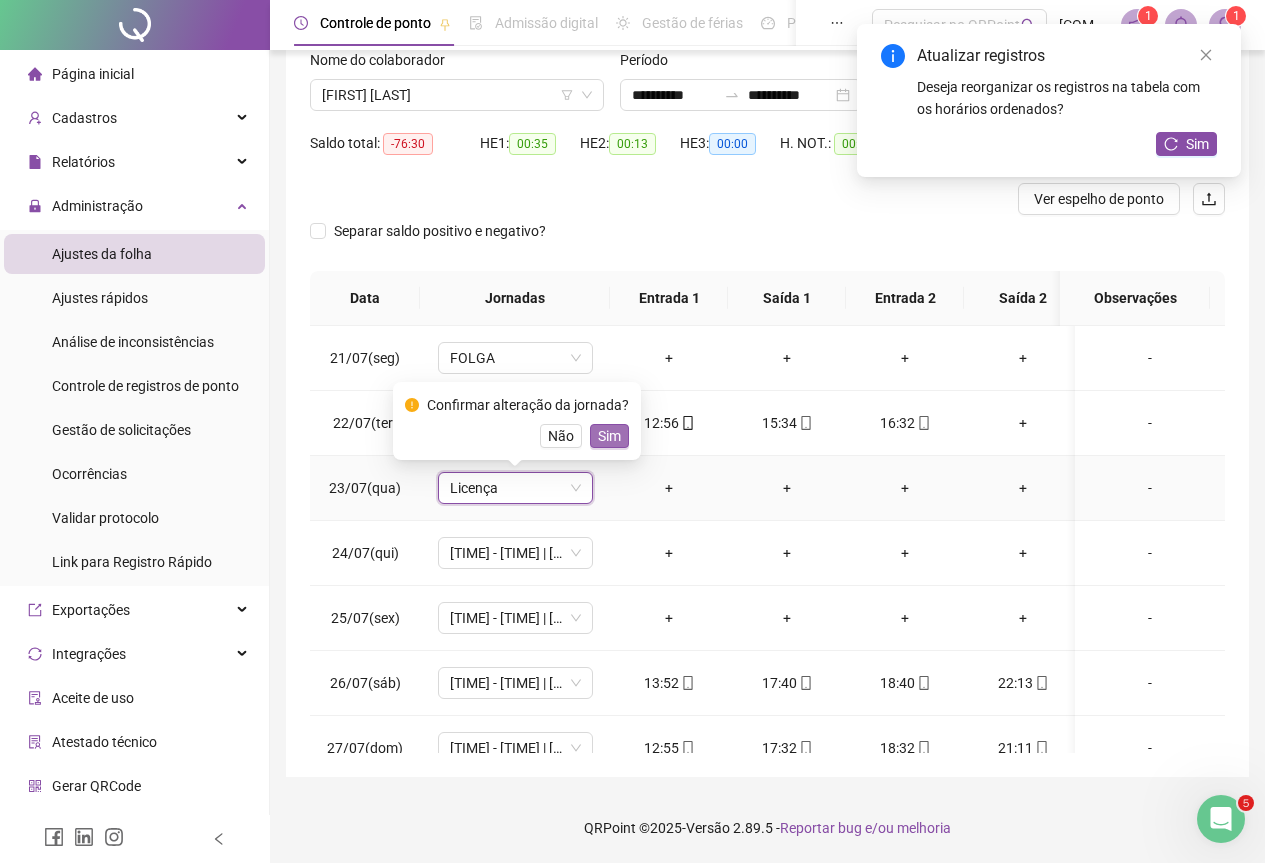 click on "Sim" at bounding box center [609, 436] 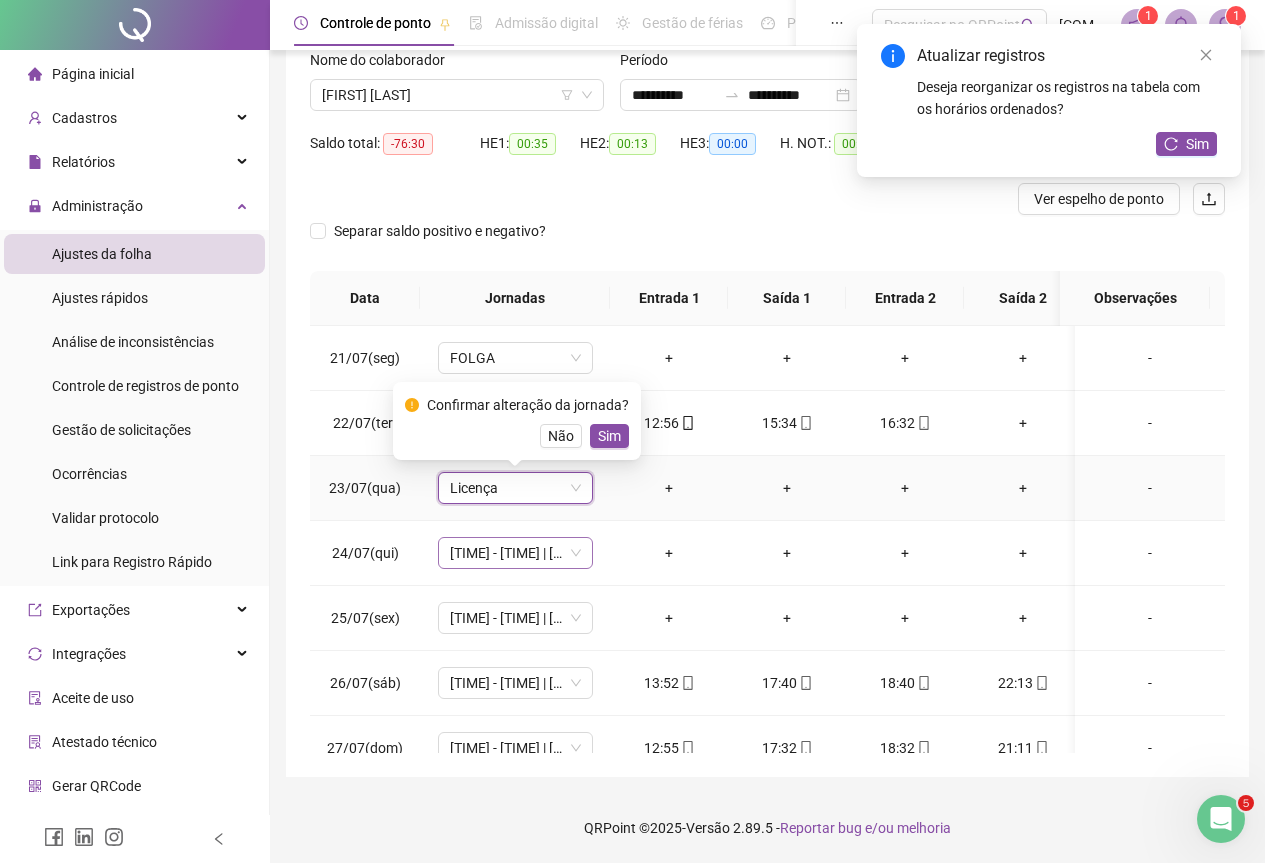 click on "[TIME] - [TIME] | [TIME] - [TIME]" at bounding box center (515, 553) 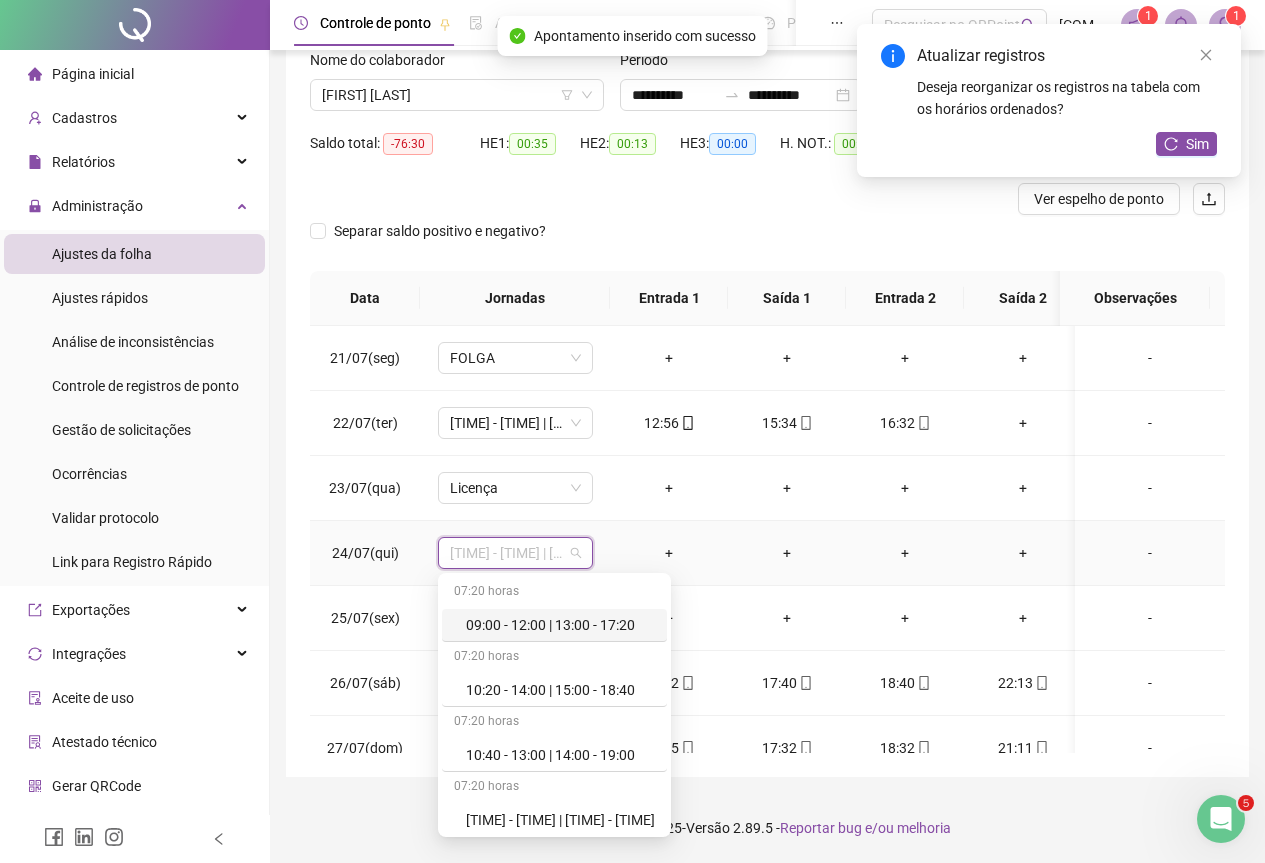 click on "[TIME] - [TIME] | [TIME] - [TIME]" at bounding box center [515, 553] 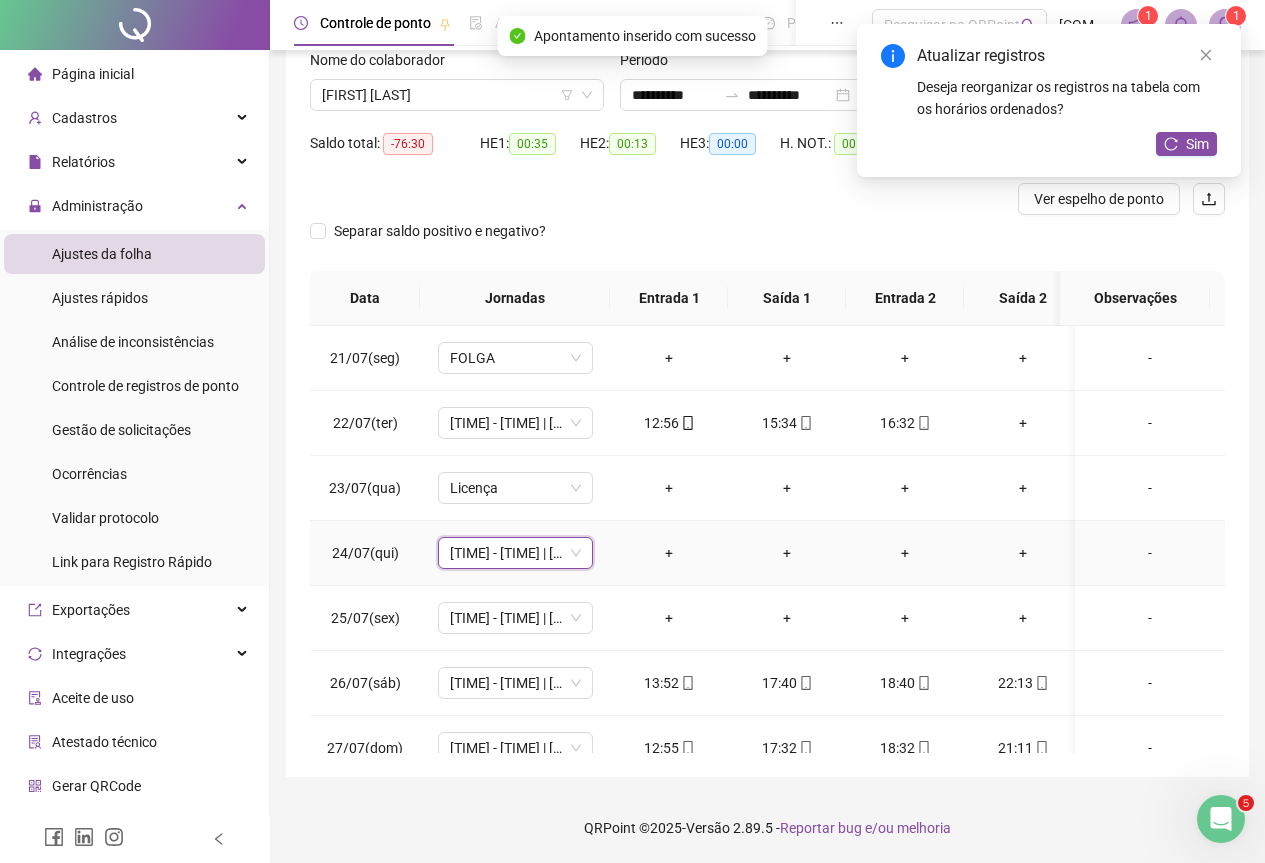 click on "[TIME] - [TIME] | [TIME] - [TIME]" at bounding box center (515, 553) 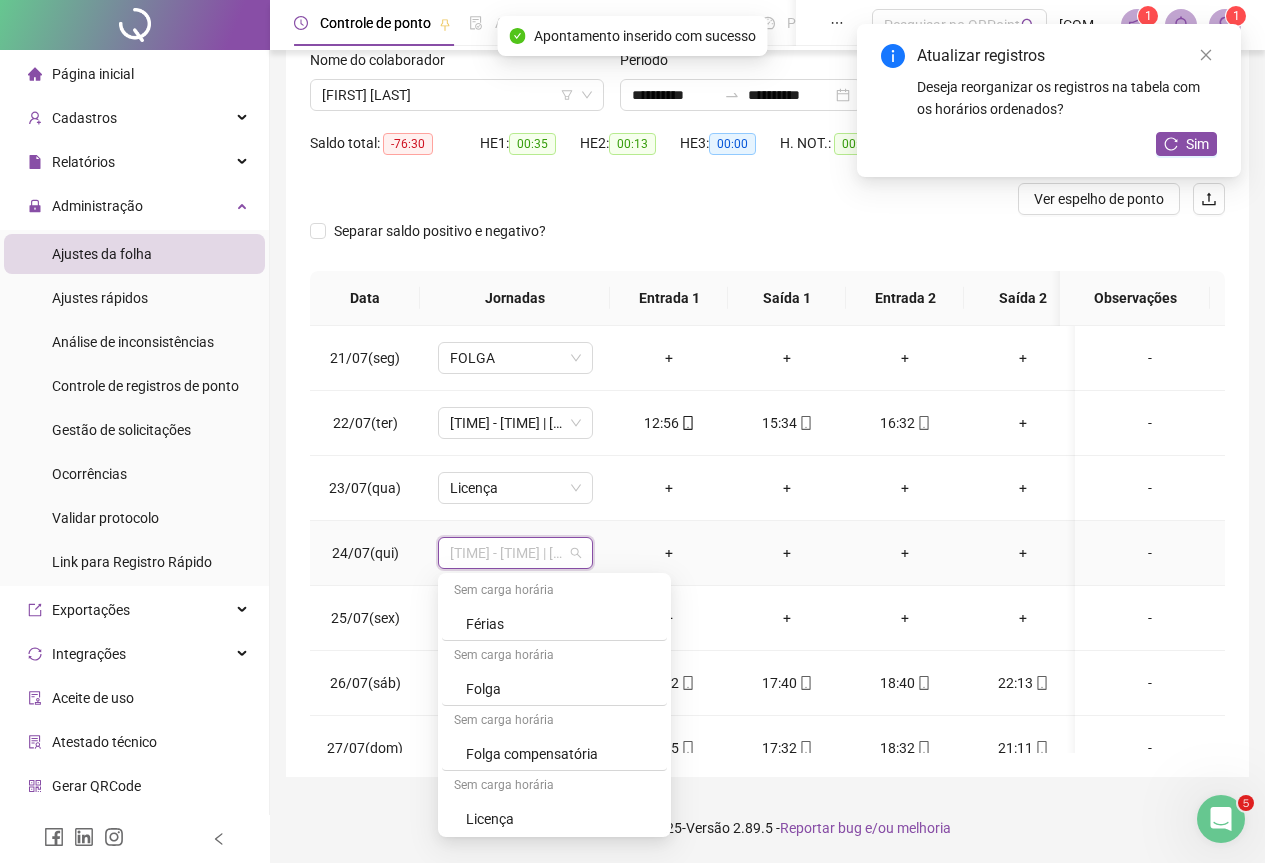 scroll, scrollTop: 394, scrollLeft: 0, axis: vertical 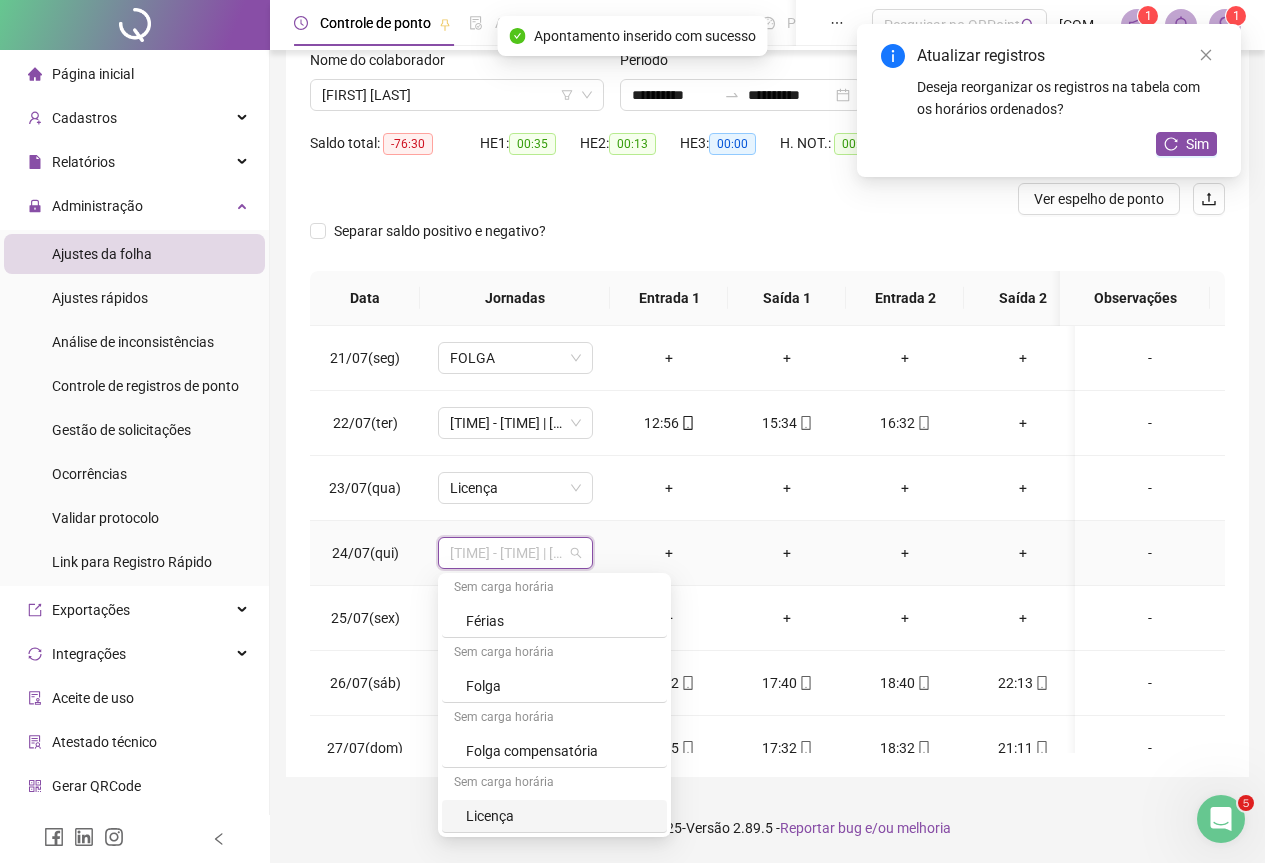 click on "Licença" at bounding box center [560, 816] 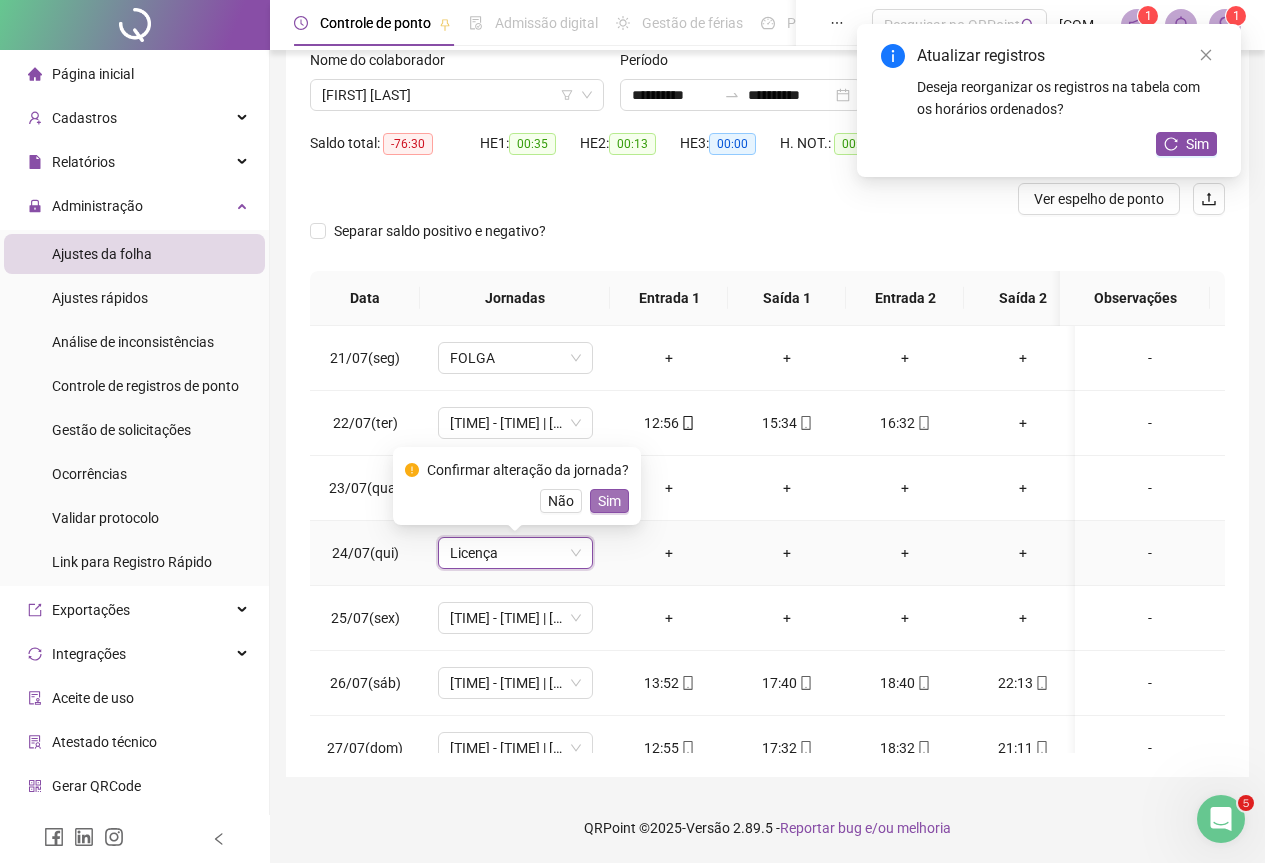 click on "Sim" at bounding box center (609, 501) 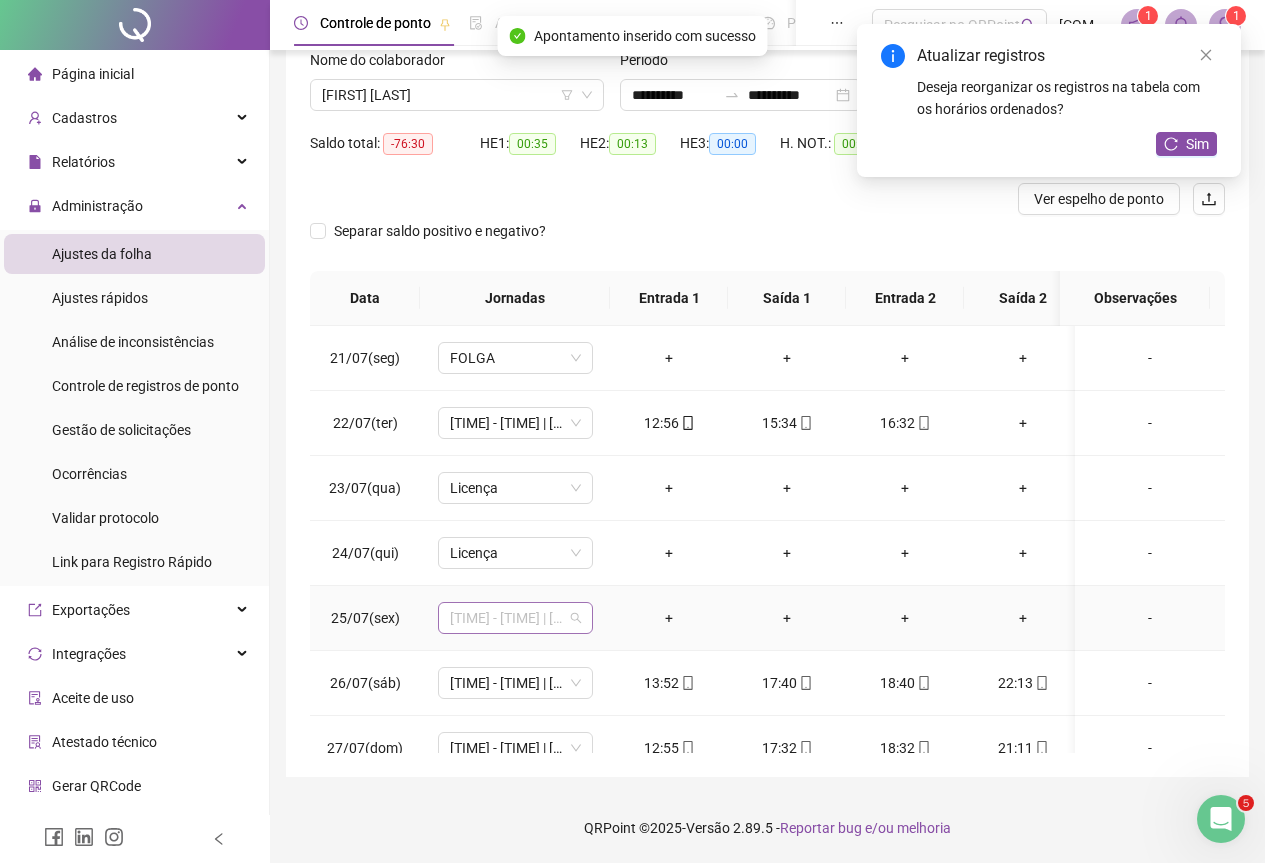 click on "[TIME] - [TIME] | [TIME] - [TIME]" at bounding box center (515, 618) 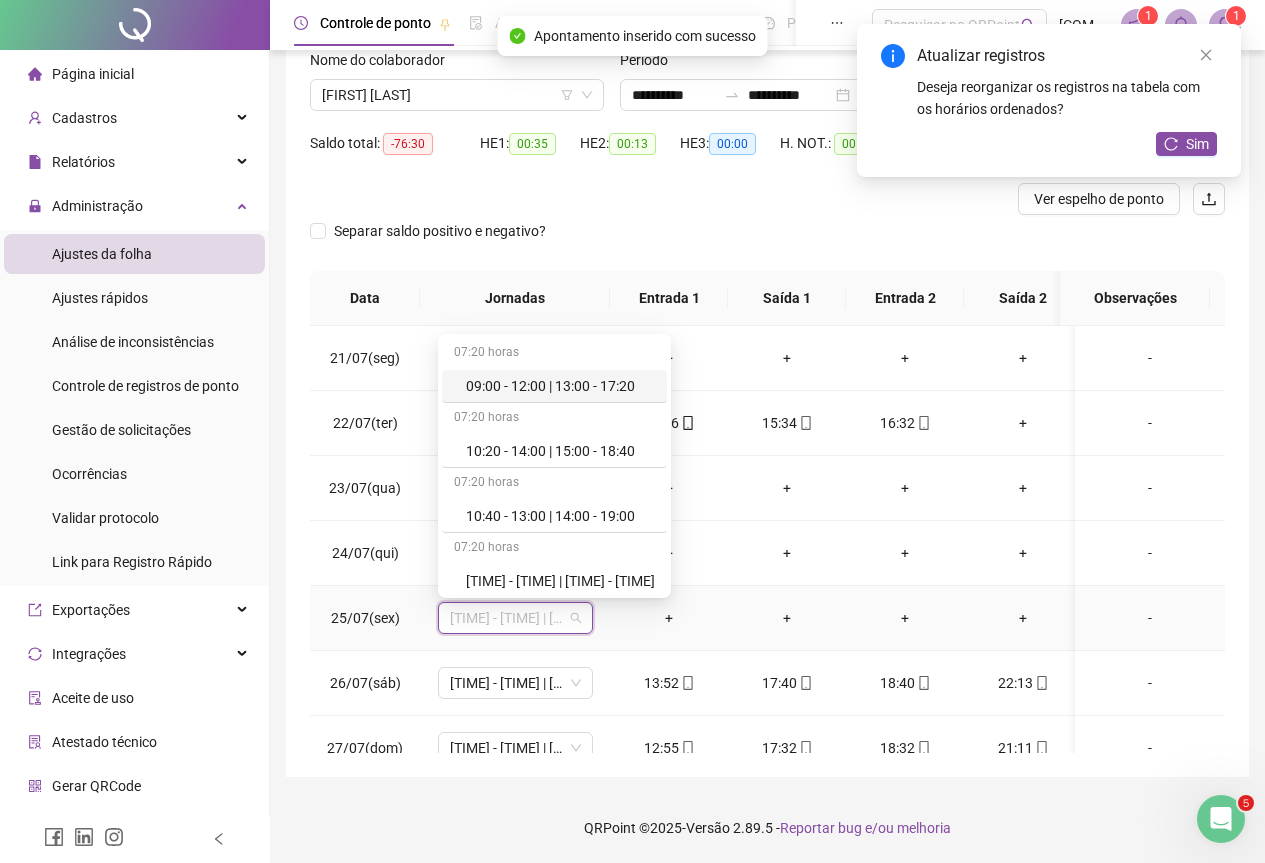 scroll, scrollTop: 394, scrollLeft: 0, axis: vertical 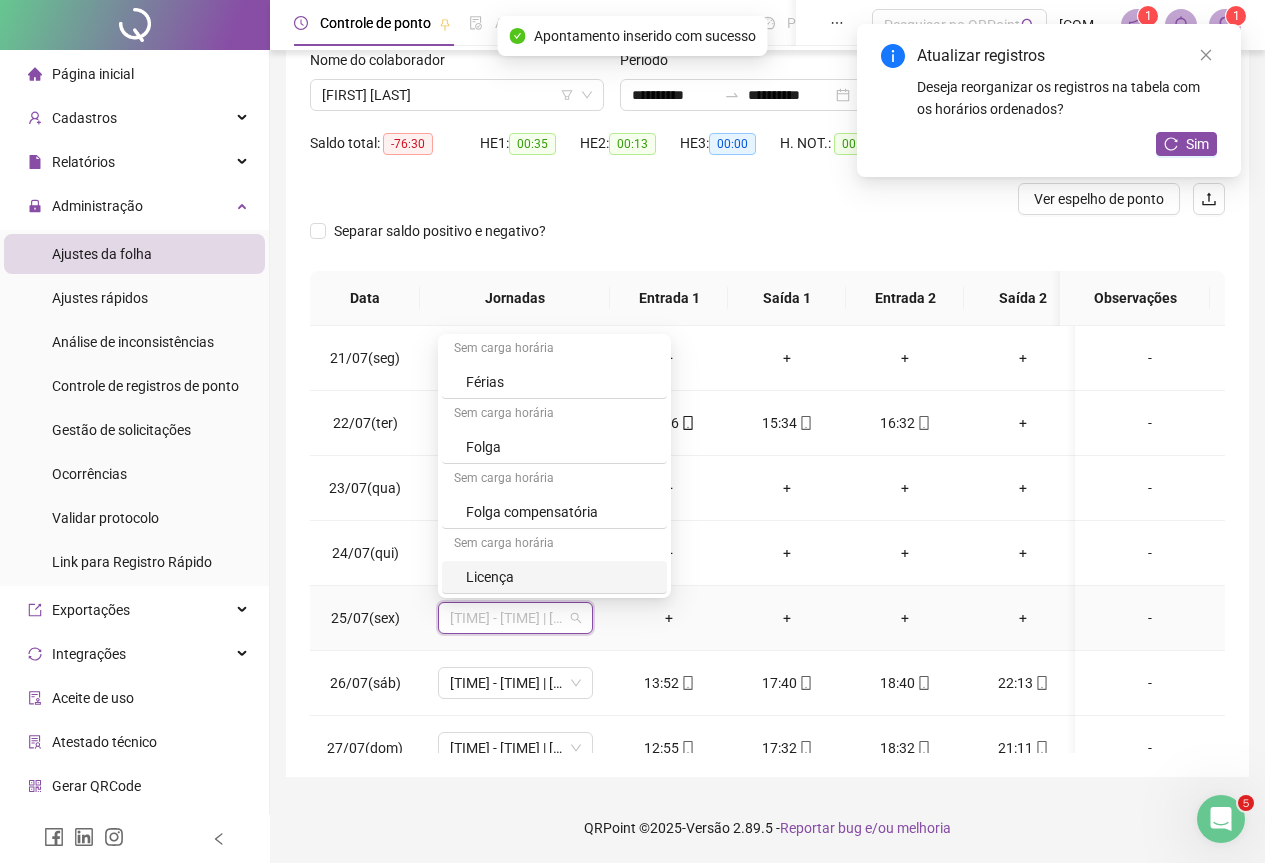 click on "Licença" at bounding box center (560, 577) 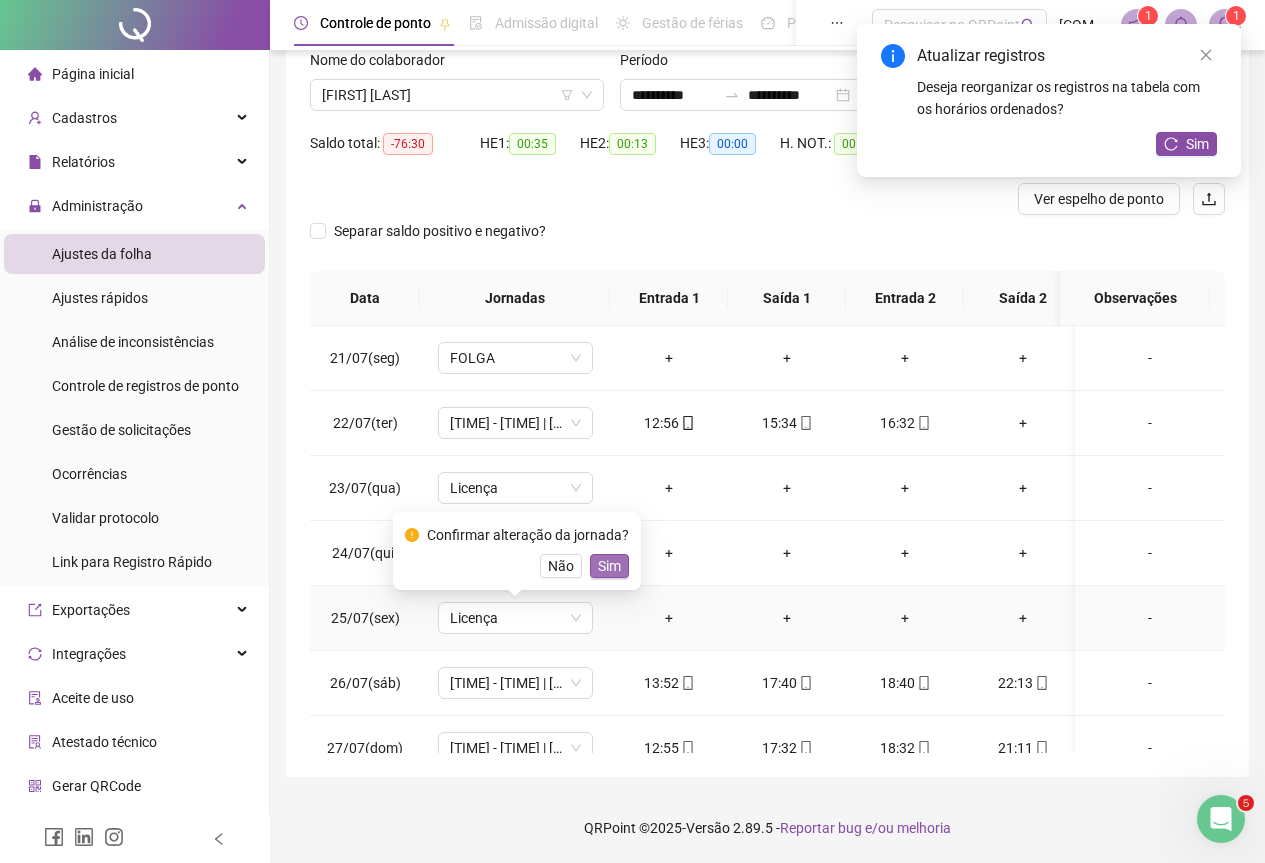 click on "Sim" at bounding box center [609, 566] 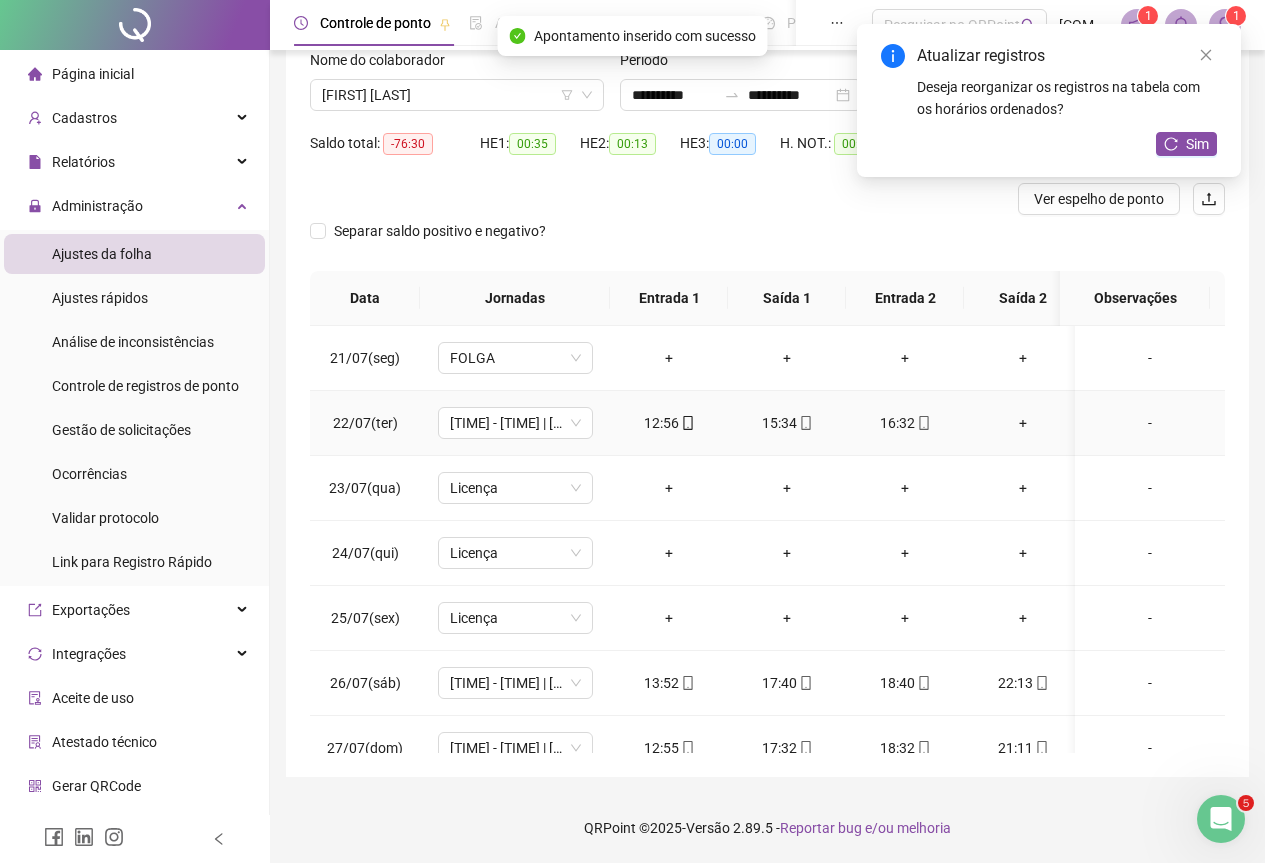 click on "+" at bounding box center [1023, 423] 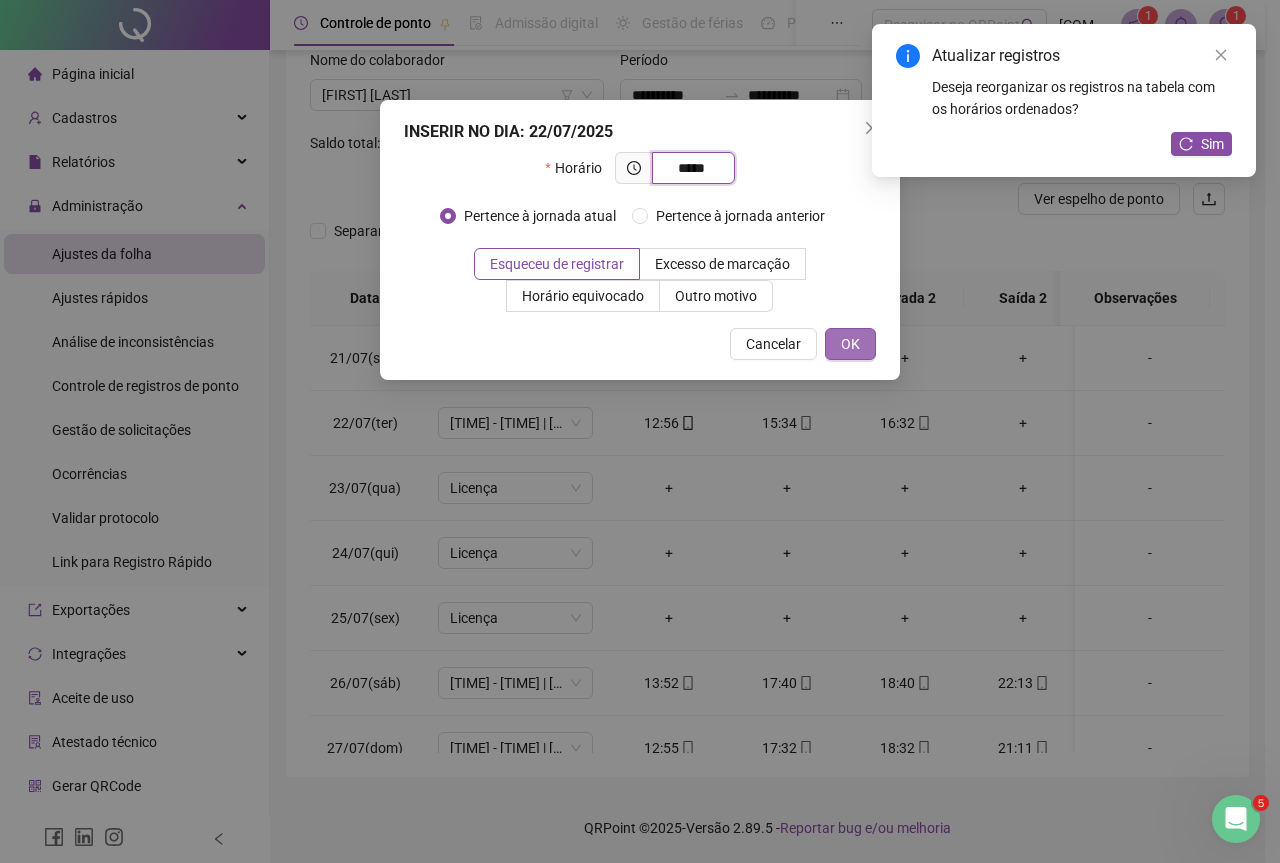 type on "*****" 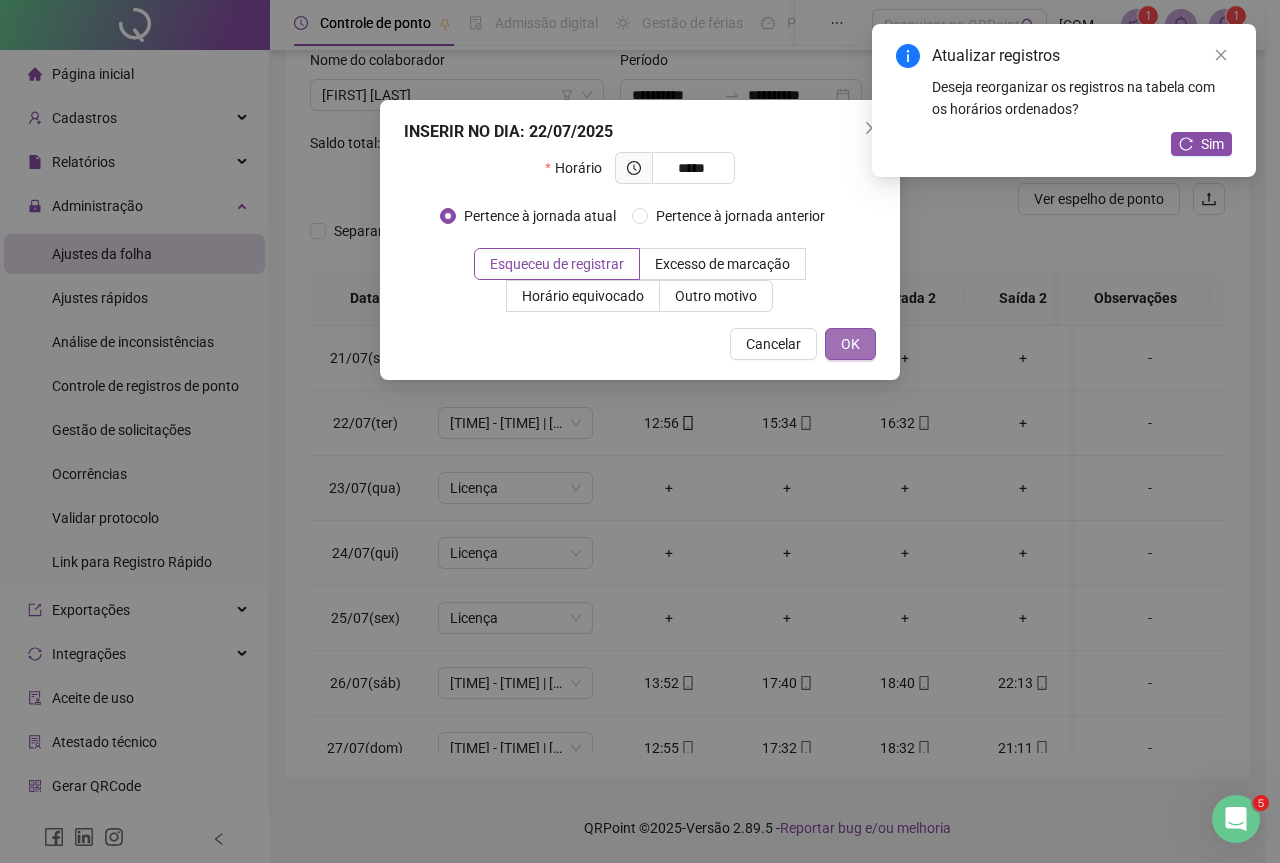 click on "OK" at bounding box center [850, 344] 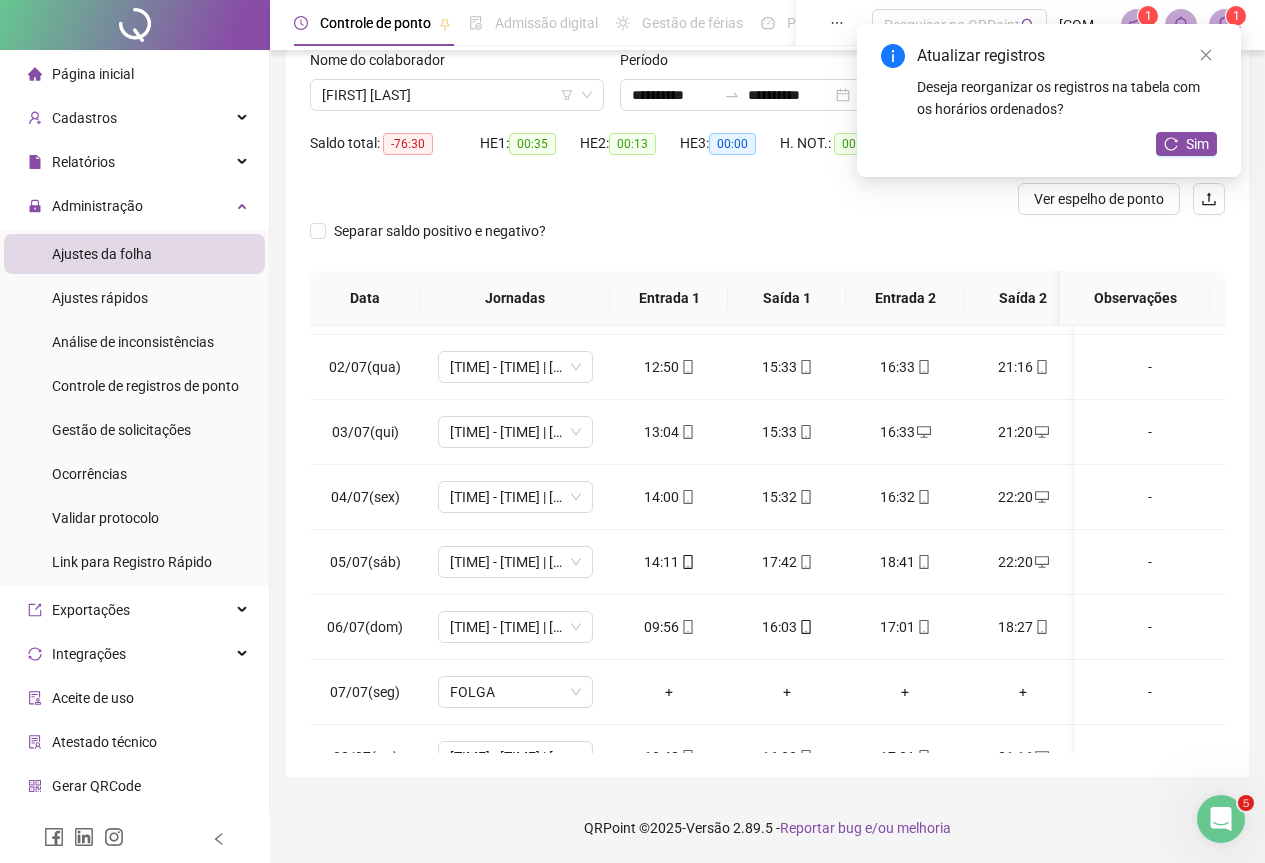 scroll, scrollTop: 0, scrollLeft: 0, axis: both 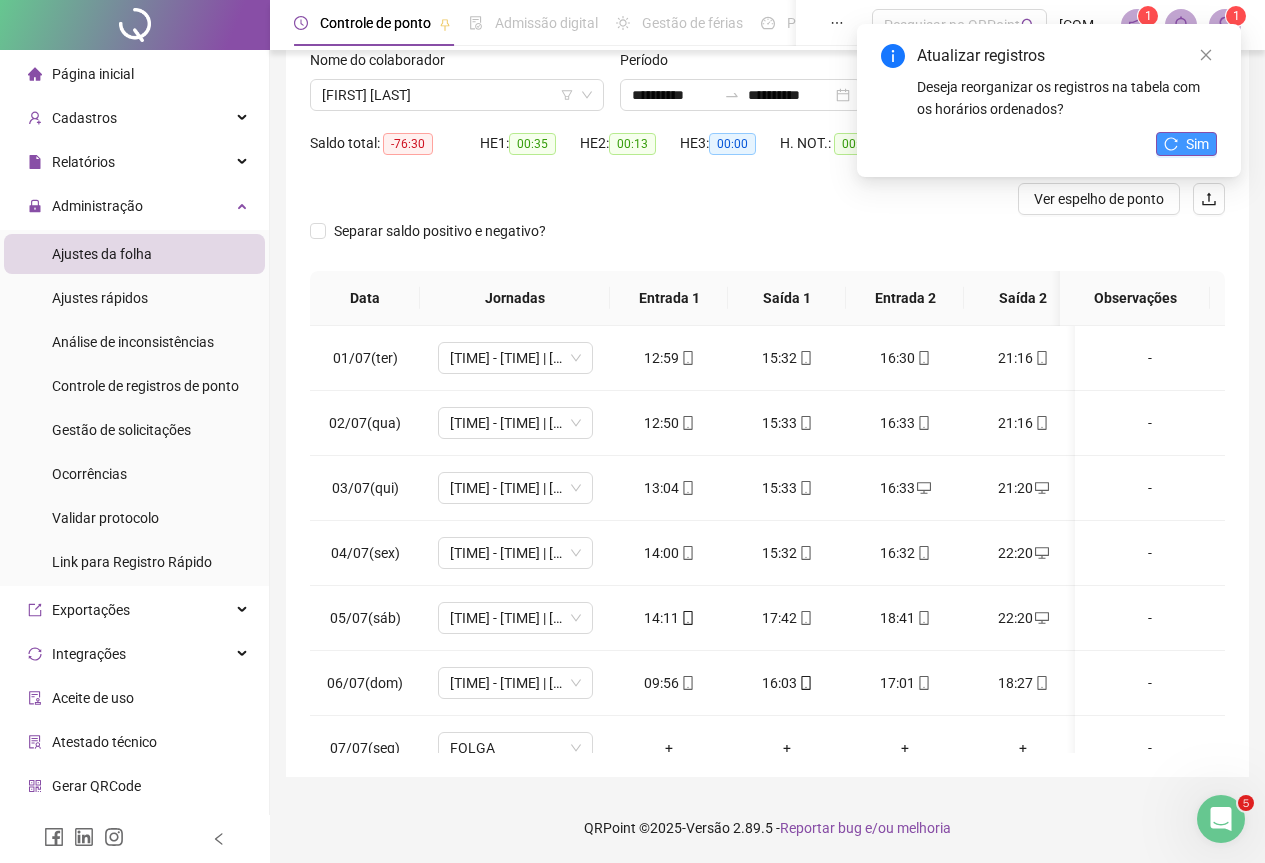 click on "Sim" at bounding box center (1197, 144) 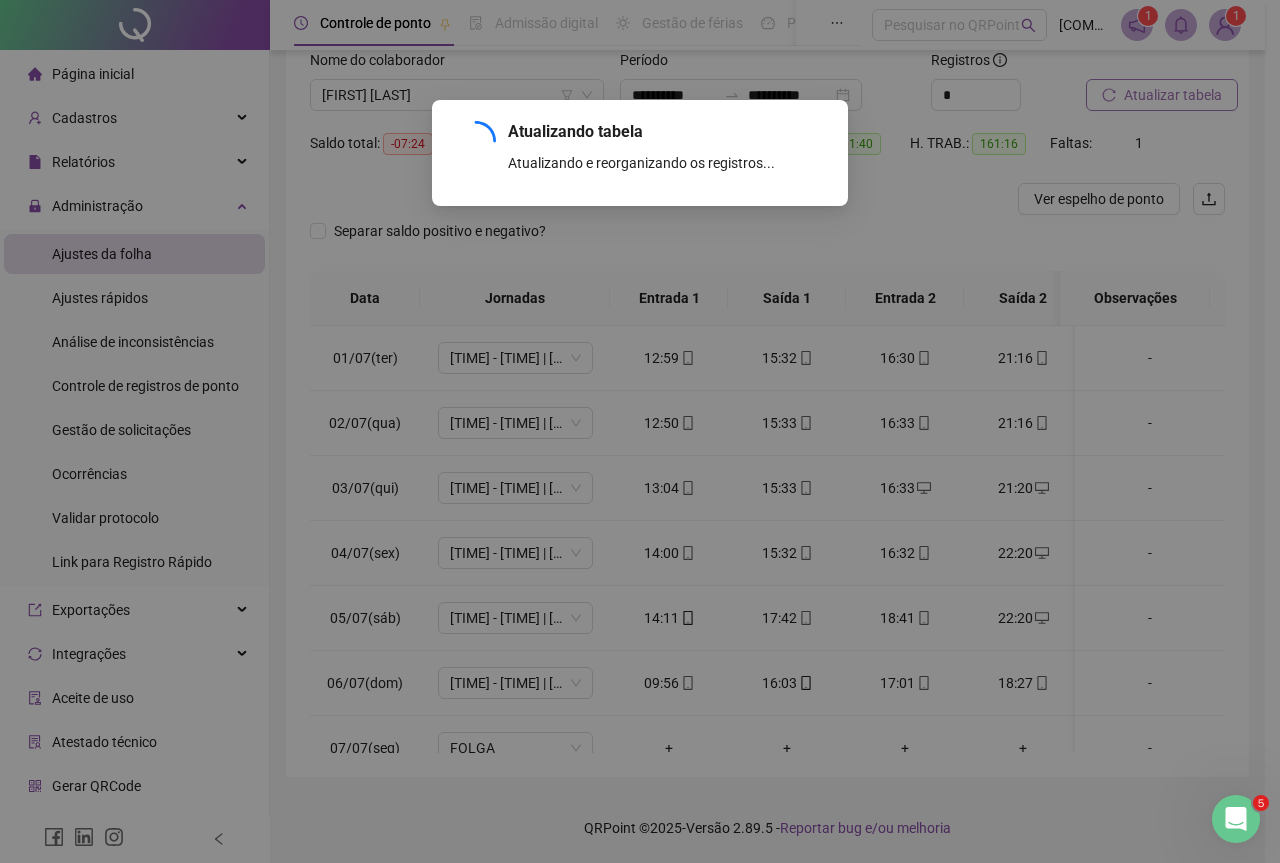click on "[FIRST] [LAST]" at bounding box center (457, 95) 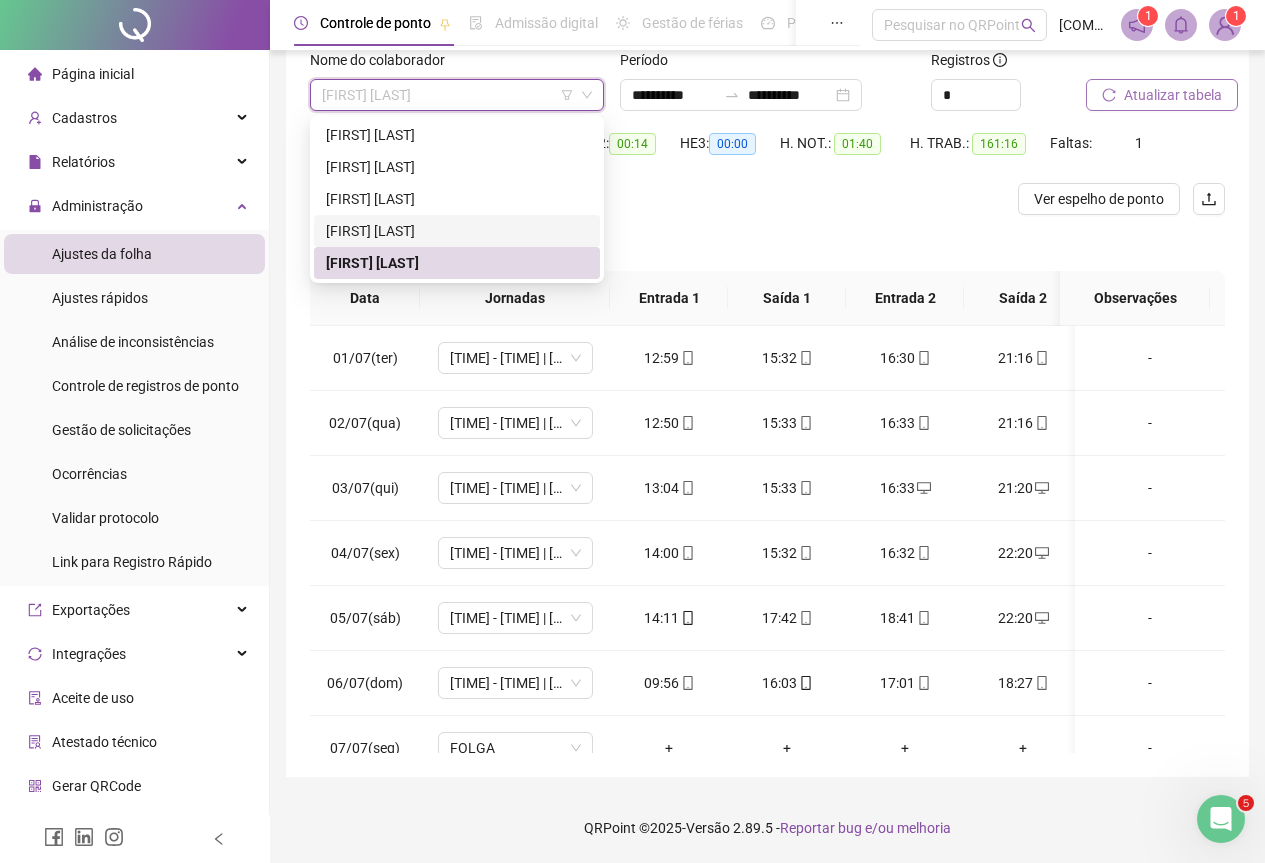 click on "[FIRST] [LAST]" at bounding box center [457, 231] 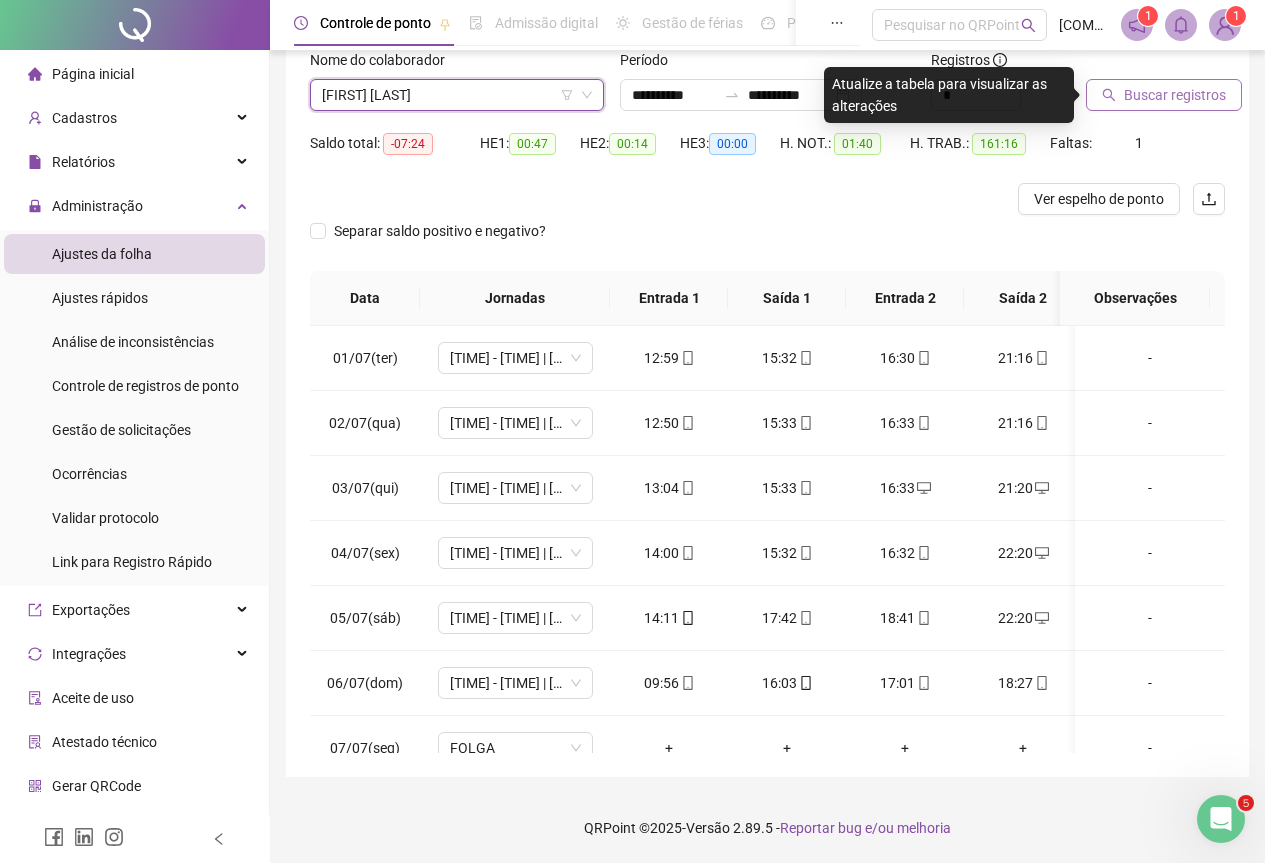 click on "Buscar registros" at bounding box center (1175, 95) 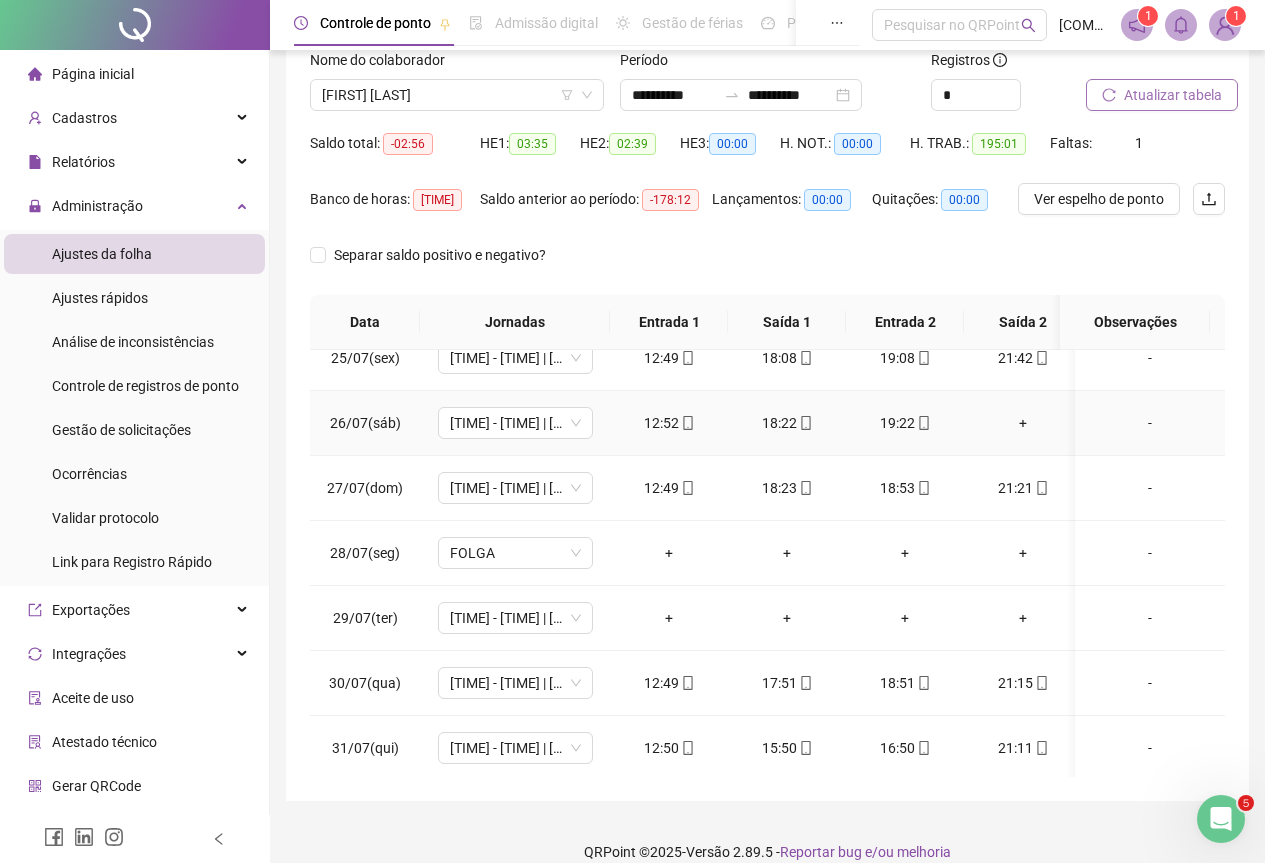 scroll, scrollTop: 1603, scrollLeft: 0, axis: vertical 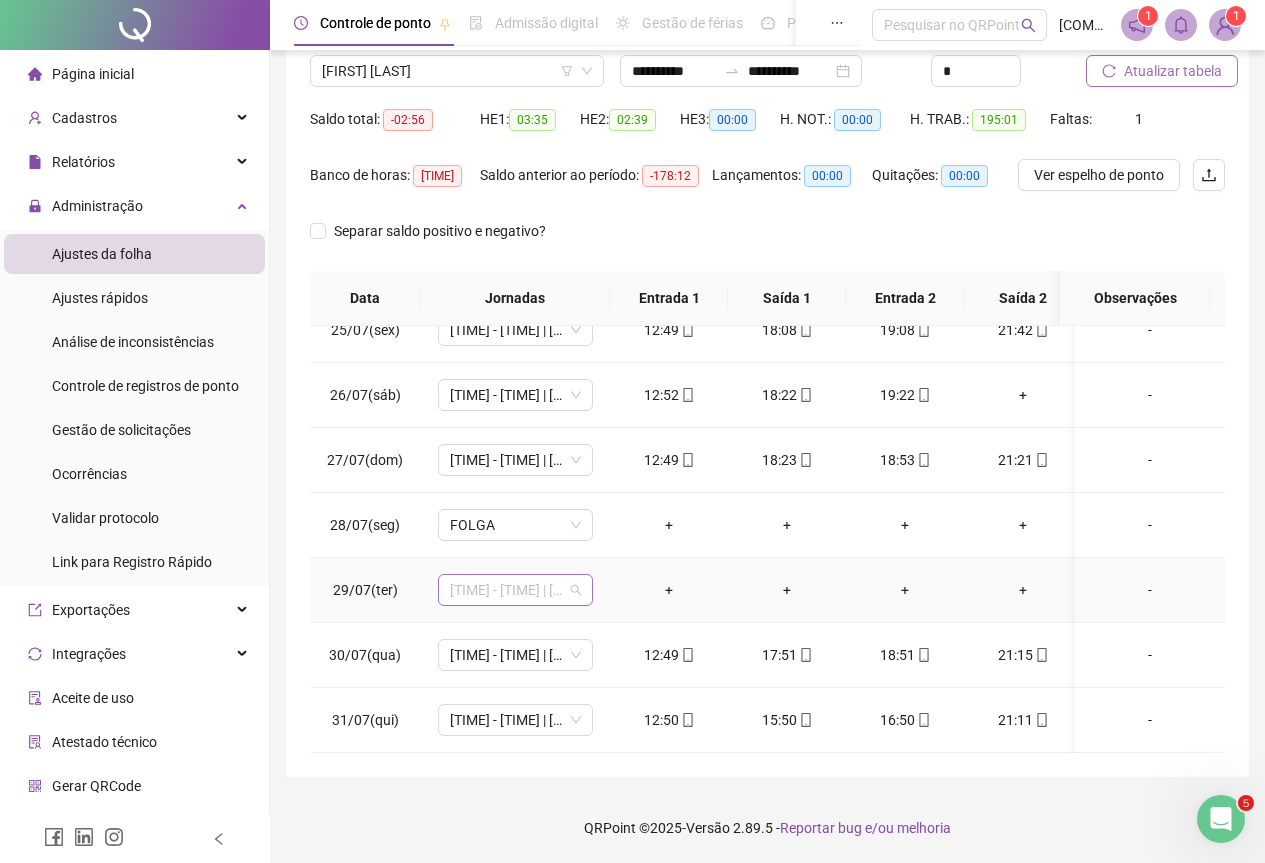 click on "[TIME] - [TIME] | [TIME] - [TIME]" at bounding box center [515, 590] 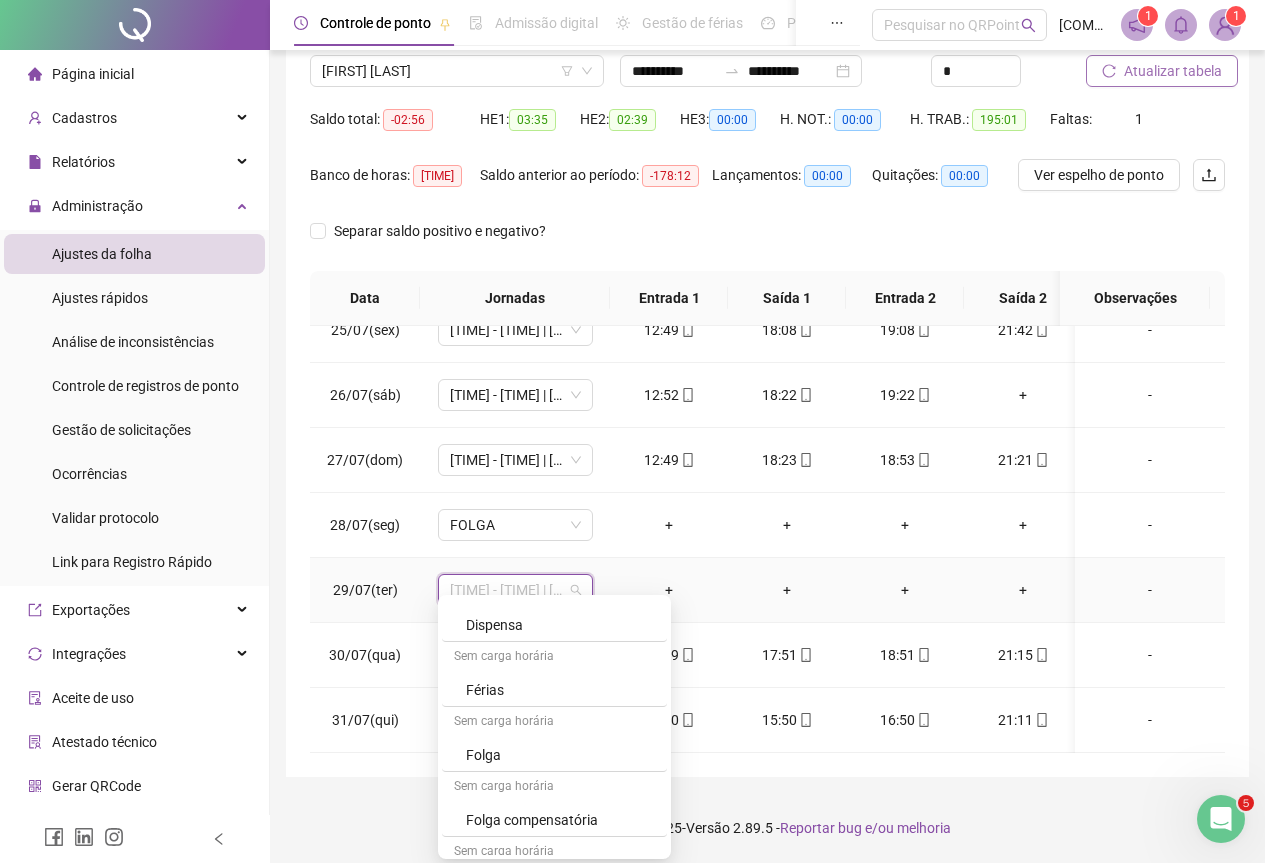 scroll, scrollTop: 353, scrollLeft: 0, axis: vertical 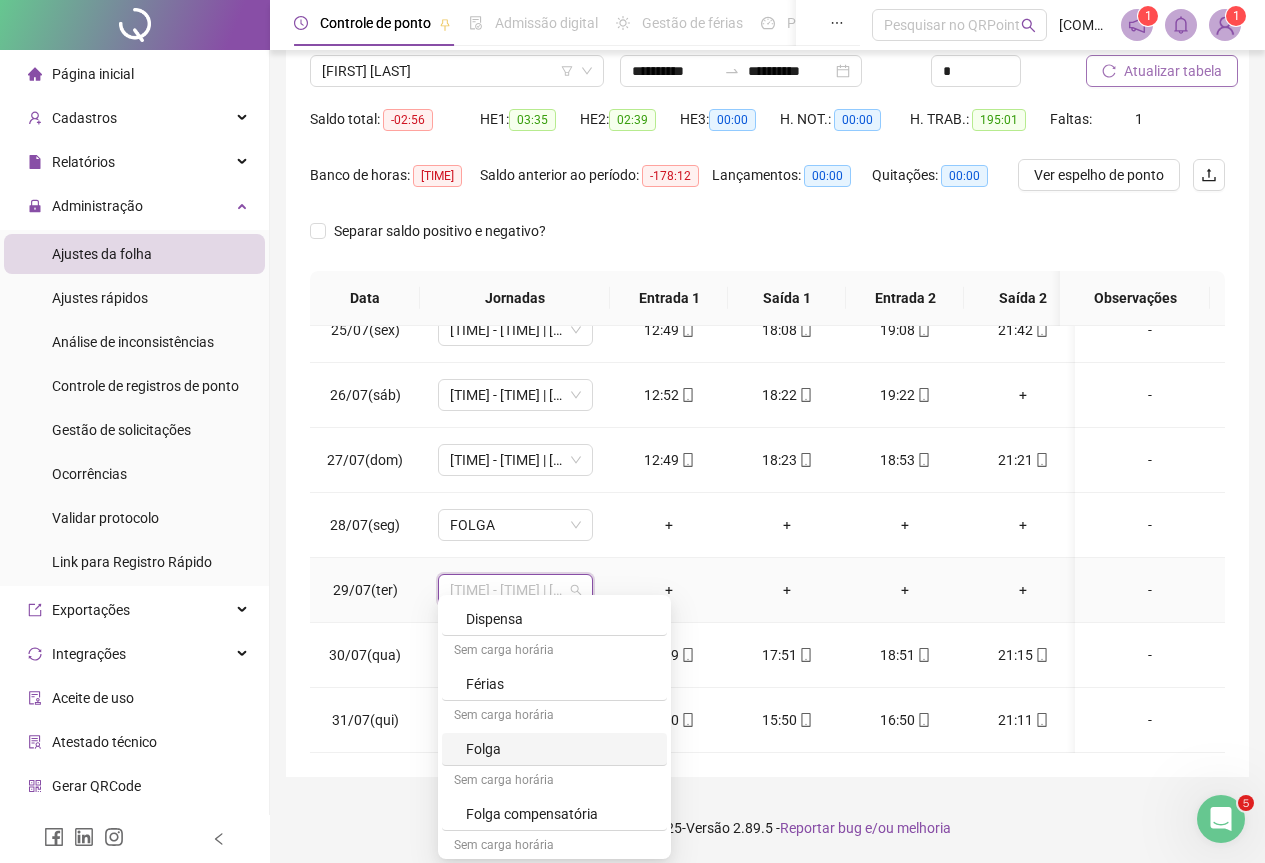click on "Folga" at bounding box center [560, 749] 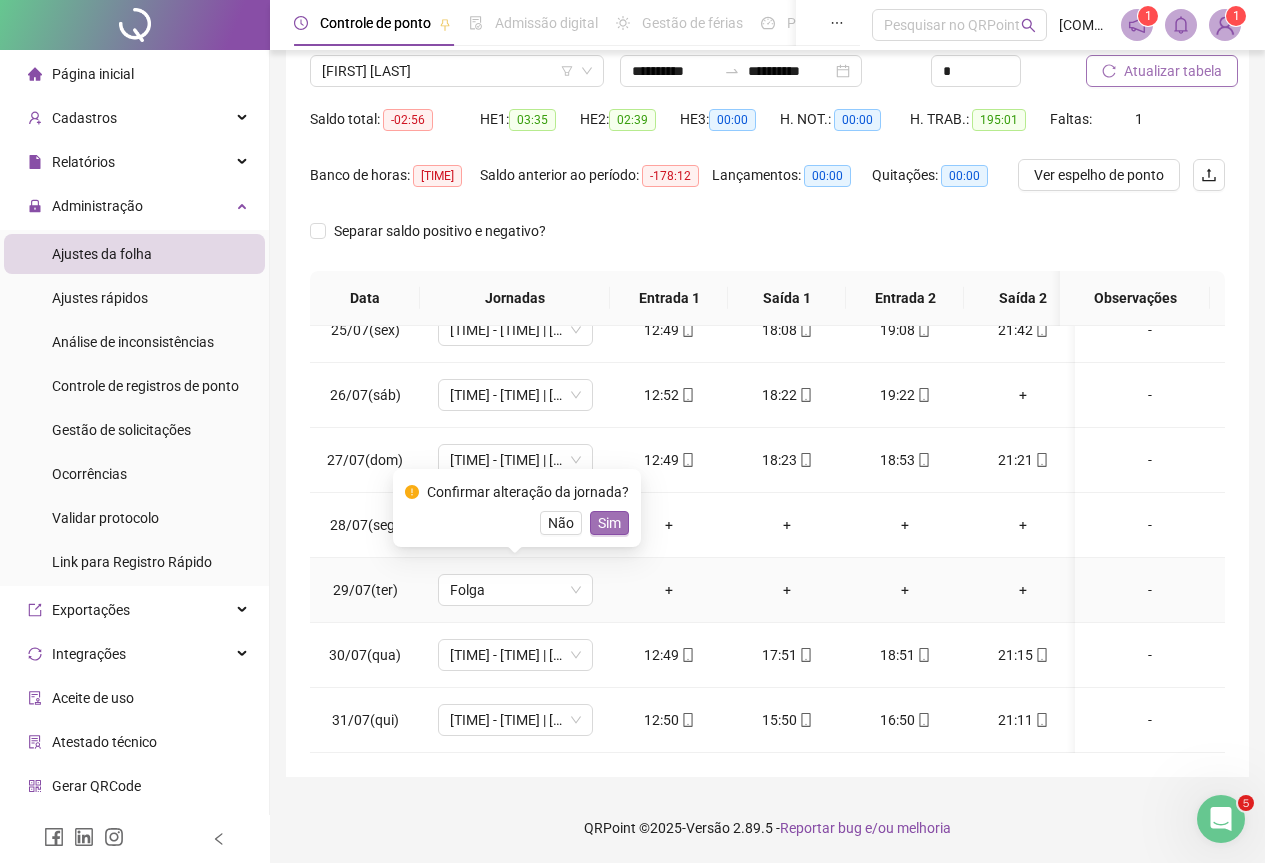 click on "Sim" at bounding box center (609, 523) 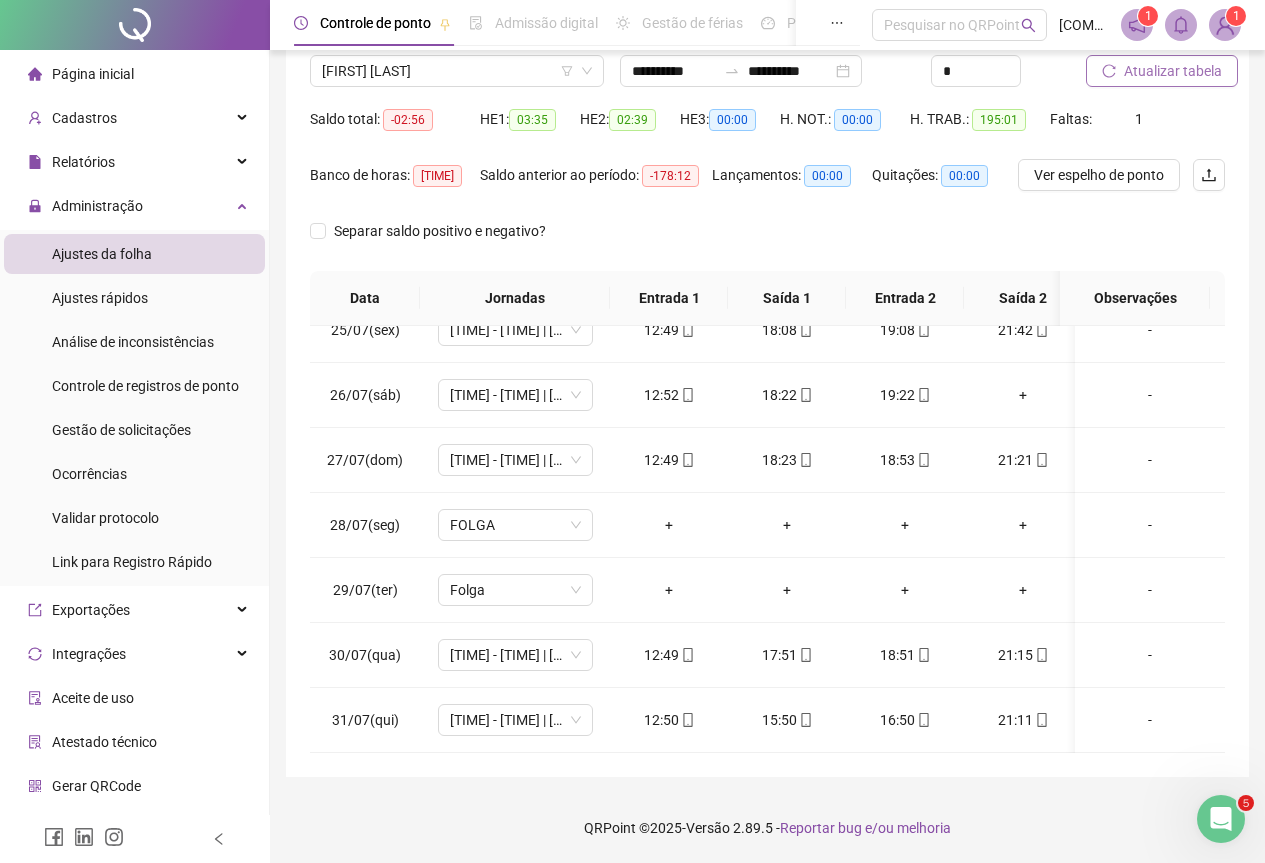 click on "Atualizar tabela" at bounding box center [1162, 71] 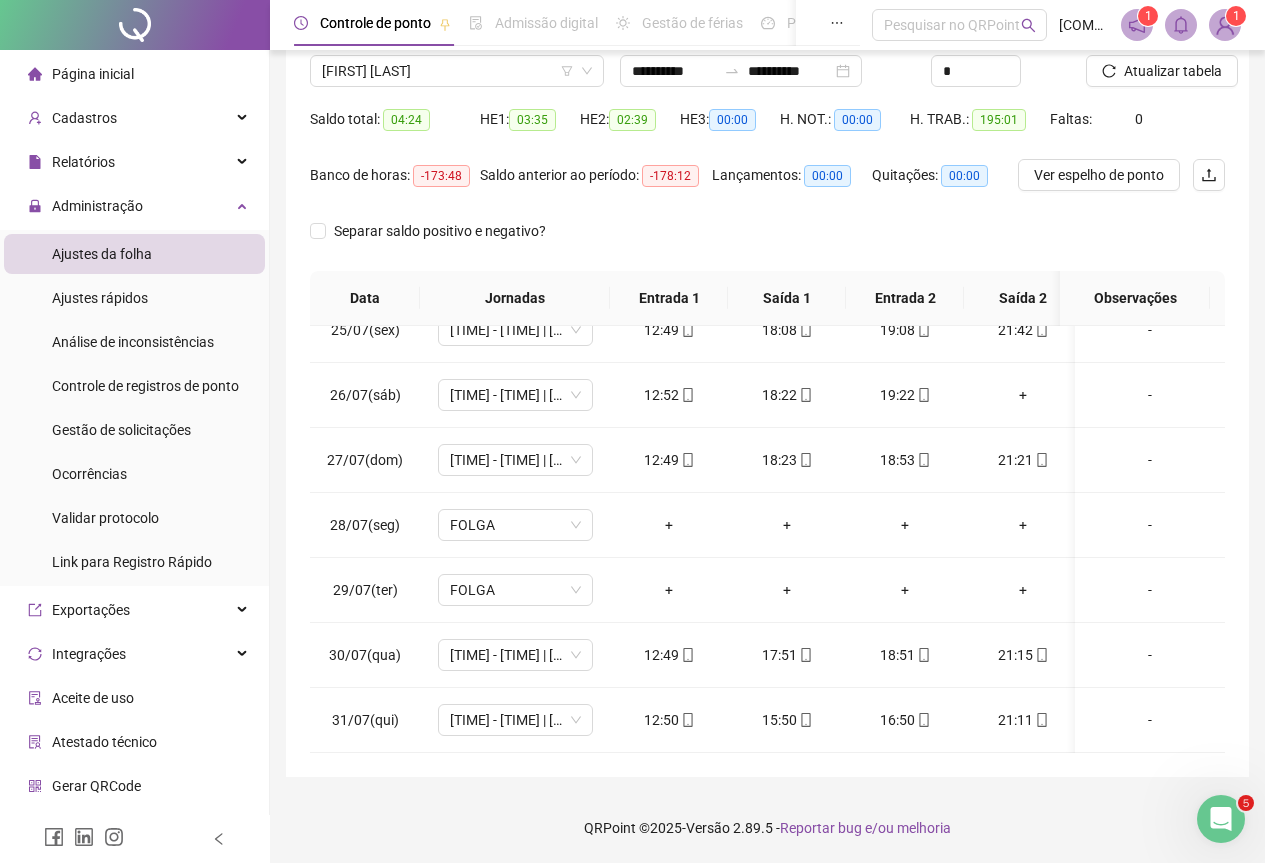 click on "[FIRST] [LAST]" at bounding box center (457, 71) 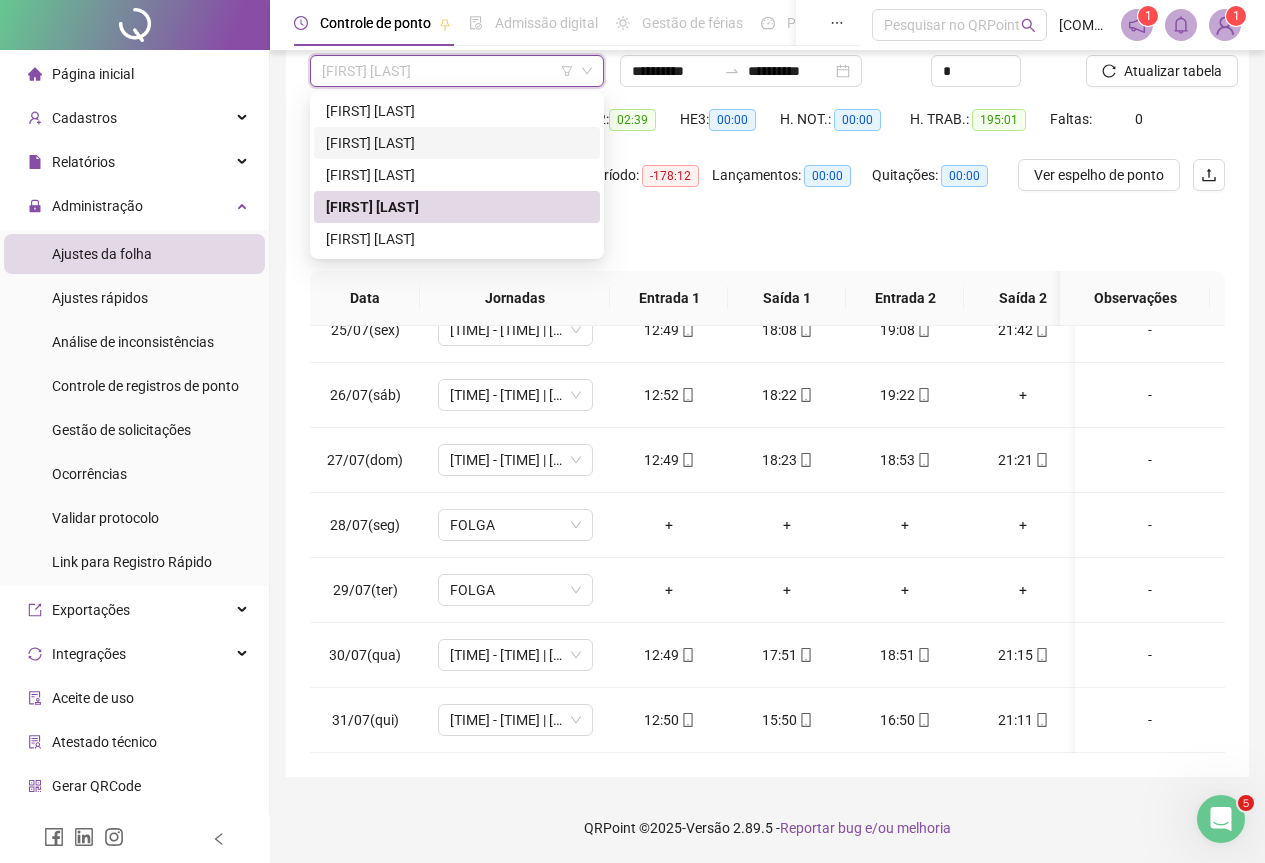 click on "[FIRST] [LAST]" at bounding box center (457, 143) 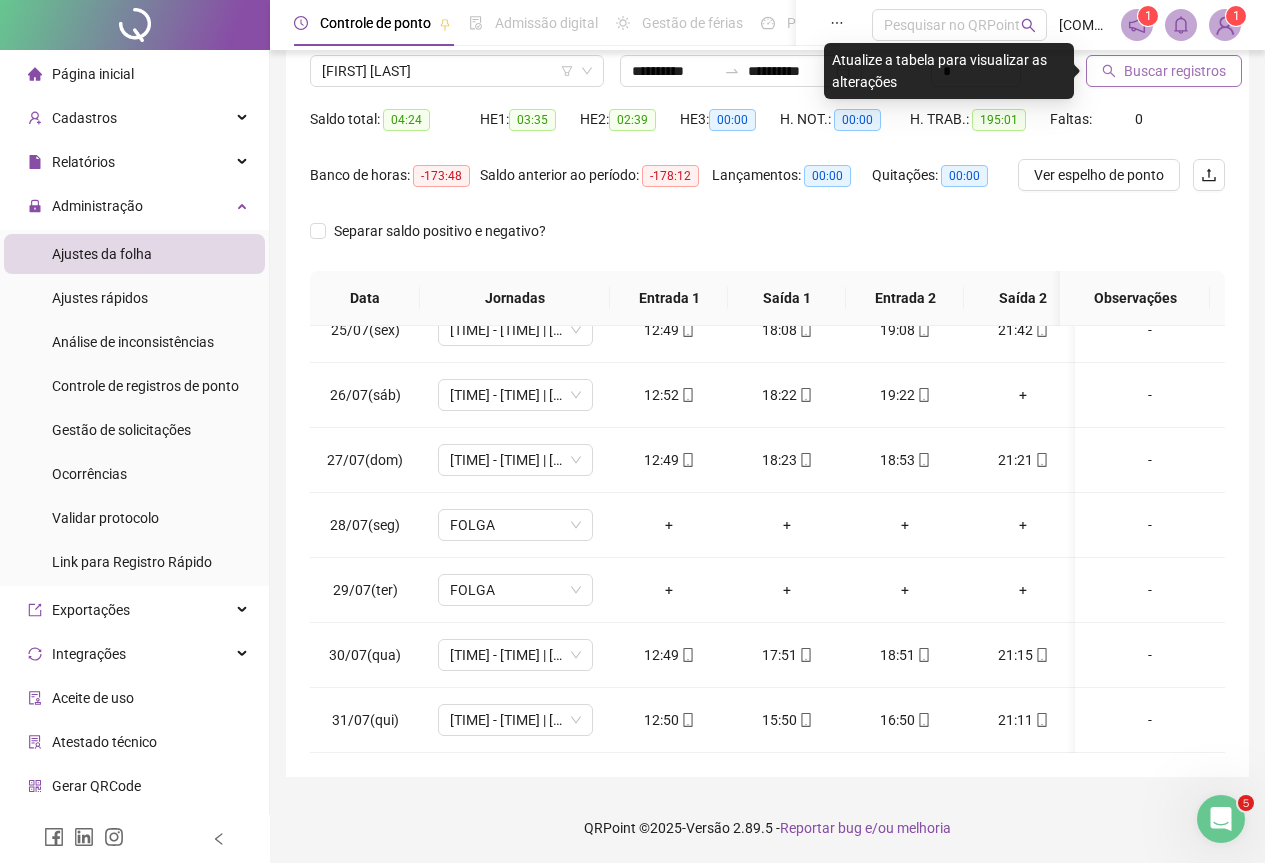 click on "Buscar registros" at bounding box center [1175, 71] 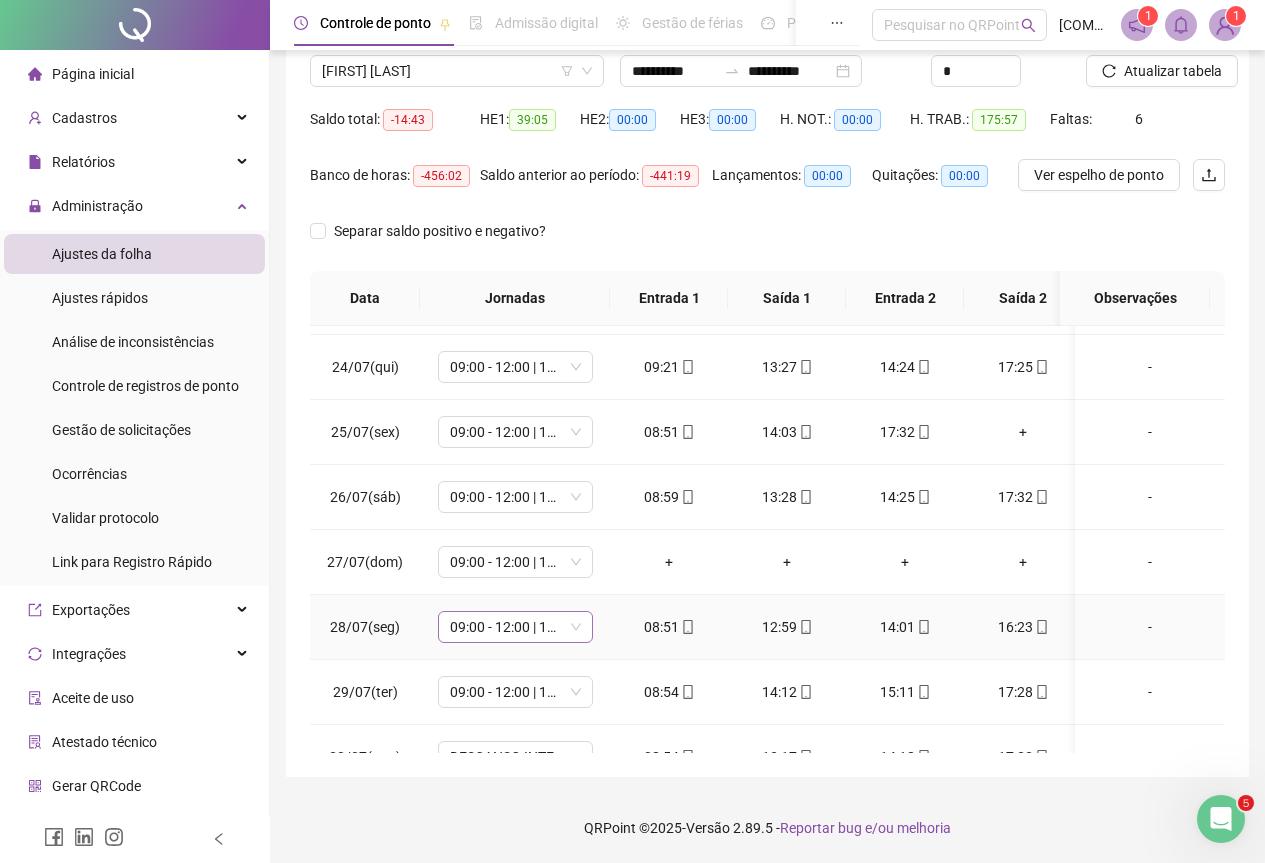 scroll, scrollTop: 1403, scrollLeft: 0, axis: vertical 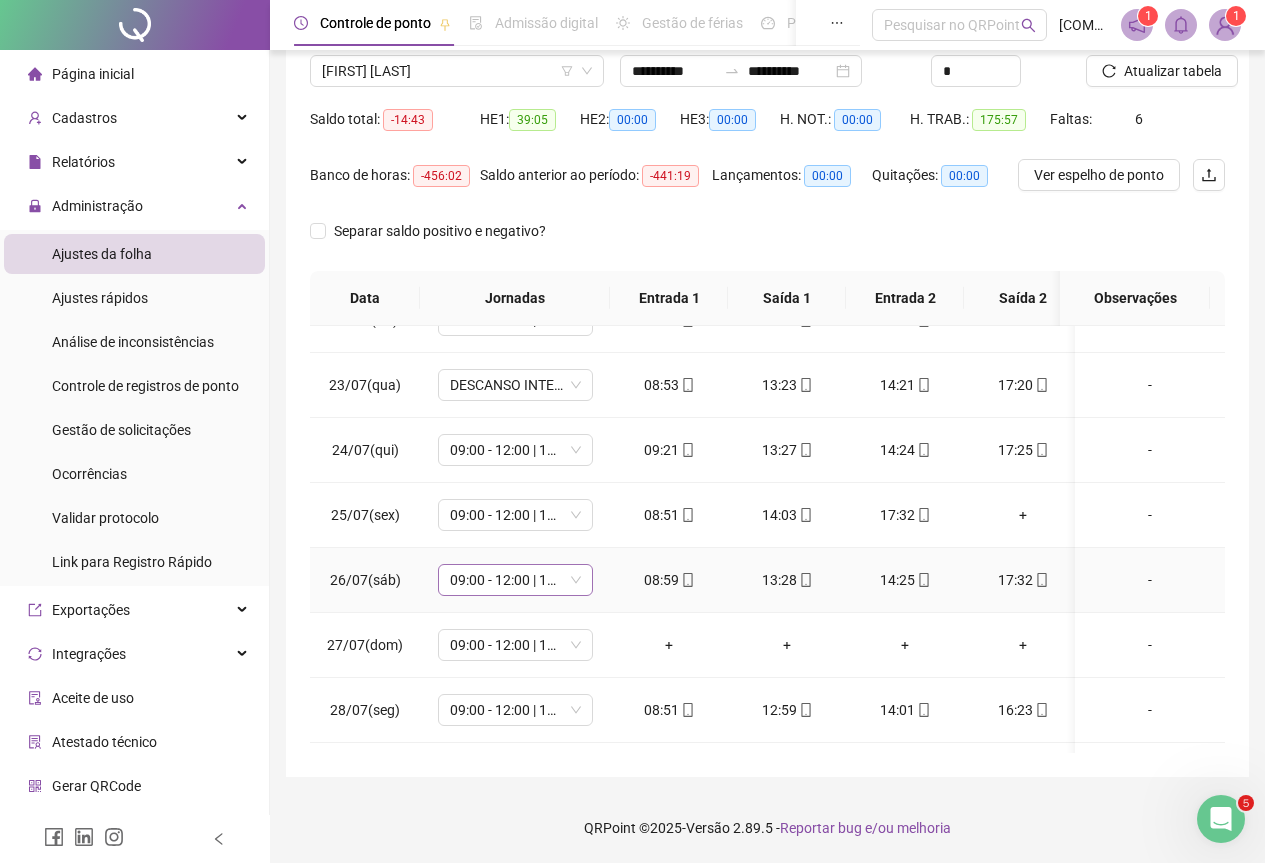 click on "09:00 - 12:00 | 13:00 - 17:20" at bounding box center (515, 580) 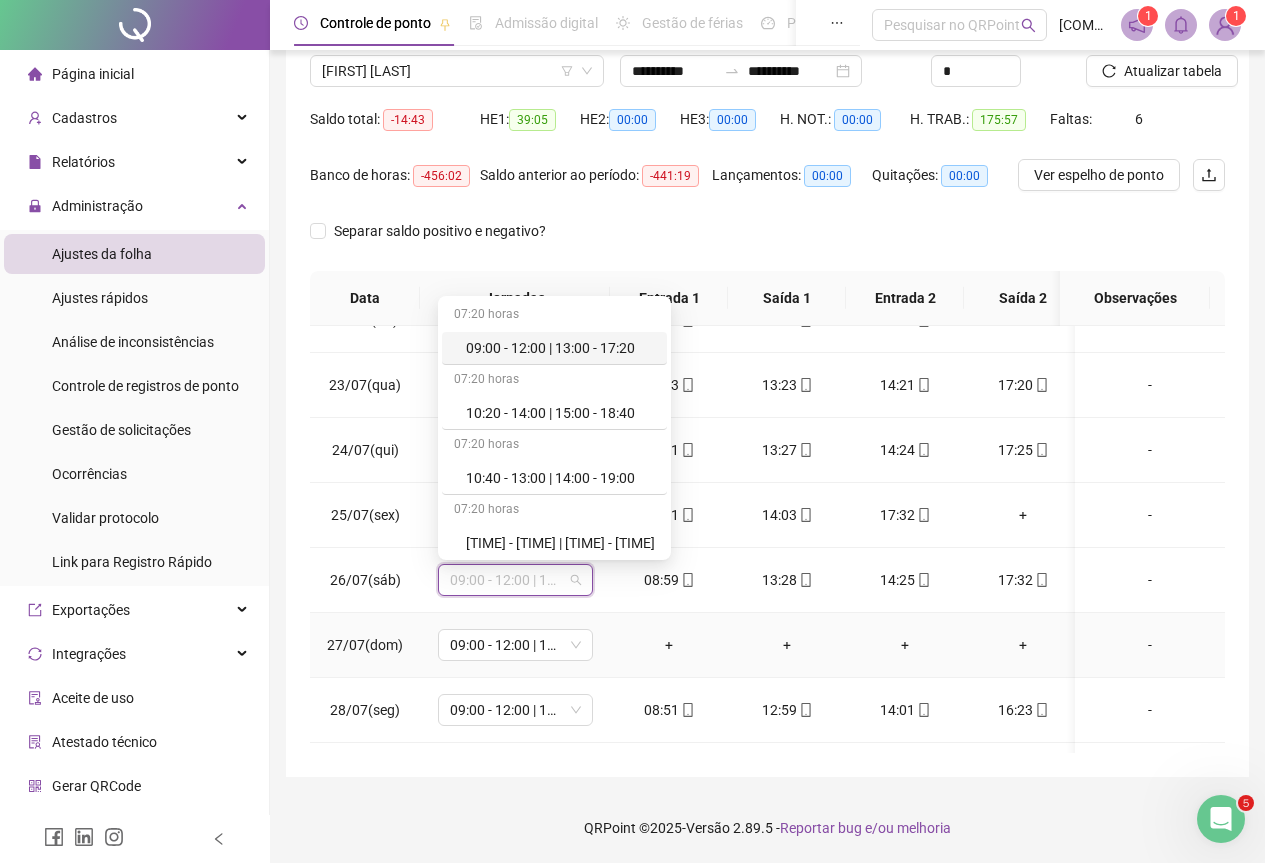 click on "+" at bounding box center (669, 645) 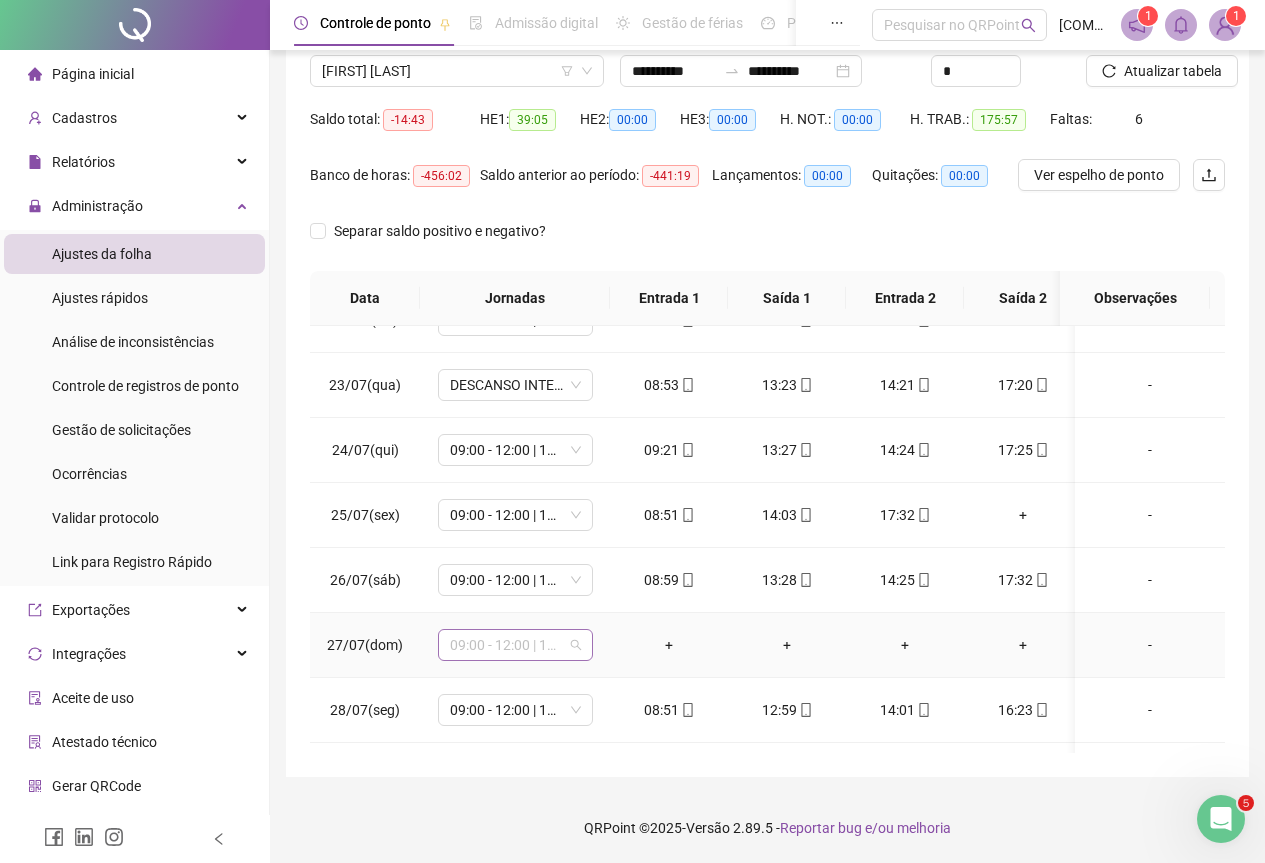 click on "09:00 - 12:00 | 13:00 - 17:20" at bounding box center [515, 645] 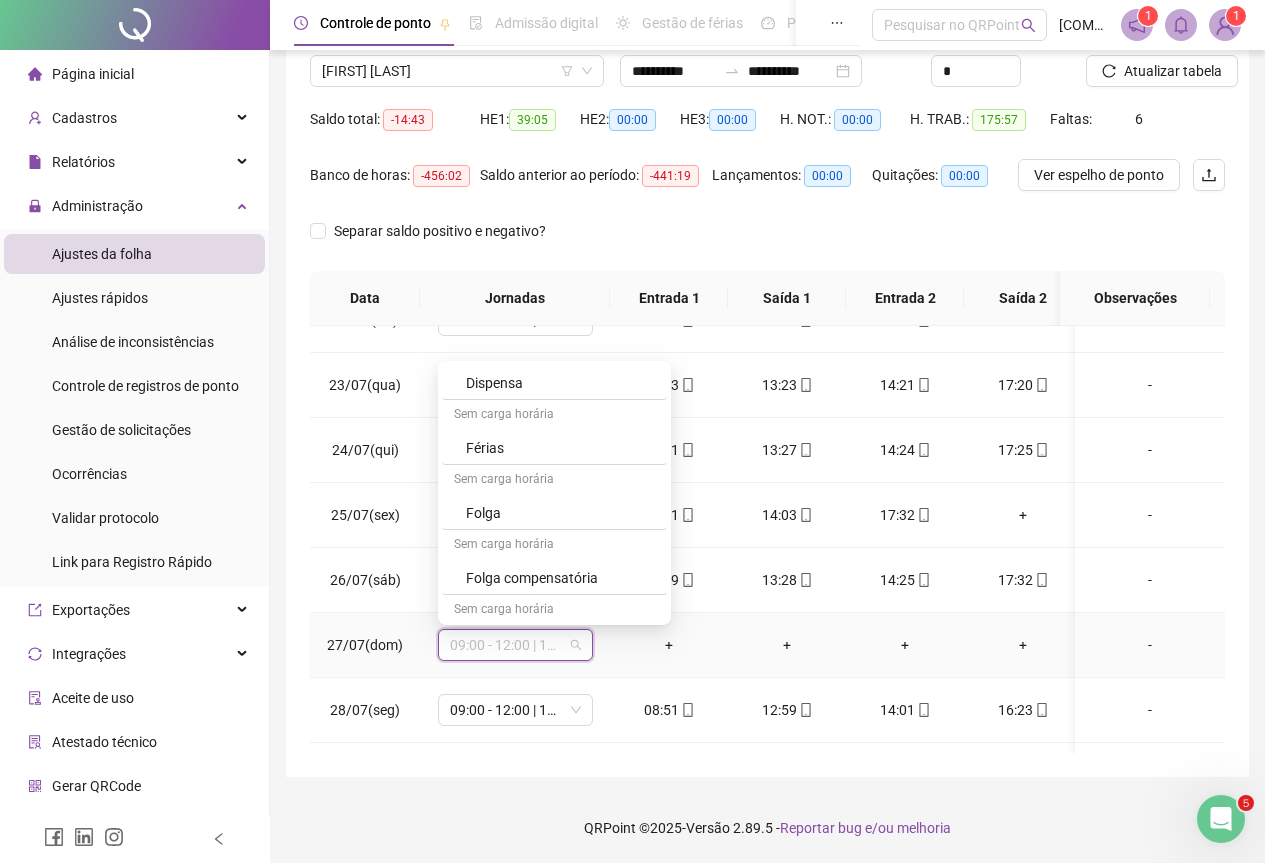 scroll, scrollTop: 394, scrollLeft: 0, axis: vertical 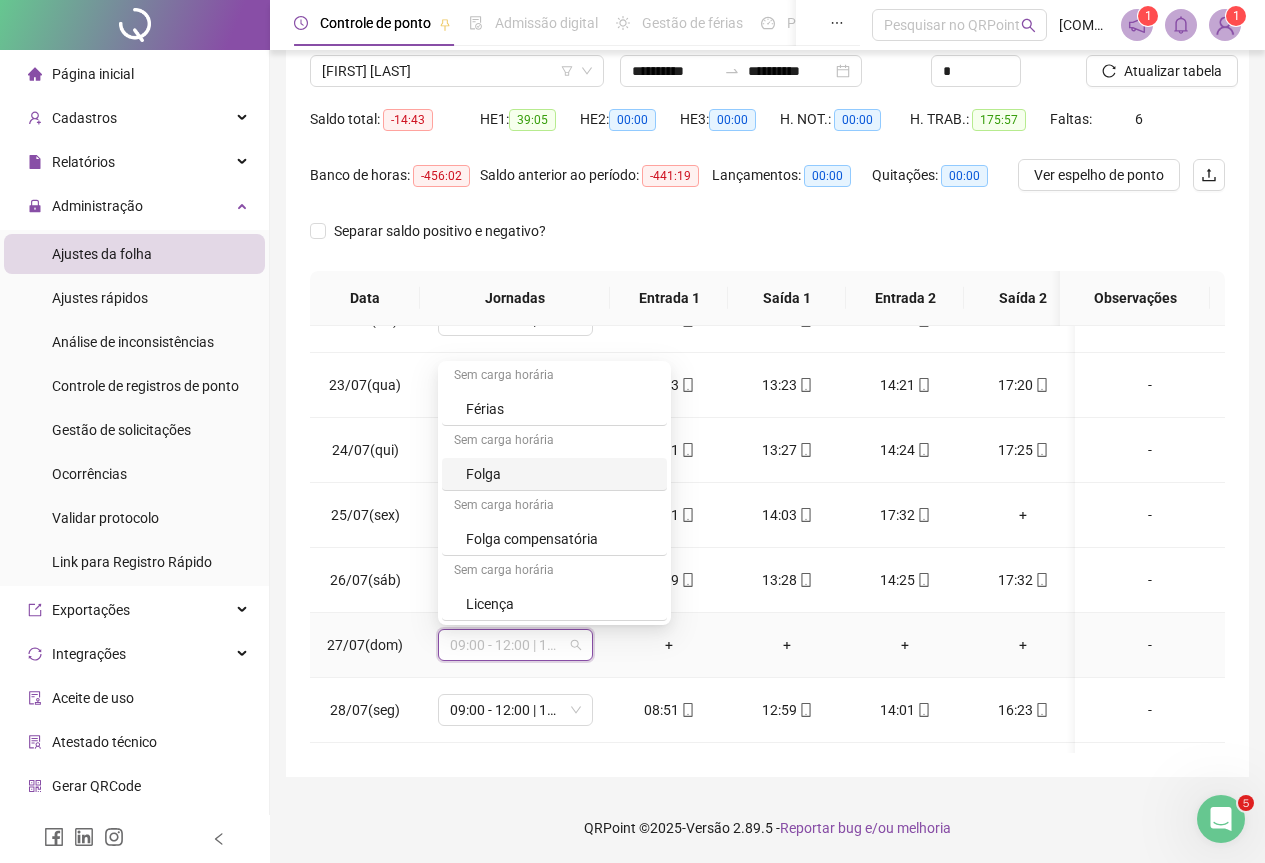 click on "Folga" at bounding box center (560, 474) 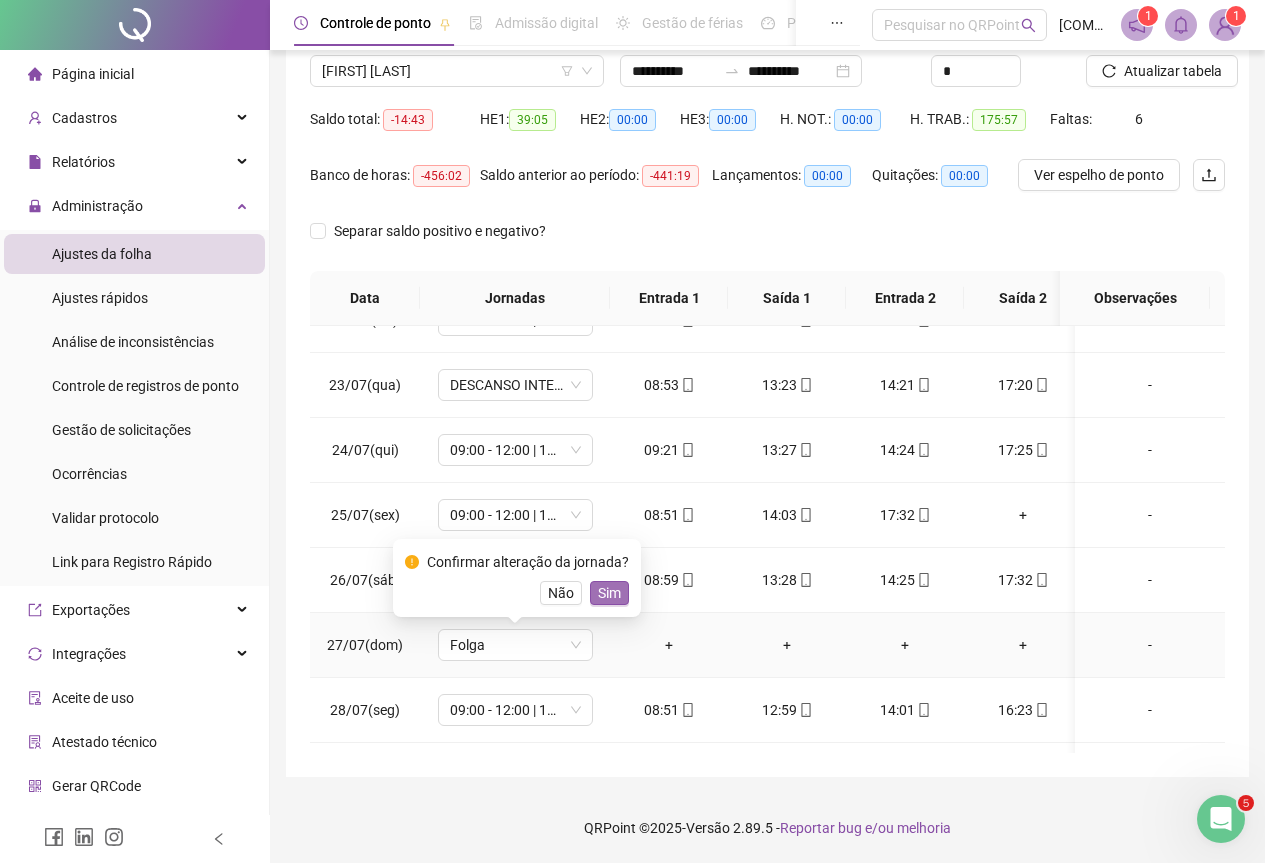 click on "Sim" at bounding box center (609, 593) 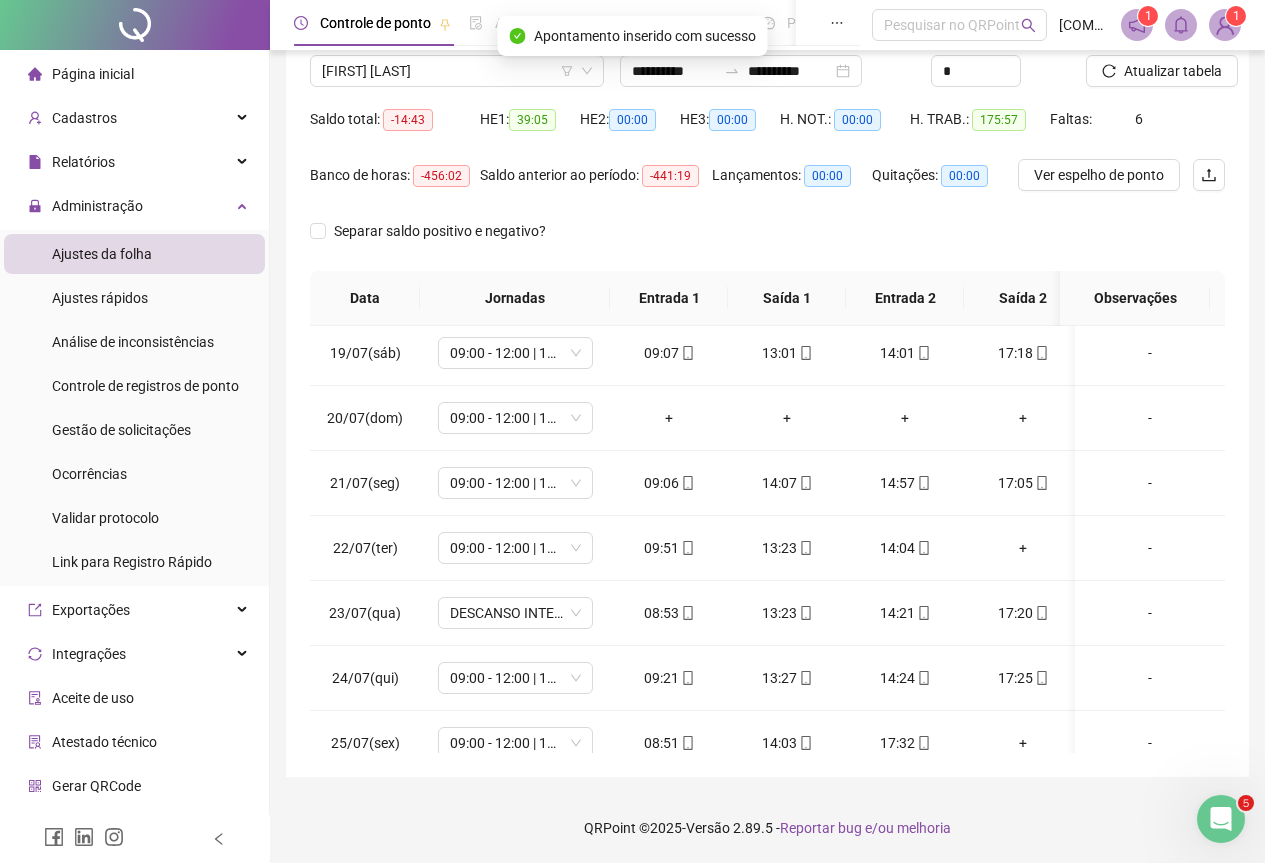 scroll, scrollTop: 1103, scrollLeft: 0, axis: vertical 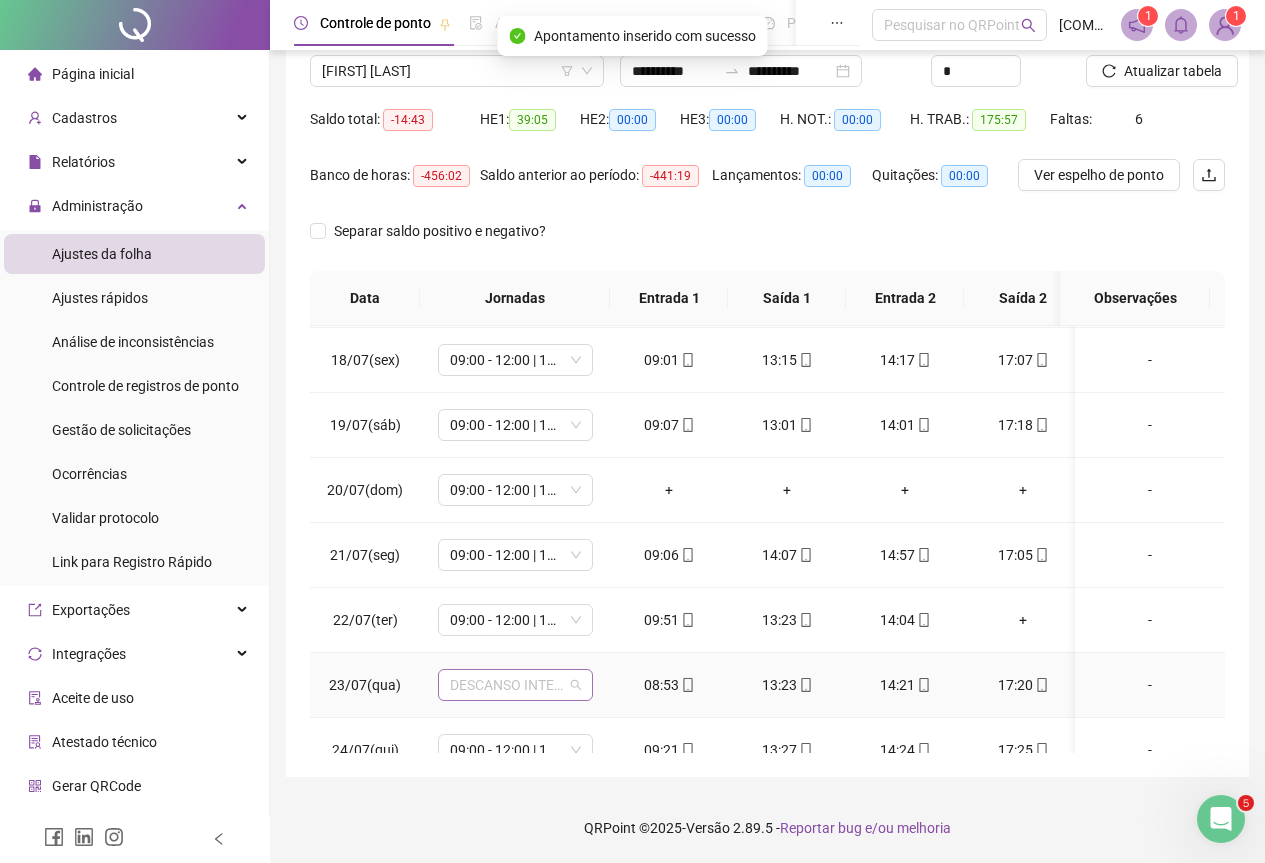 click on "DESCANSO INTER-JORNADA" at bounding box center [515, 685] 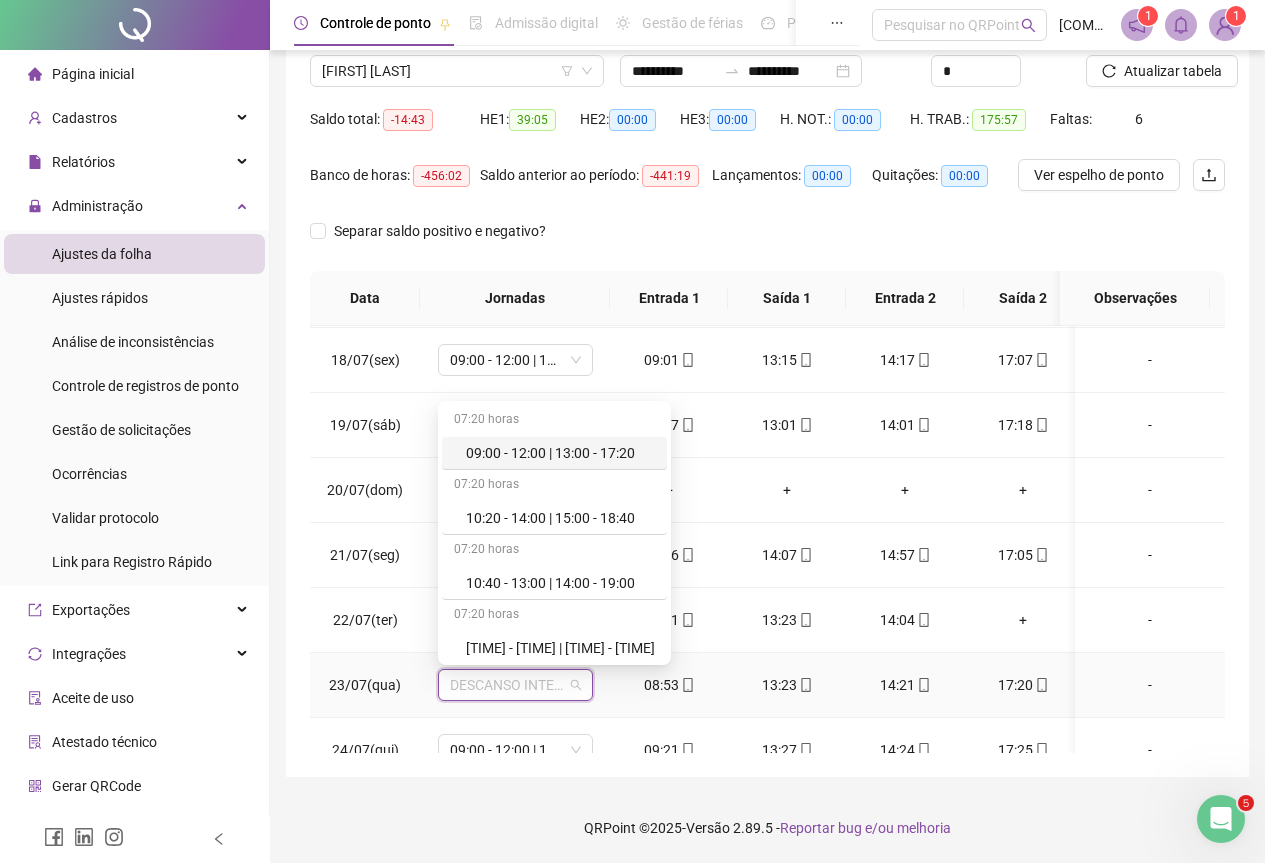 click on "09:00 - 12:00 | 13:00 - 17:20" at bounding box center (554, 453) 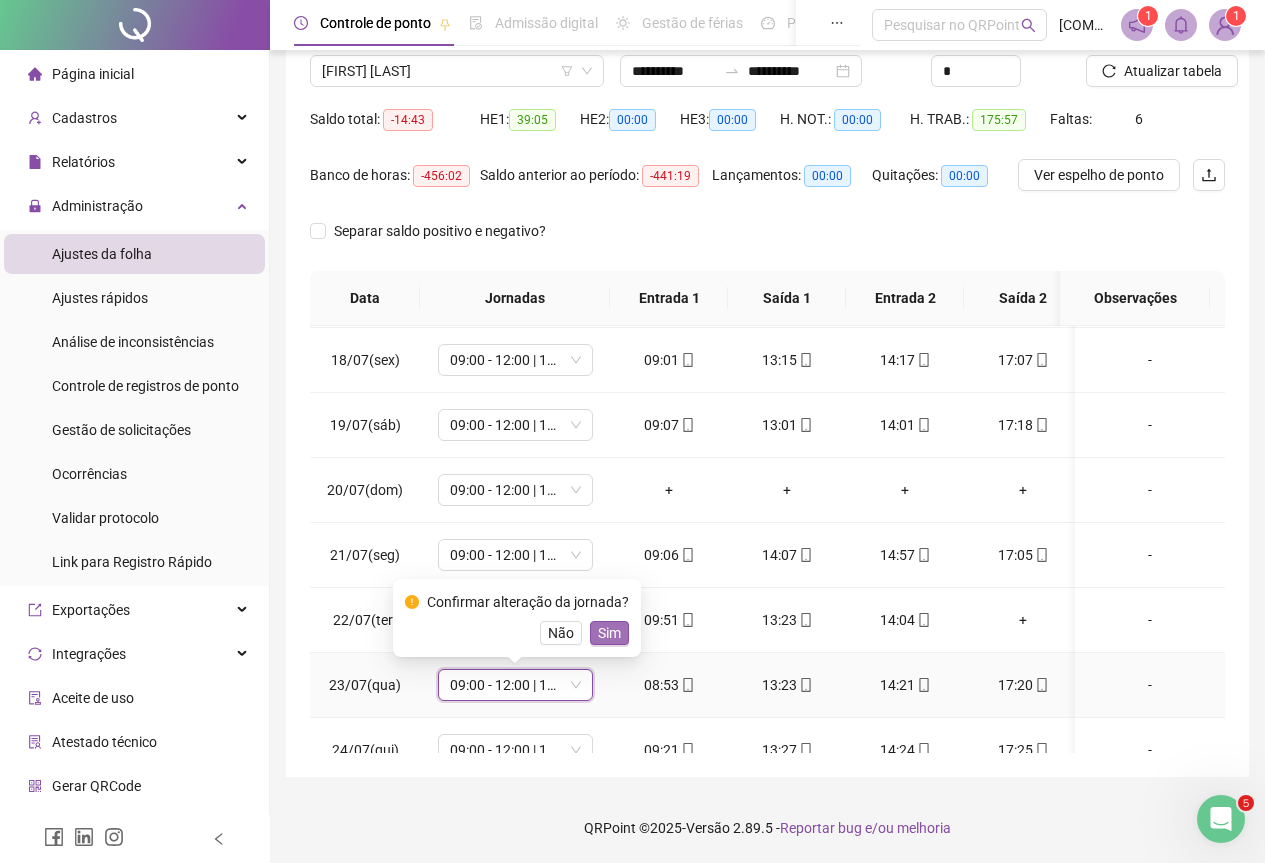 click on "Sim" at bounding box center [609, 633] 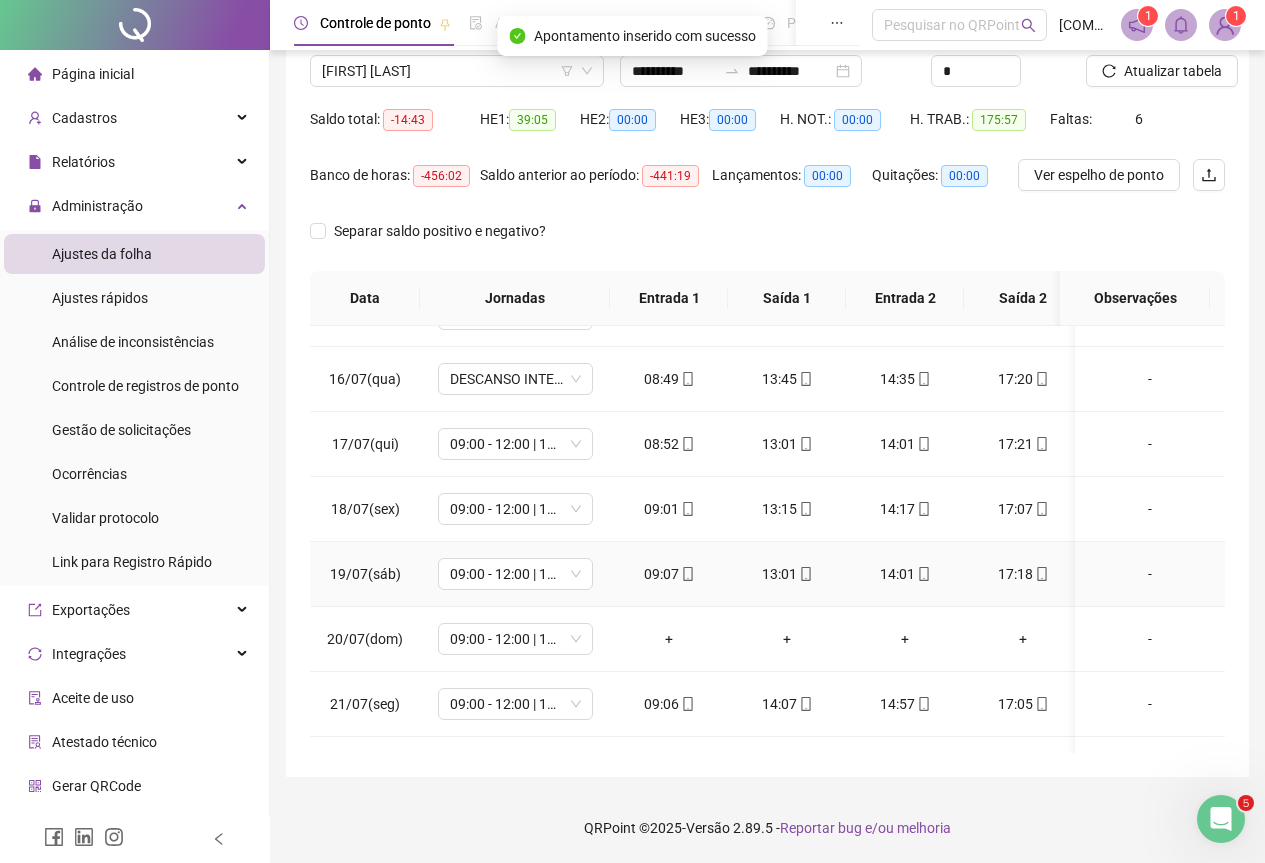 scroll, scrollTop: 1003, scrollLeft: 0, axis: vertical 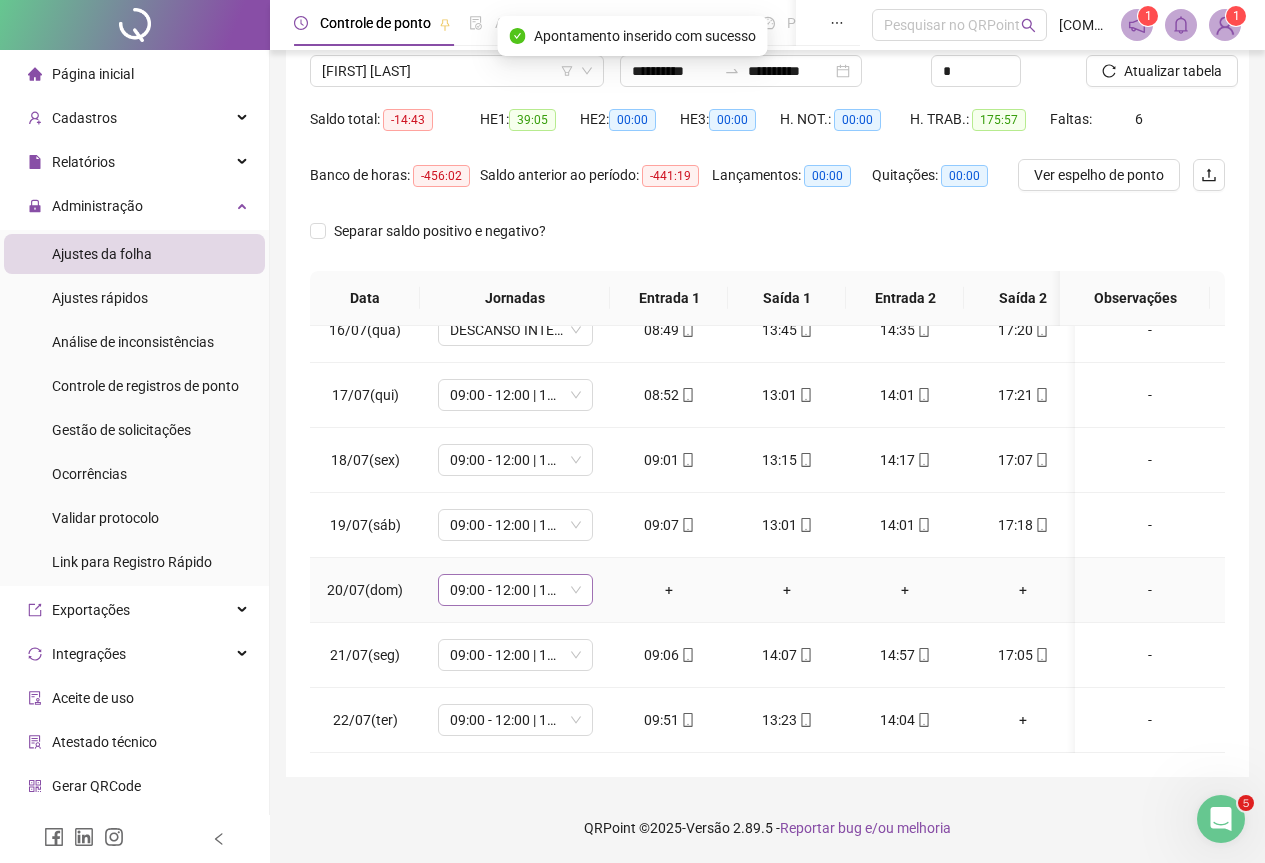 click on "09:00 - 12:00 | 13:00 - 17:20" at bounding box center [515, 590] 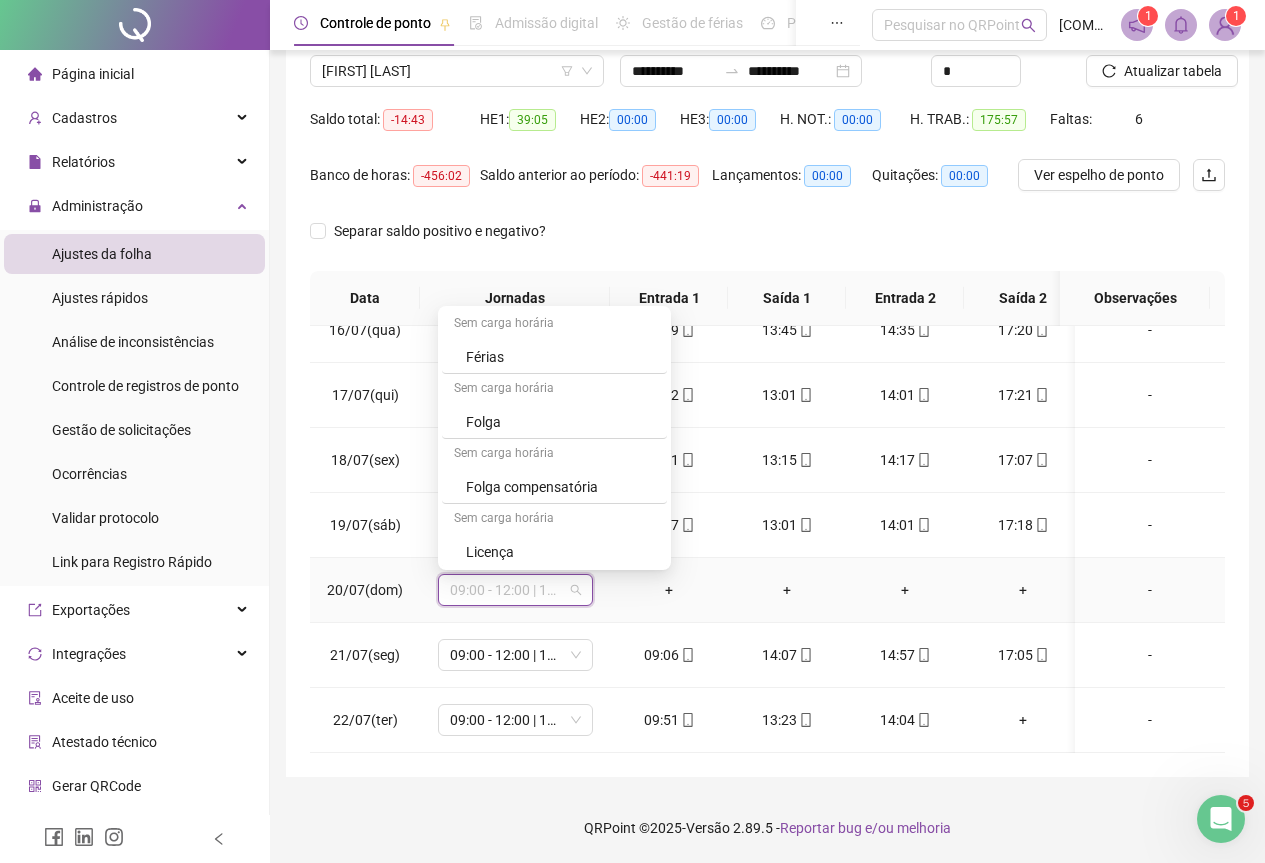 scroll, scrollTop: 394, scrollLeft: 0, axis: vertical 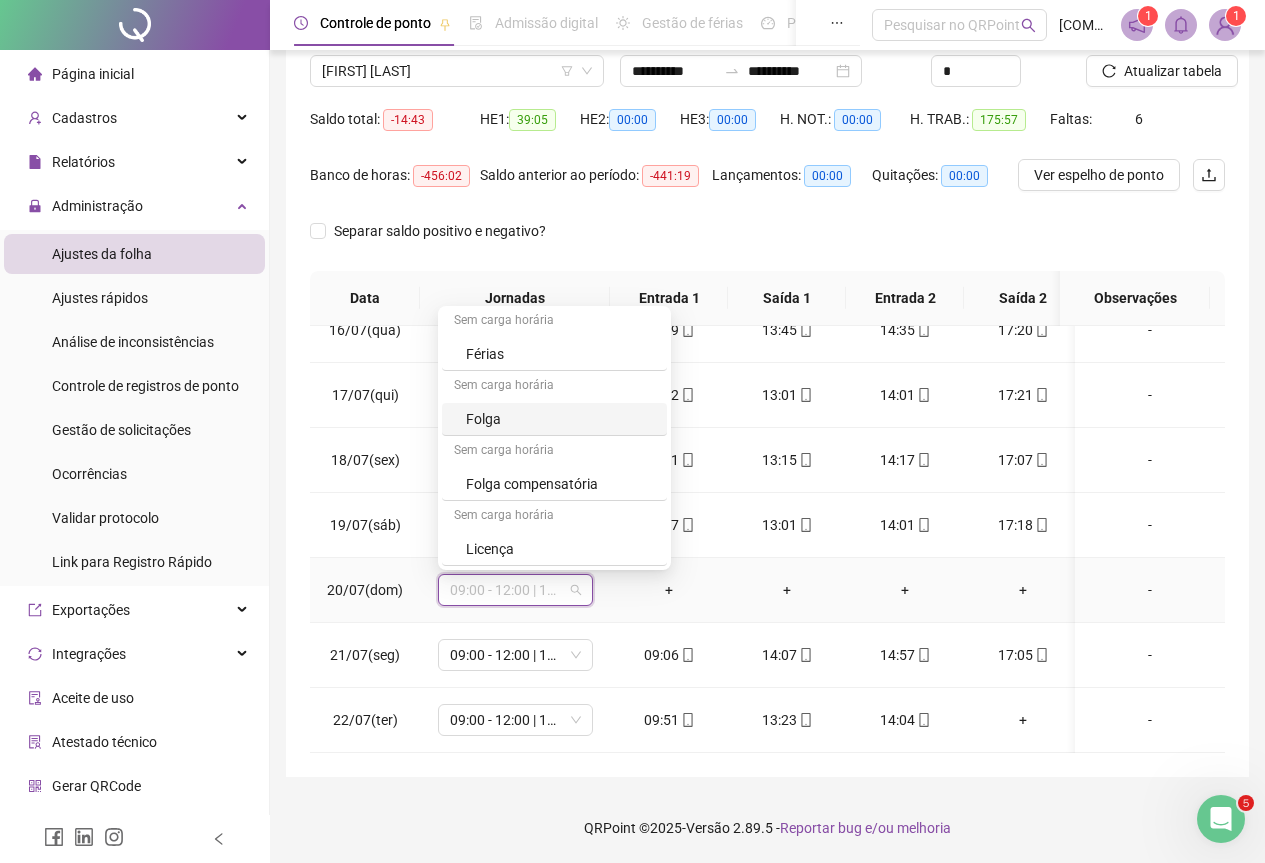 click on "Folga" at bounding box center [560, 419] 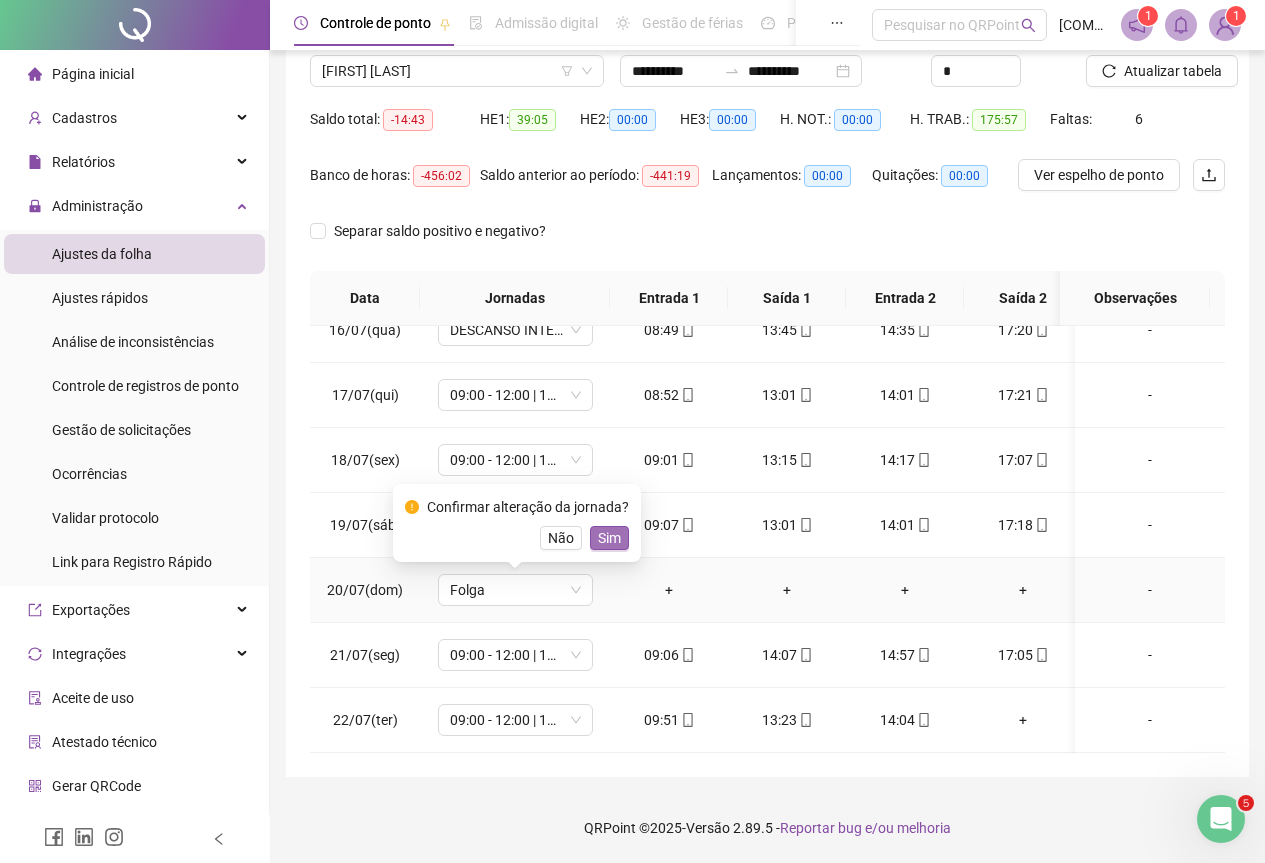 click on "Sim" at bounding box center [609, 538] 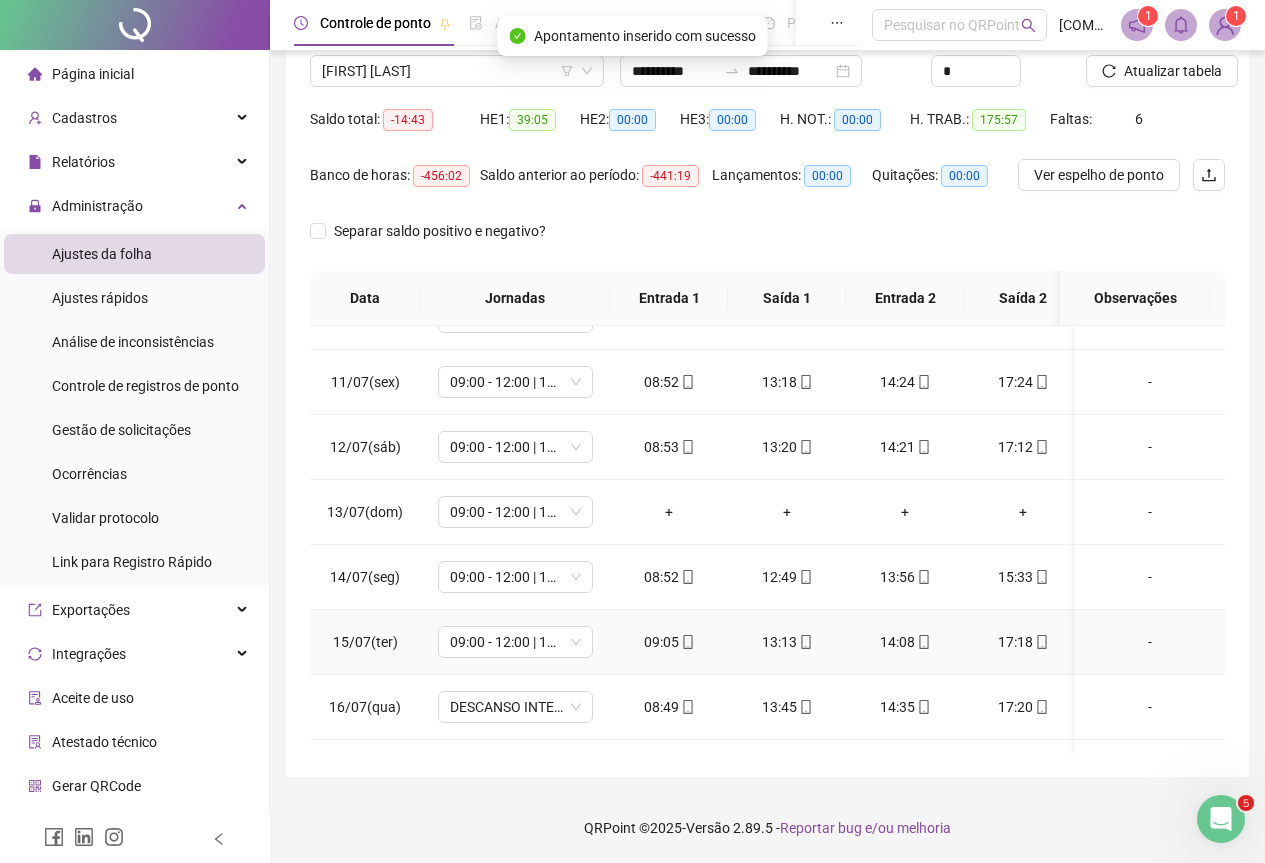 scroll, scrollTop: 603, scrollLeft: 0, axis: vertical 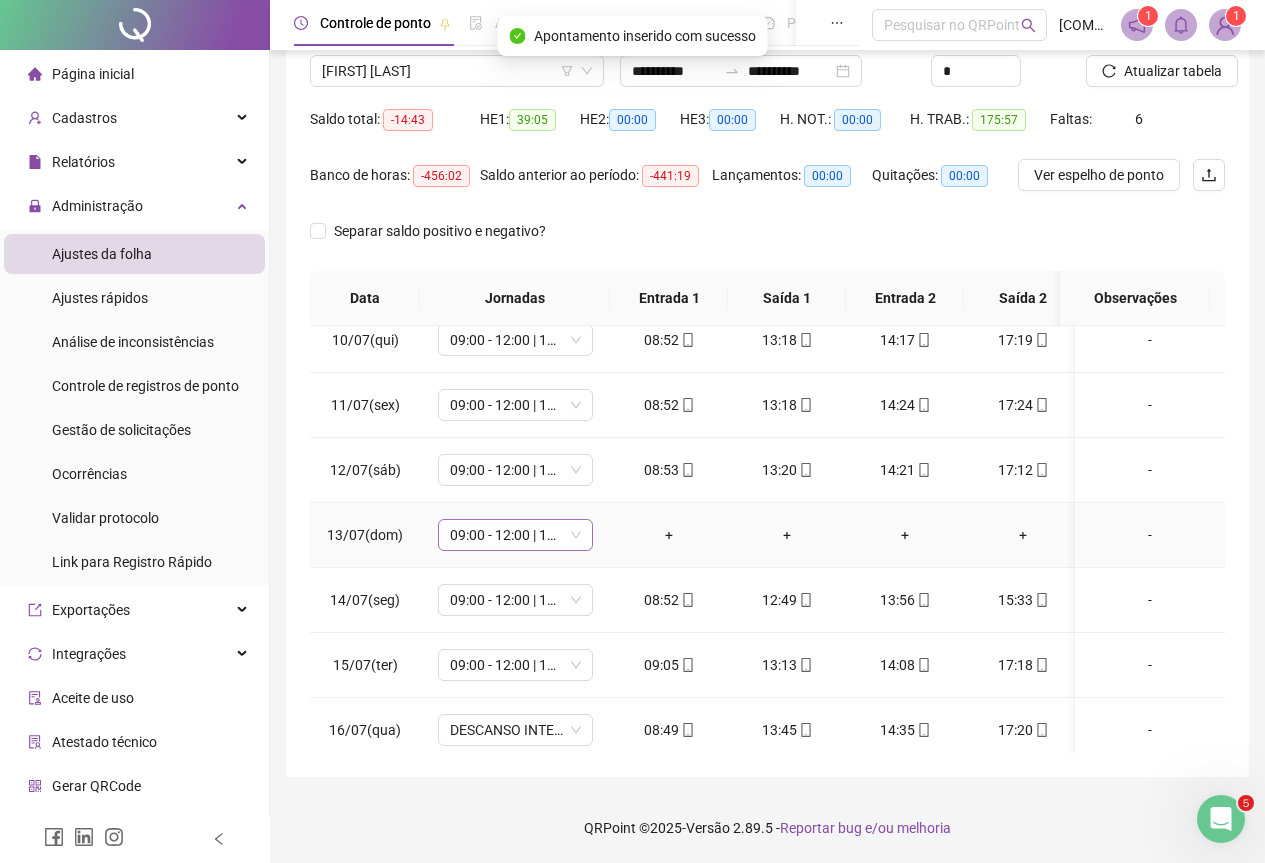 click on "09:00 - 12:00 | 13:00 - 17:20" at bounding box center (515, 535) 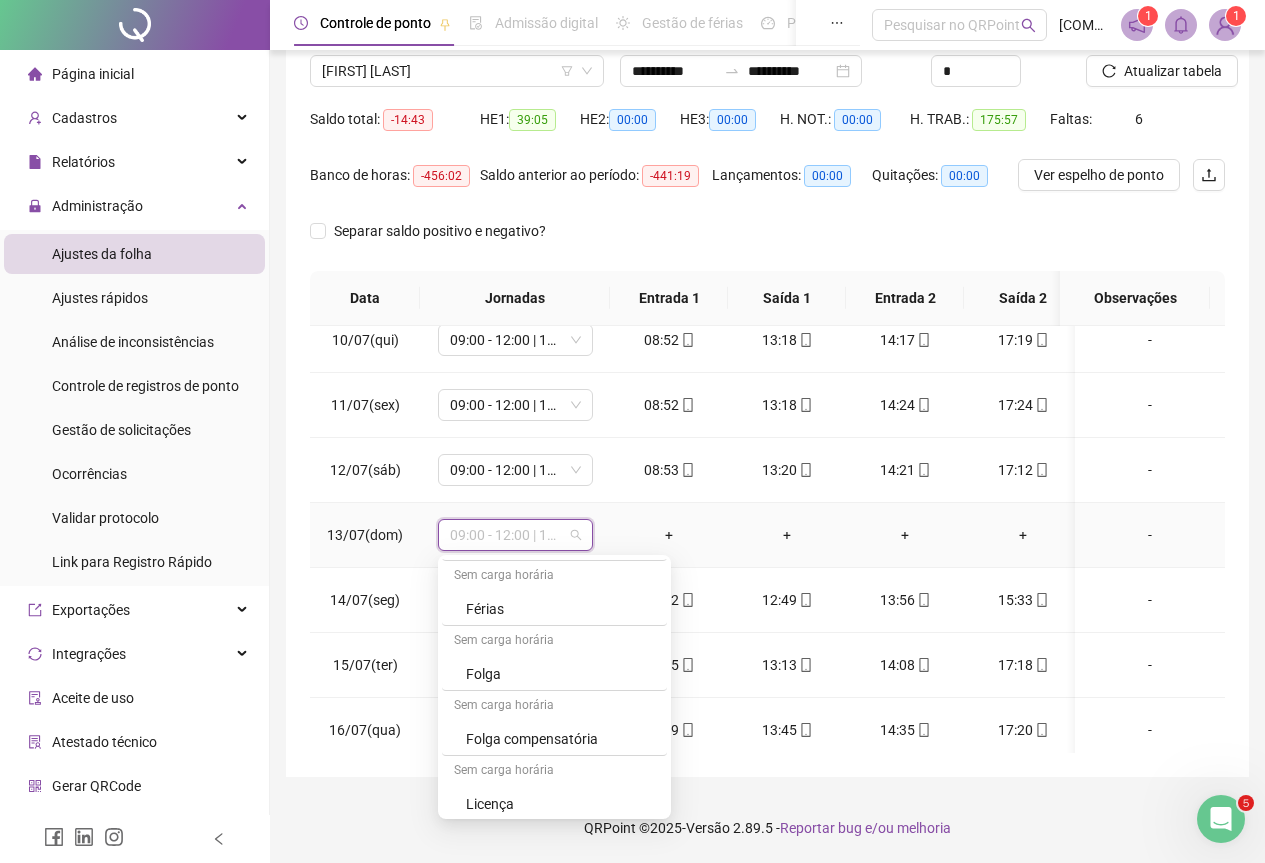 scroll, scrollTop: 394, scrollLeft: 0, axis: vertical 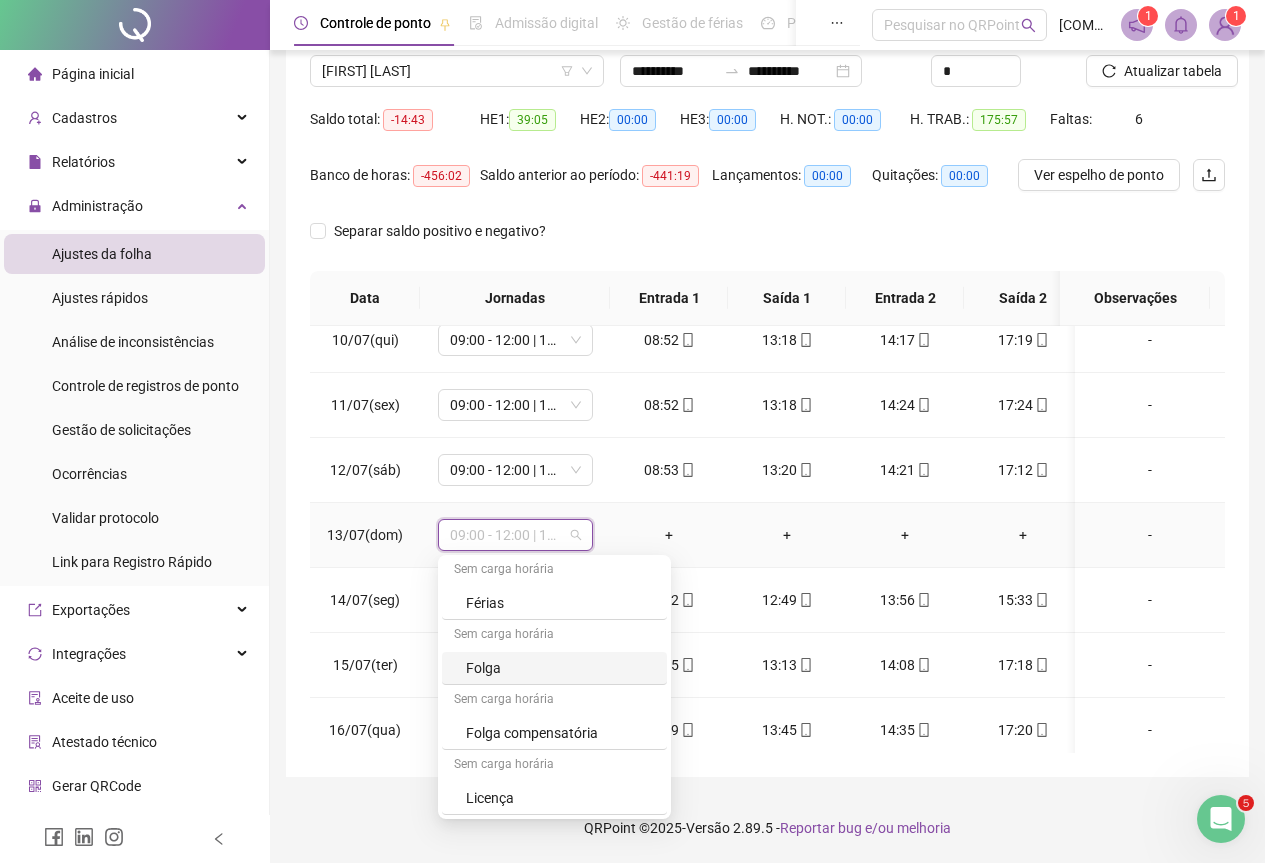 click on "Folga" at bounding box center [560, 668] 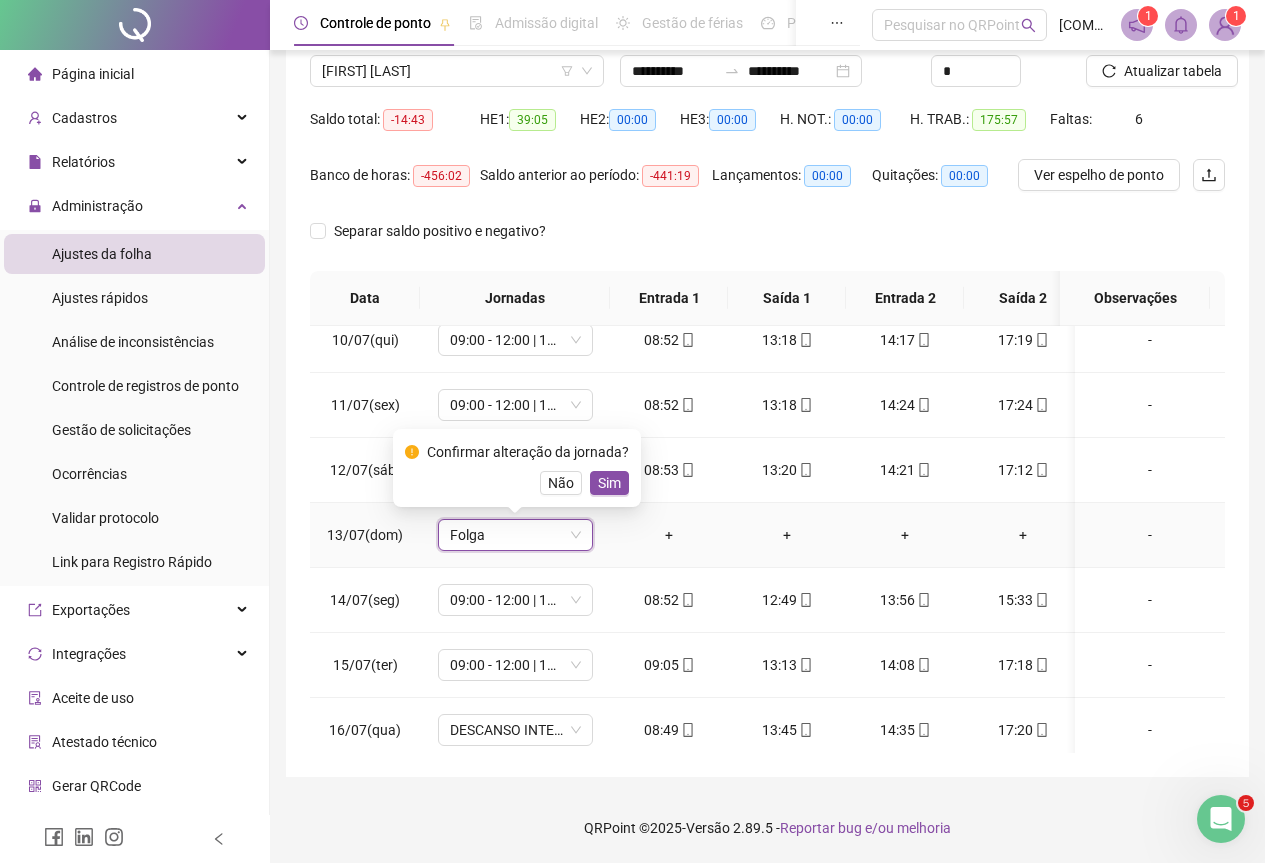 click on "Sim" at bounding box center (609, 483) 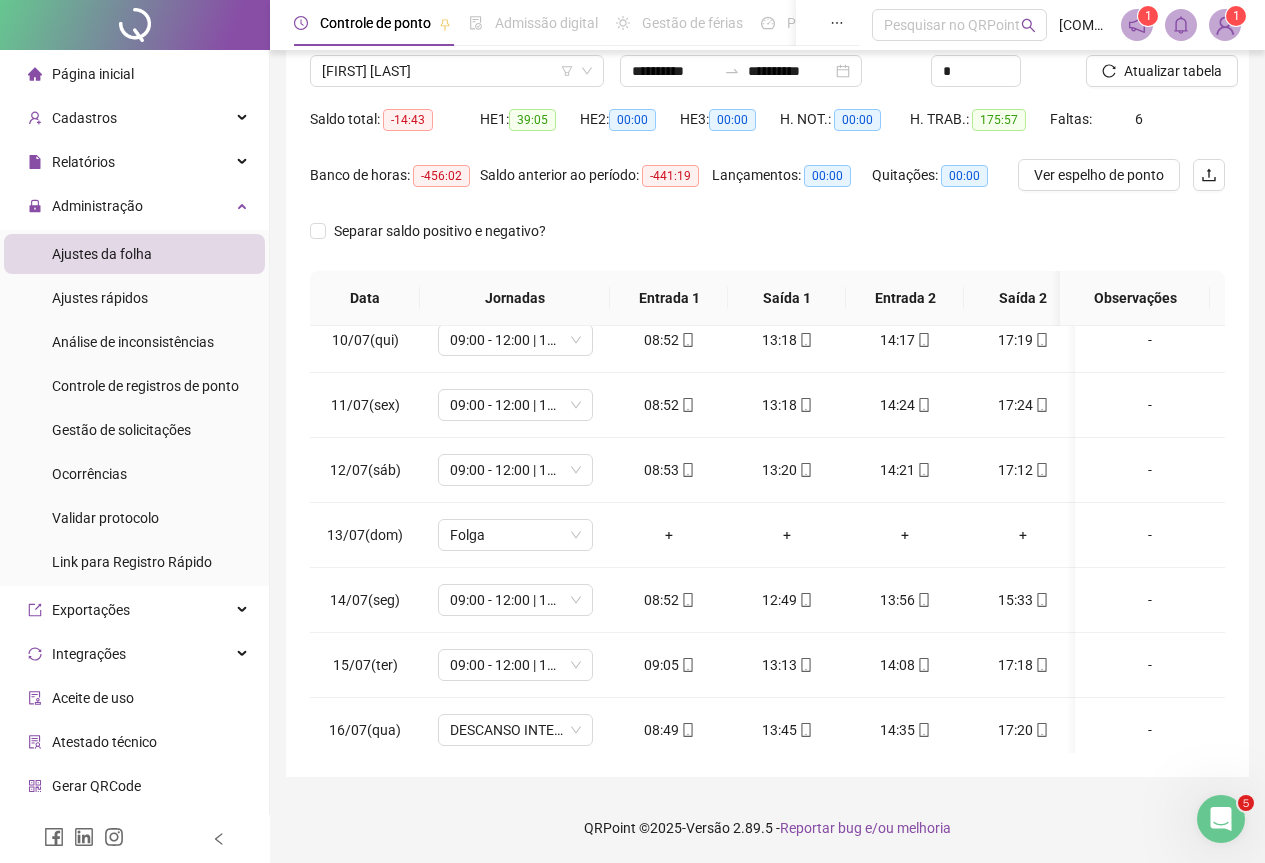 click on "Separar saldo positivo e negativo?" at bounding box center [767, 243] 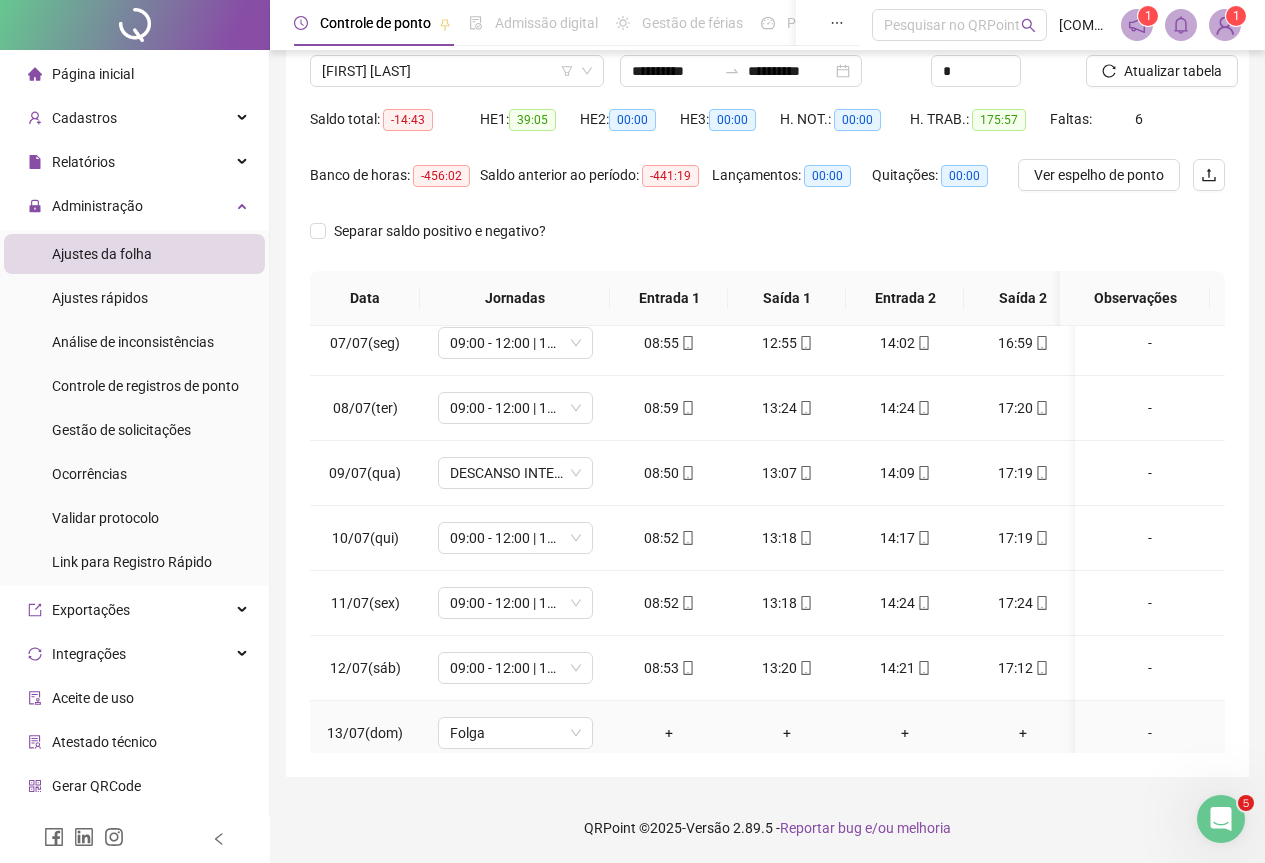 scroll, scrollTop: 403, scrollLeft: 0, axis: vertical 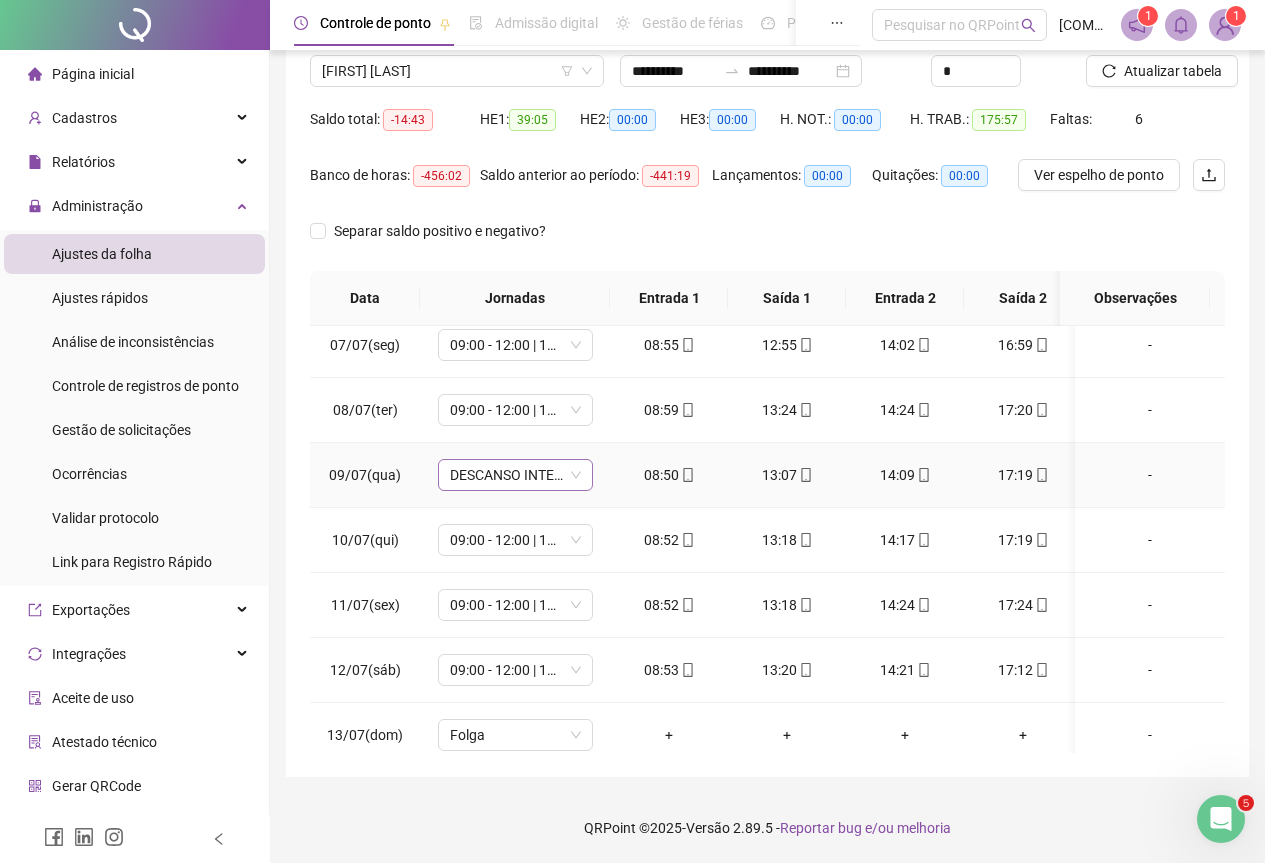 click on "DESCANSO INTER-JORNADA" at bounding box center [515, 475] 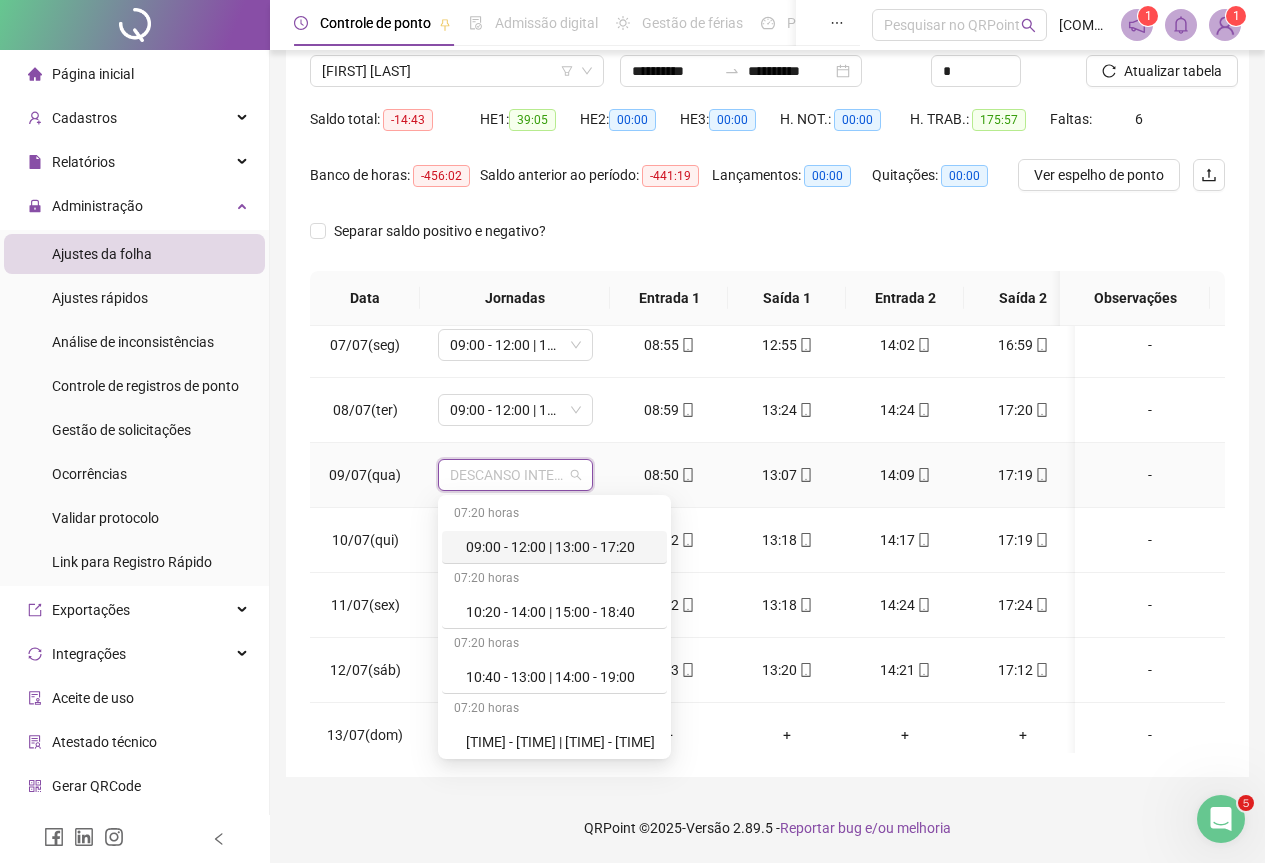 click on "09:00 - 12:00 | 13:00 - 17:20" at bounding box center [560, 547] 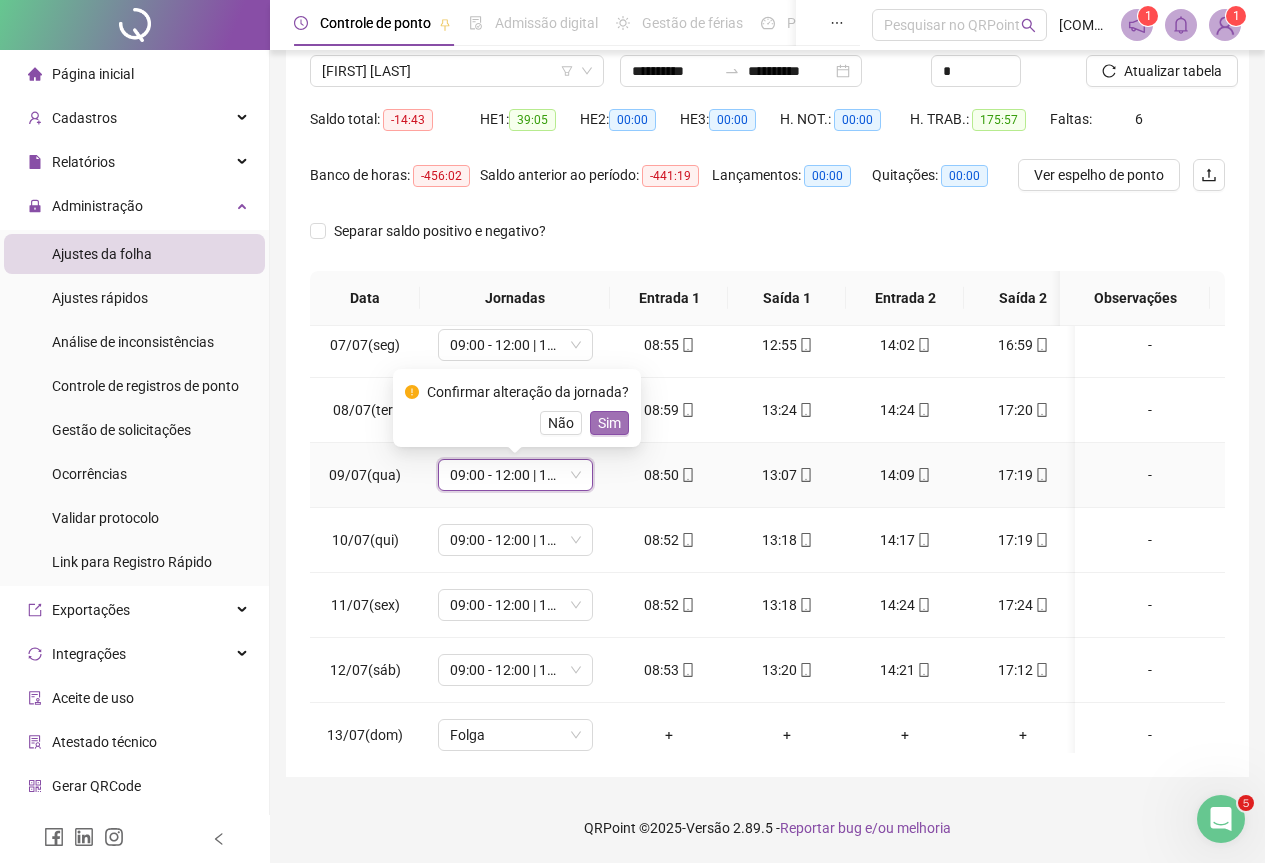 click on "Sim" at bounding box center (609, 423) 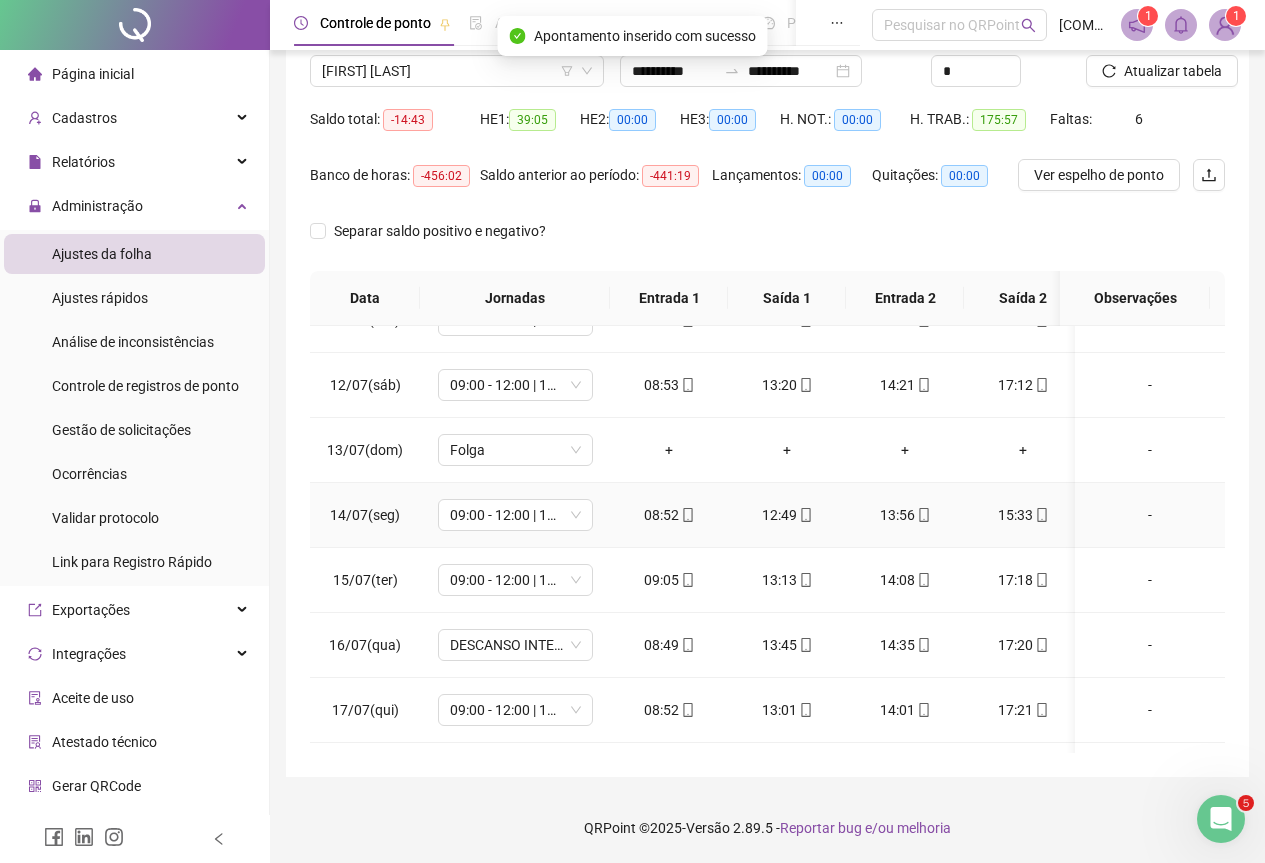 scroll, scrollTop: 703, scrollLeft: 0, axis: vertical 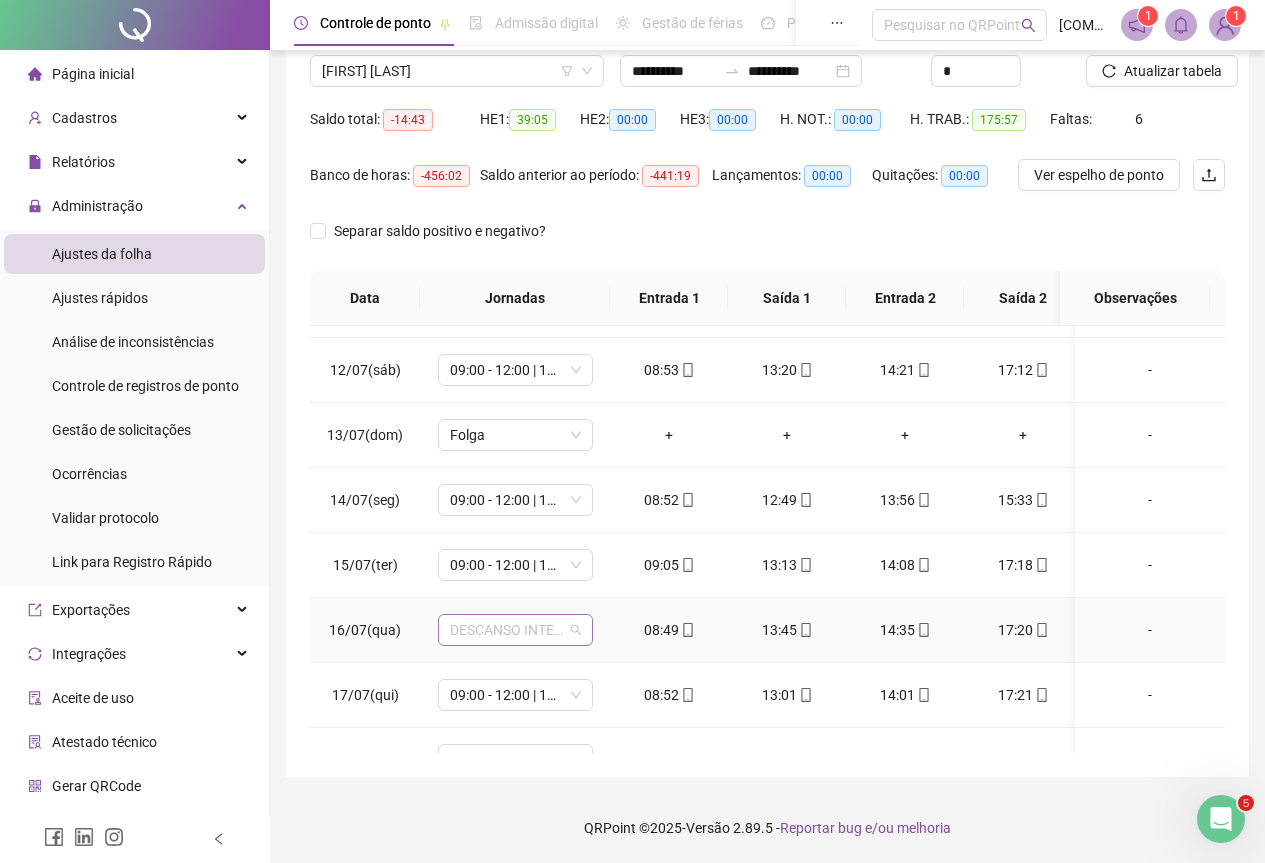 click on "DESCANSO INTER-JORNADA" at bounding box center [515, 630] 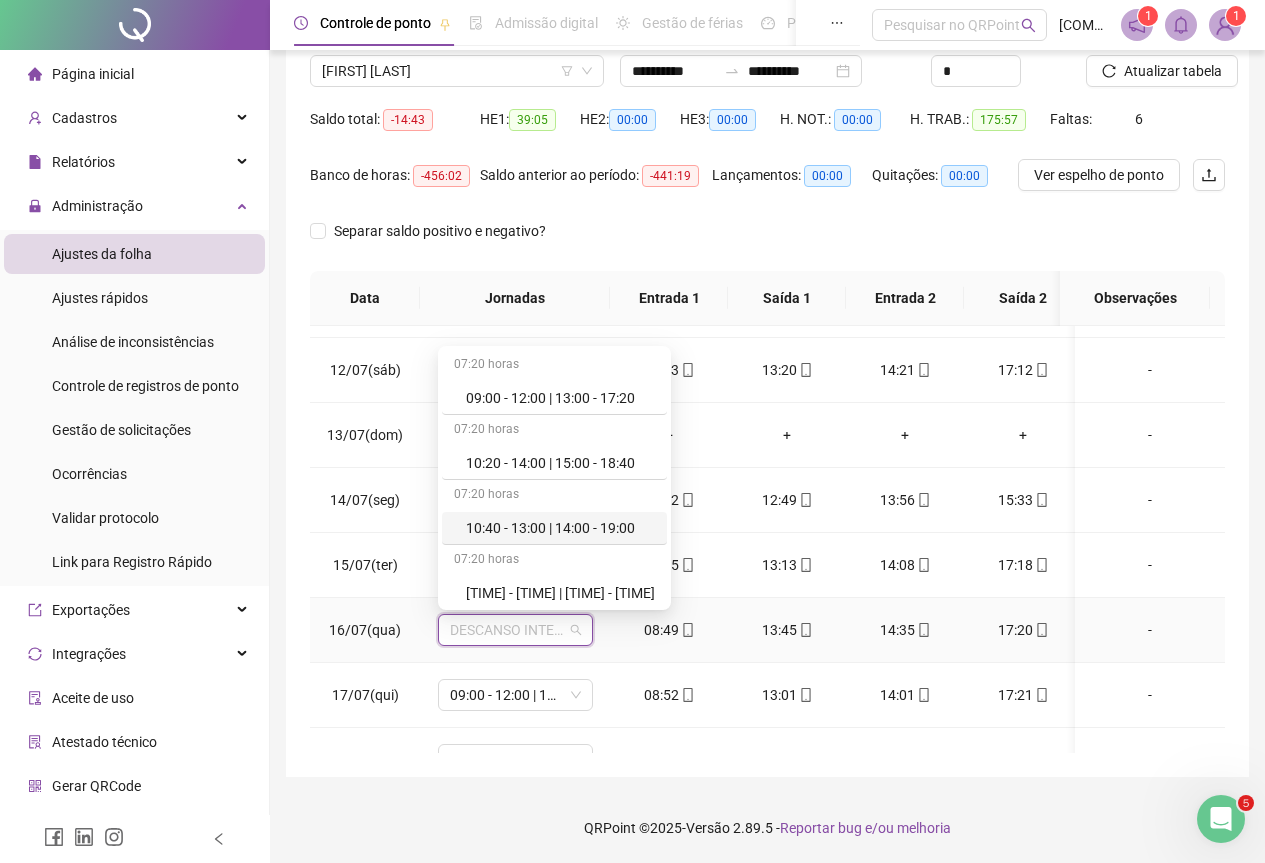 click on "09:00 - 12:00 | 13:00 - 17:20" at bounding box center [560, 398] 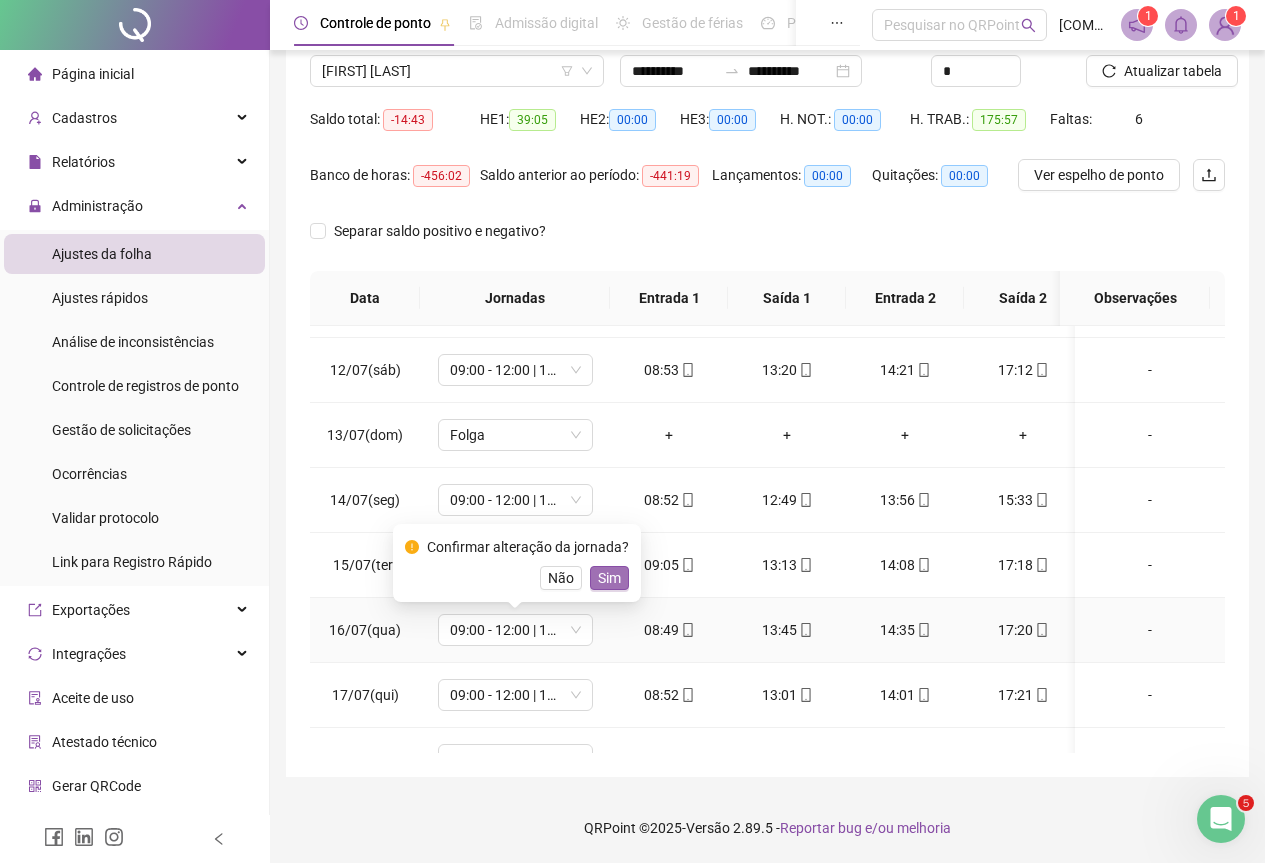 click on "Sim" at bounding box center [609, 578] 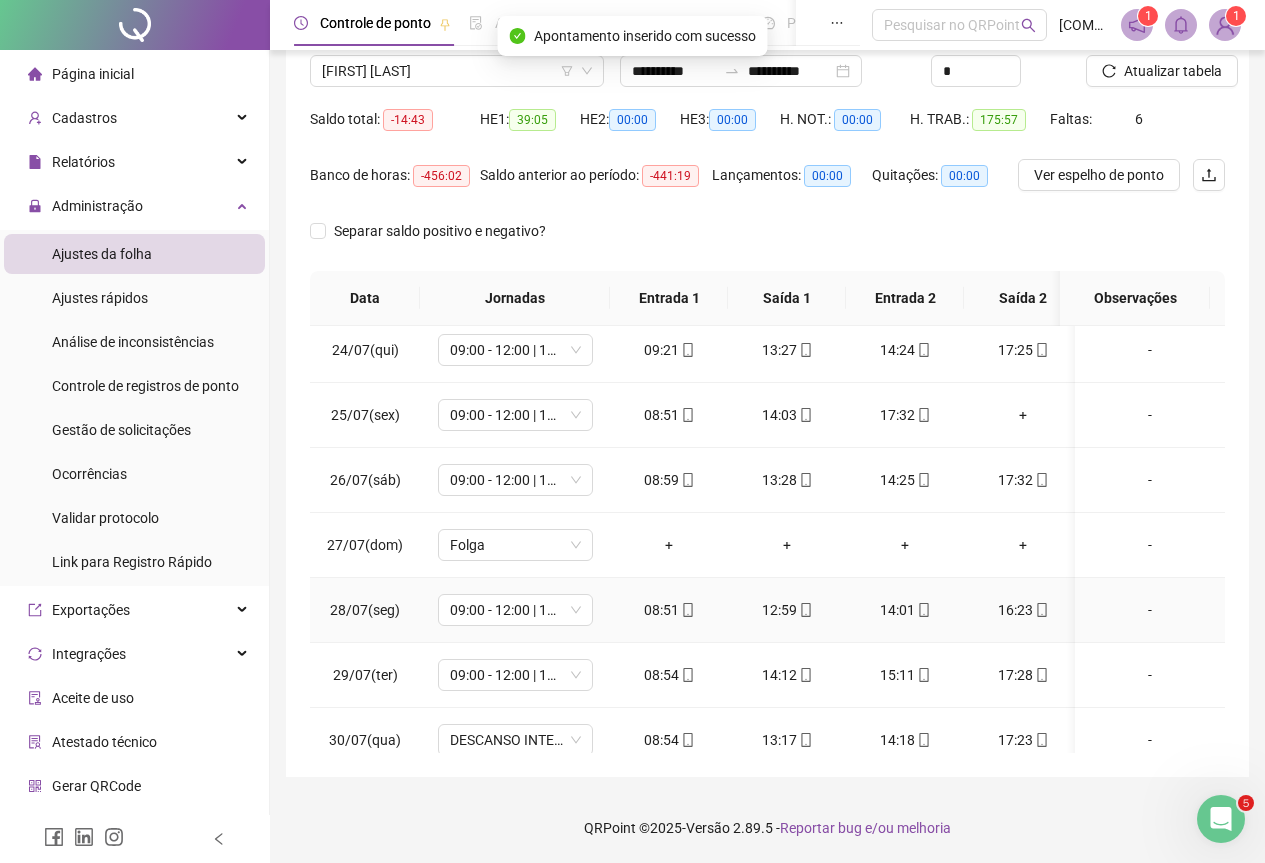 scroll, scrollTop: 1603, scrollLeft: 0, axis: vertical 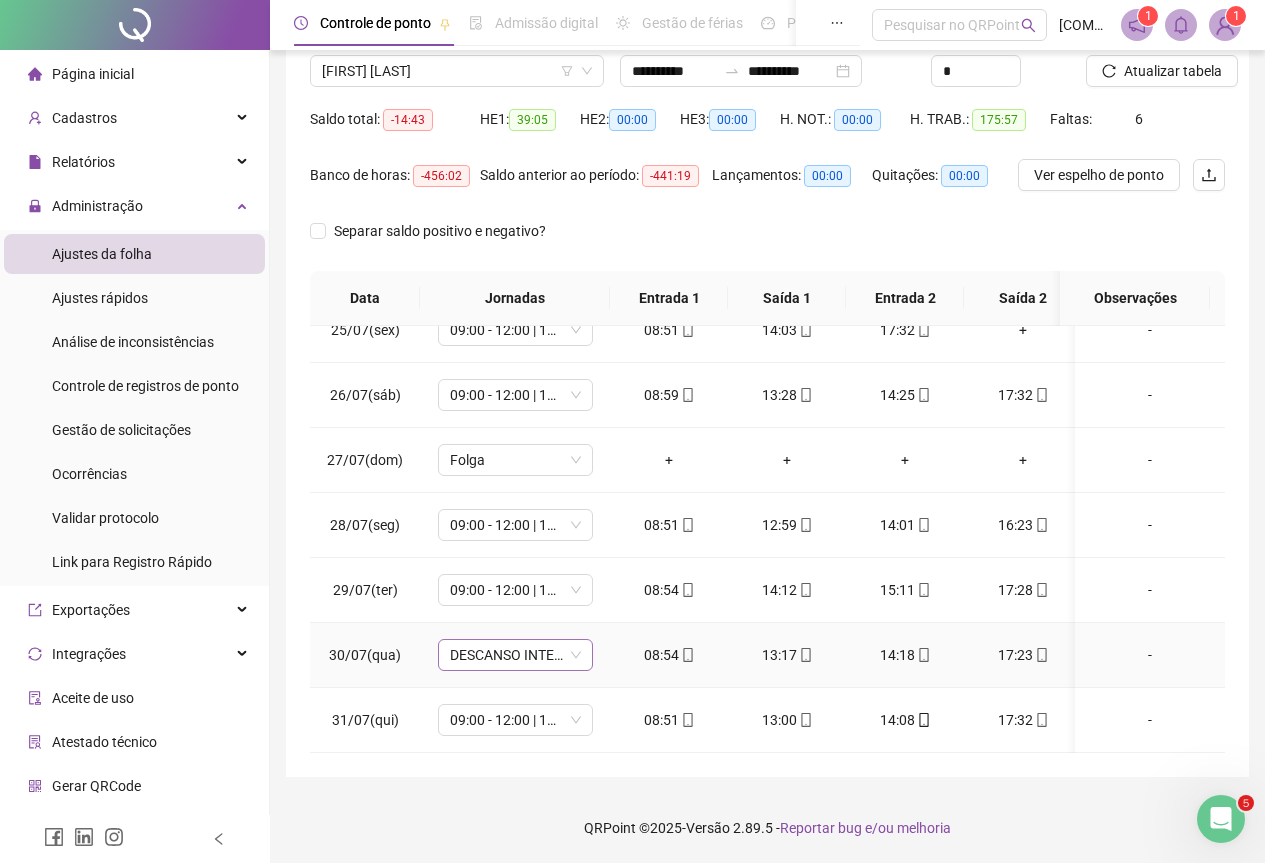 click on "DESCANSO INTER-JORNADA" at bounding box center (515, 655) 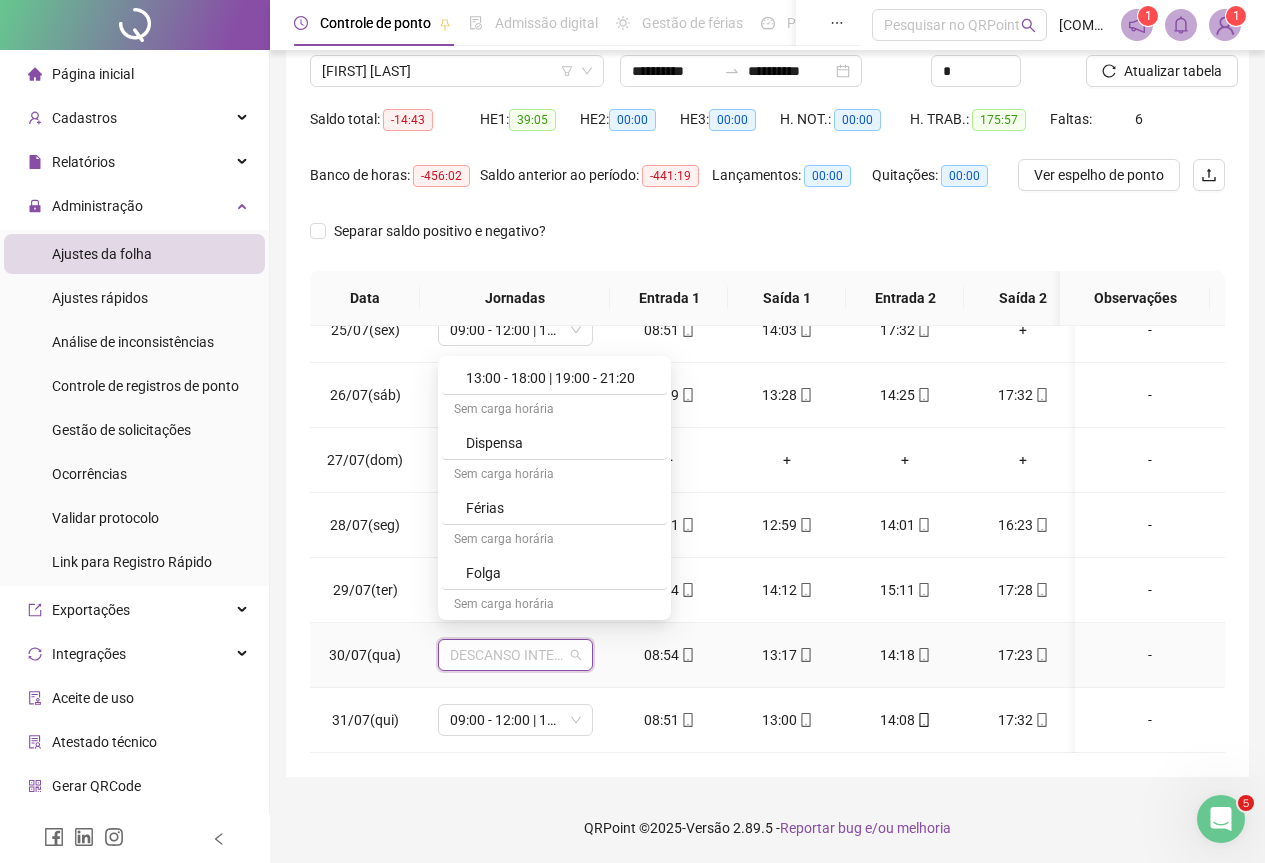 scroll, scrollTop: 394, scrollLeft: 0, axis: vertical 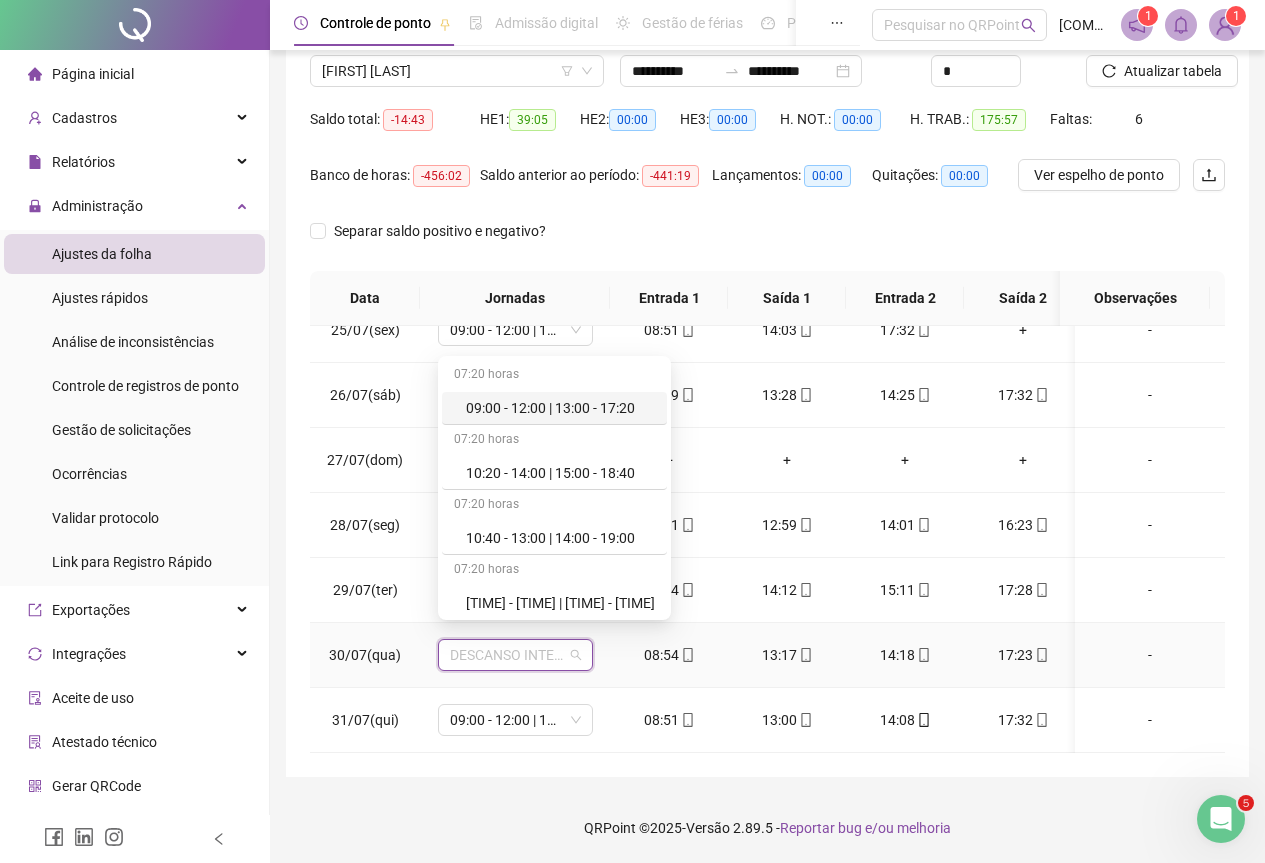 click on "09:00 - 12:00 | 13:00 - 17:20" at bounding box center (560, 408) 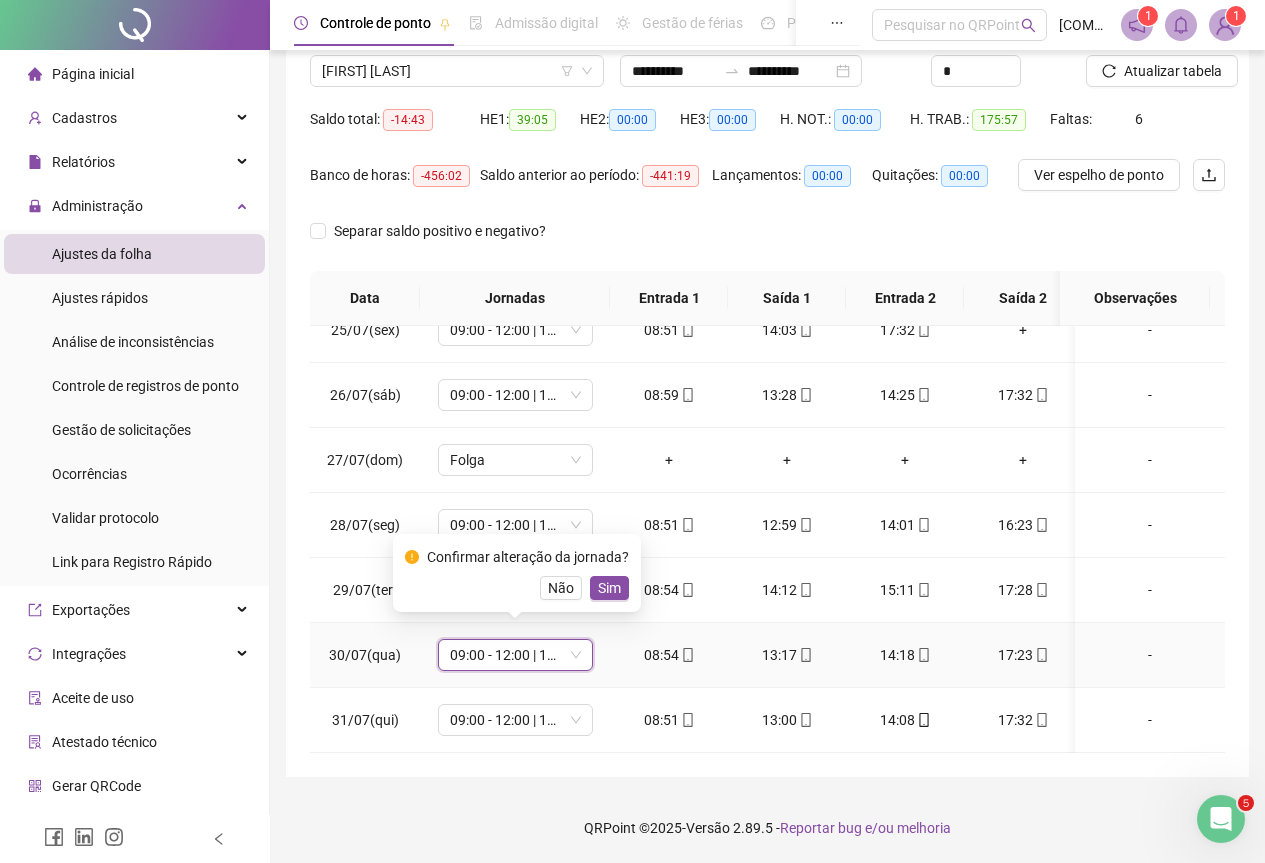 click on "Sim" at bounding box center [609, 588] 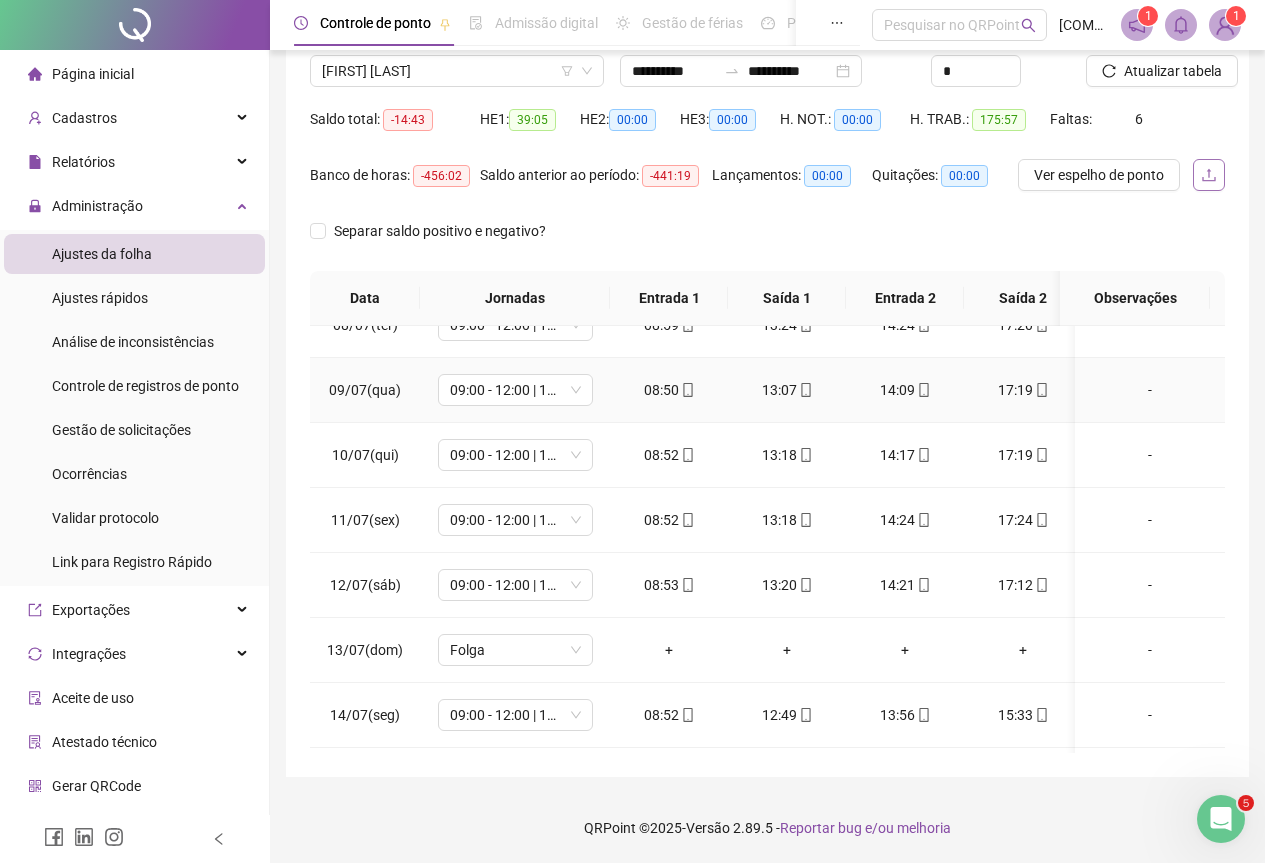 scroll, scrollTop: 3, scrollLeft: 0, axis: vertical 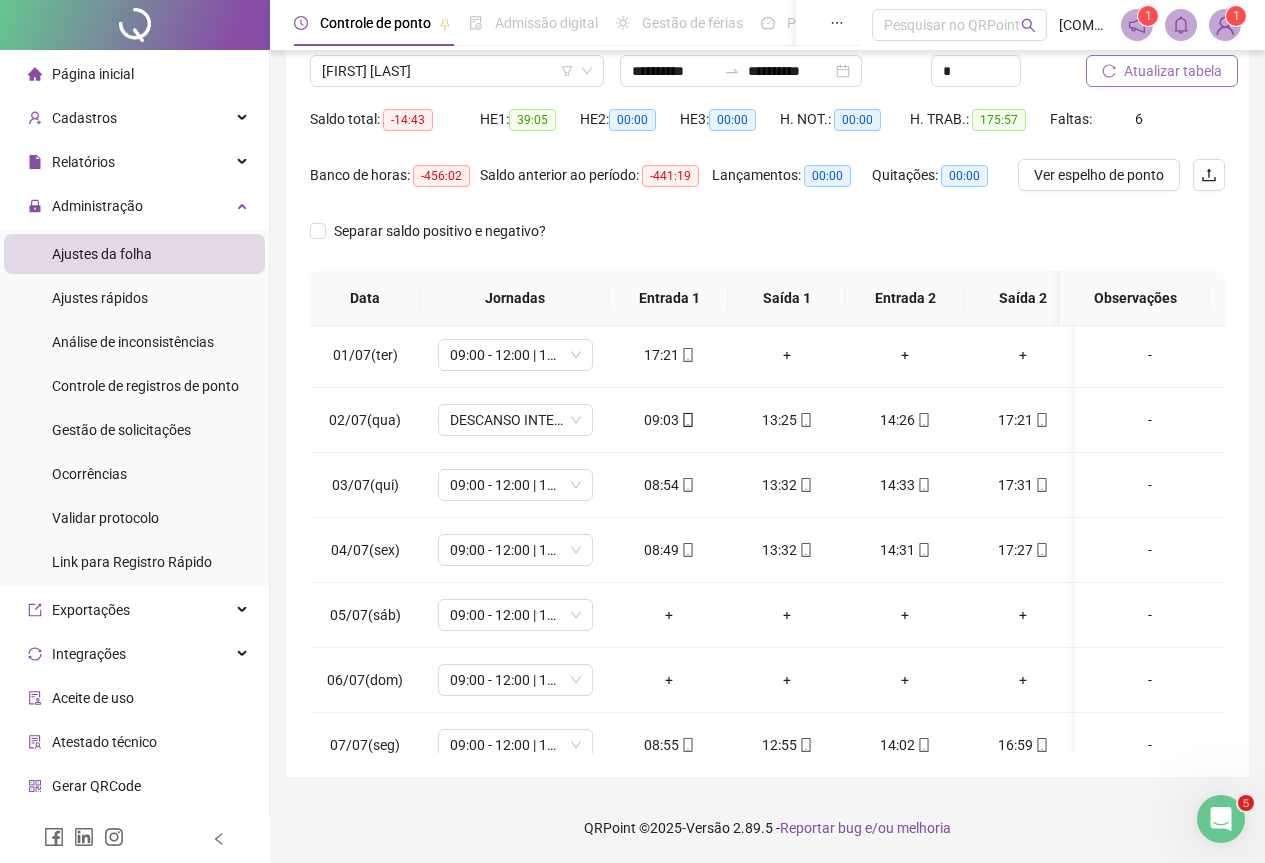 click on "Atualizar tabela" at bounding box center (1173, 71) 